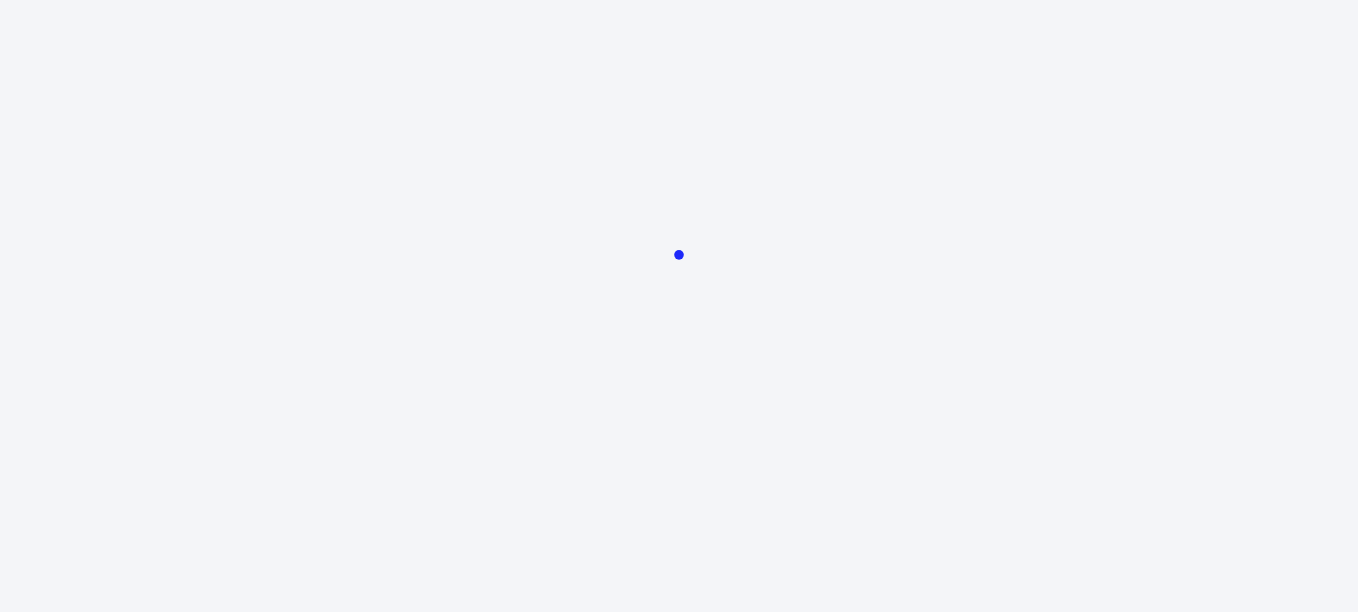 scroll, scrollTop: 0, scrollLeft: 0, axis: both 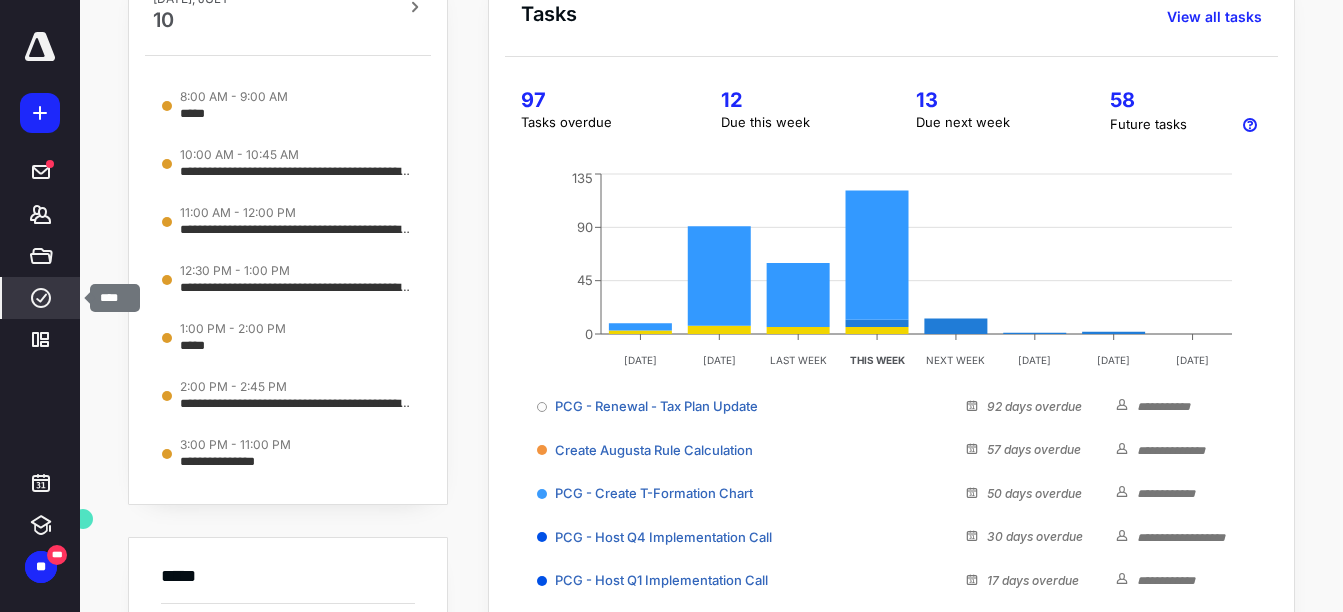 click on "****" at bounding box center (41, 298) 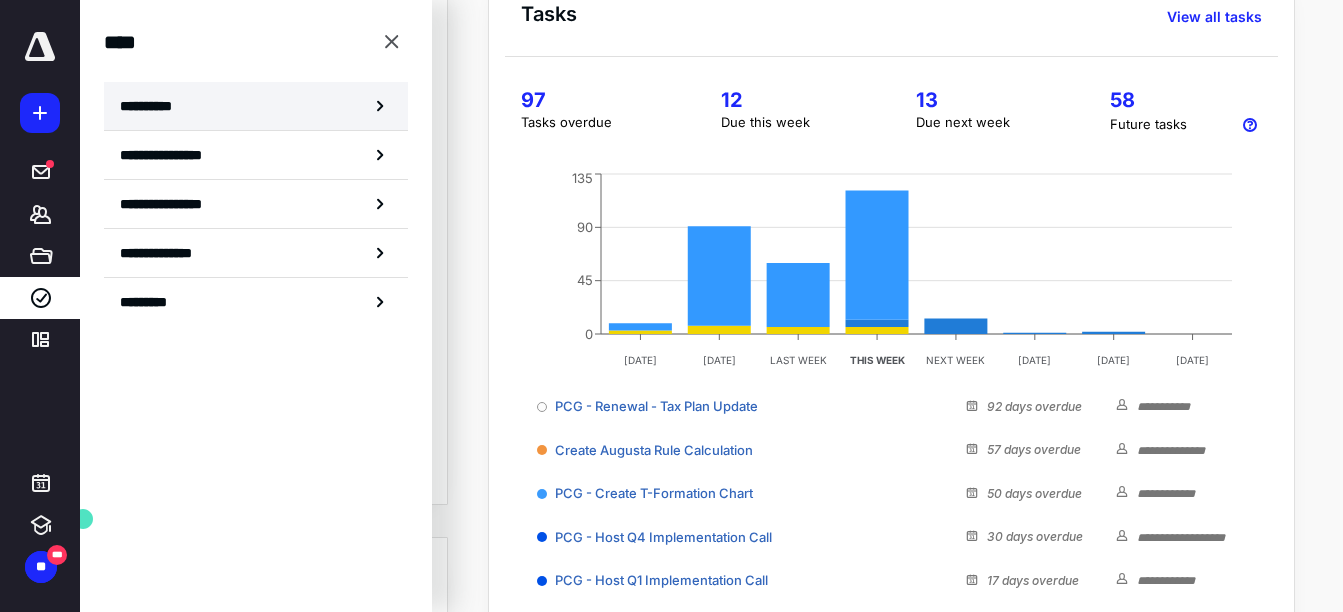 click on "**********" at bounding box center (153, 106) 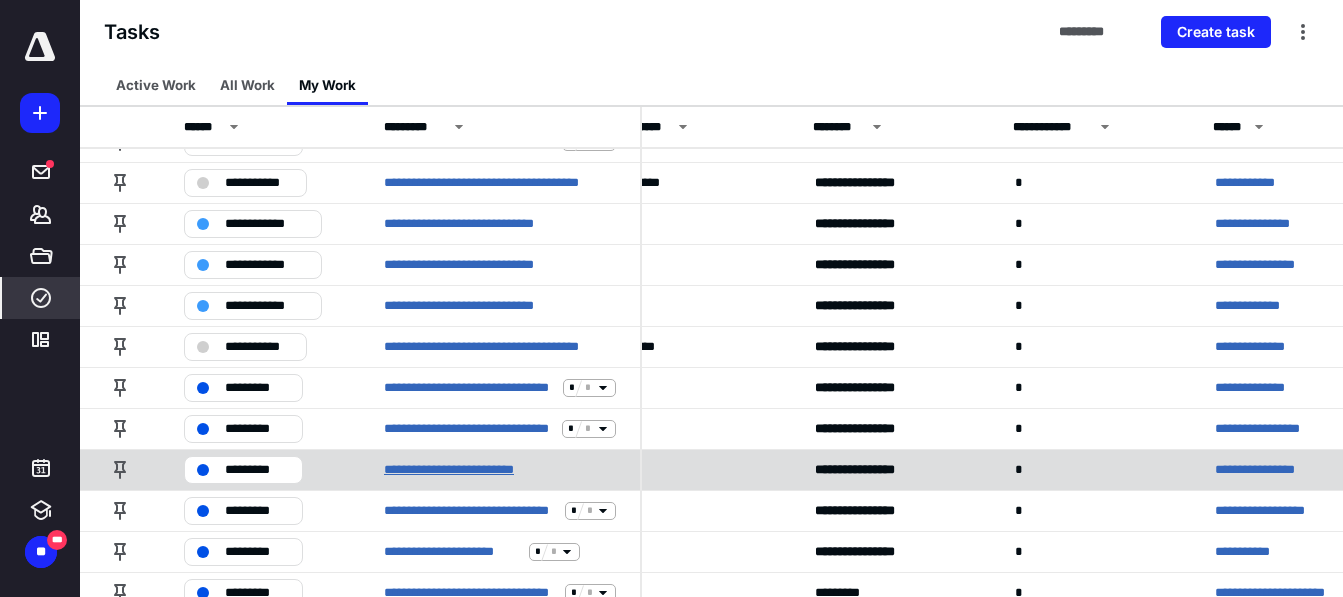 scroll, scrollTop: 241, scrollLeft: 51, axis: both 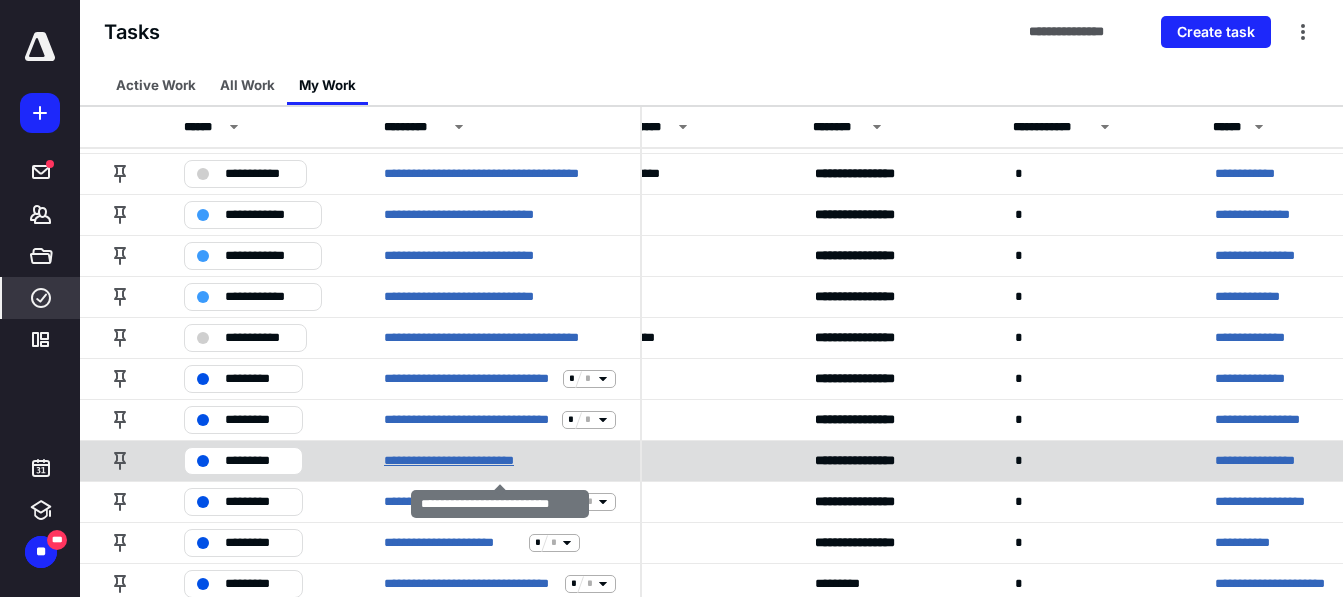 click on "**********" at bounding box center (469, 461) 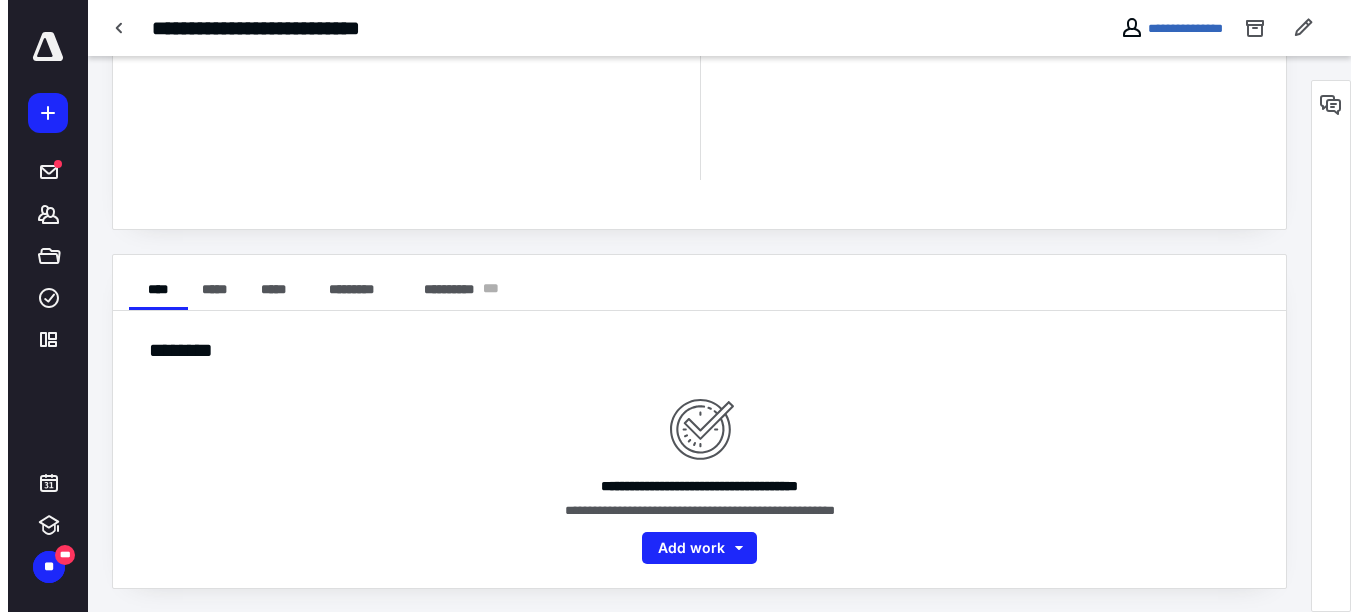 scroll, scrollTop: 0, scrollLeft: 0, axis: both 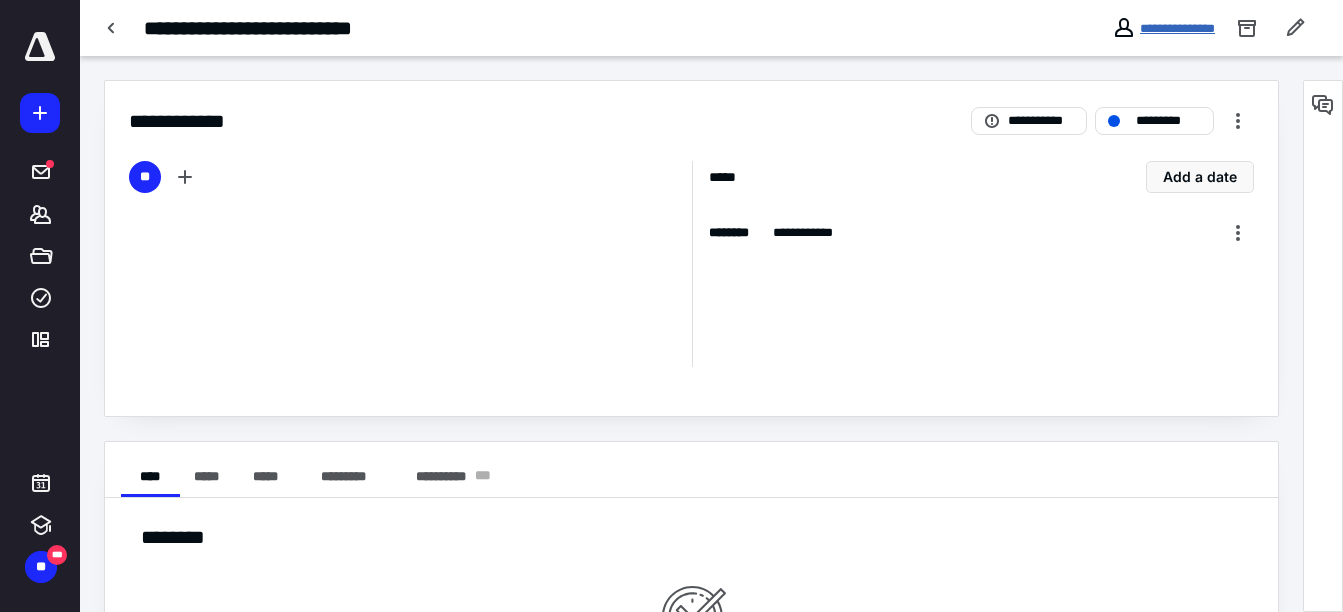 click on "**********" at bounding box center (1177, 28) 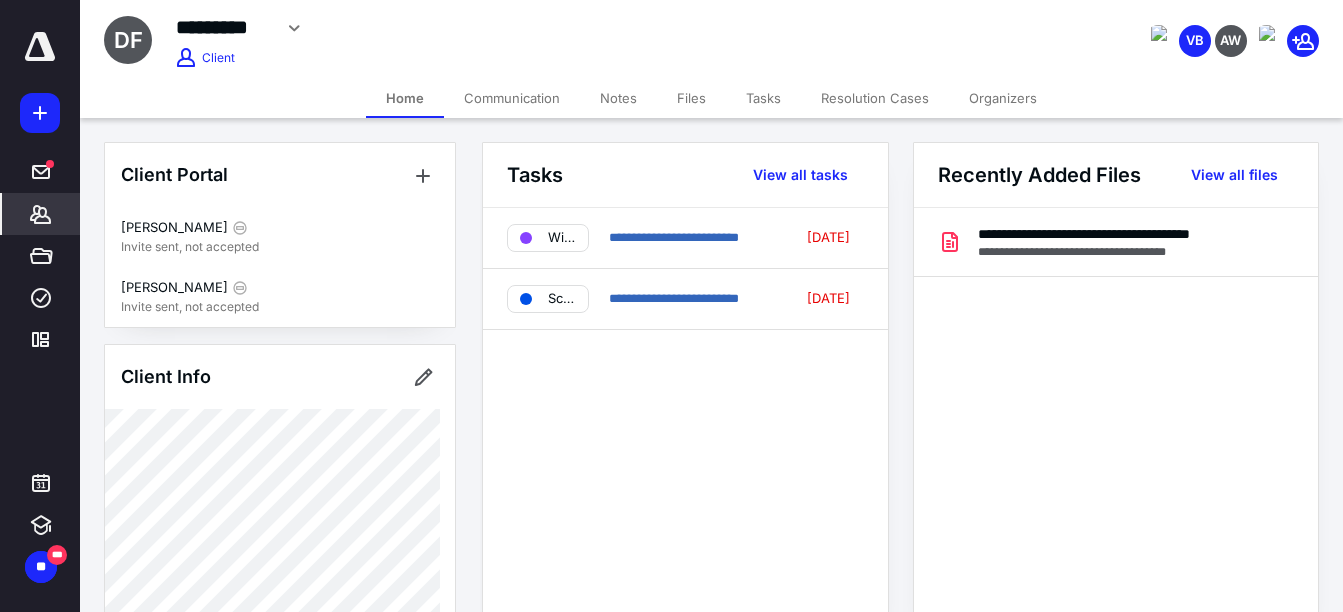 click on "Files" at bounding box center [691, 98] 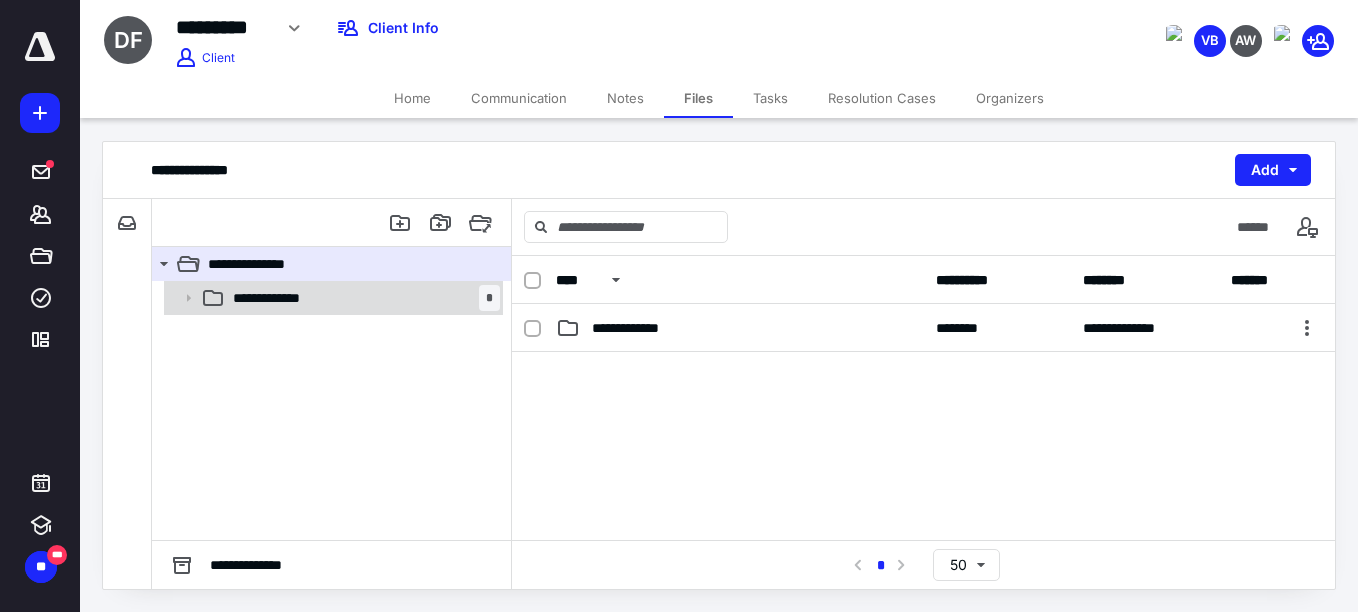 click on "**********" at bounding box center [362, 298] 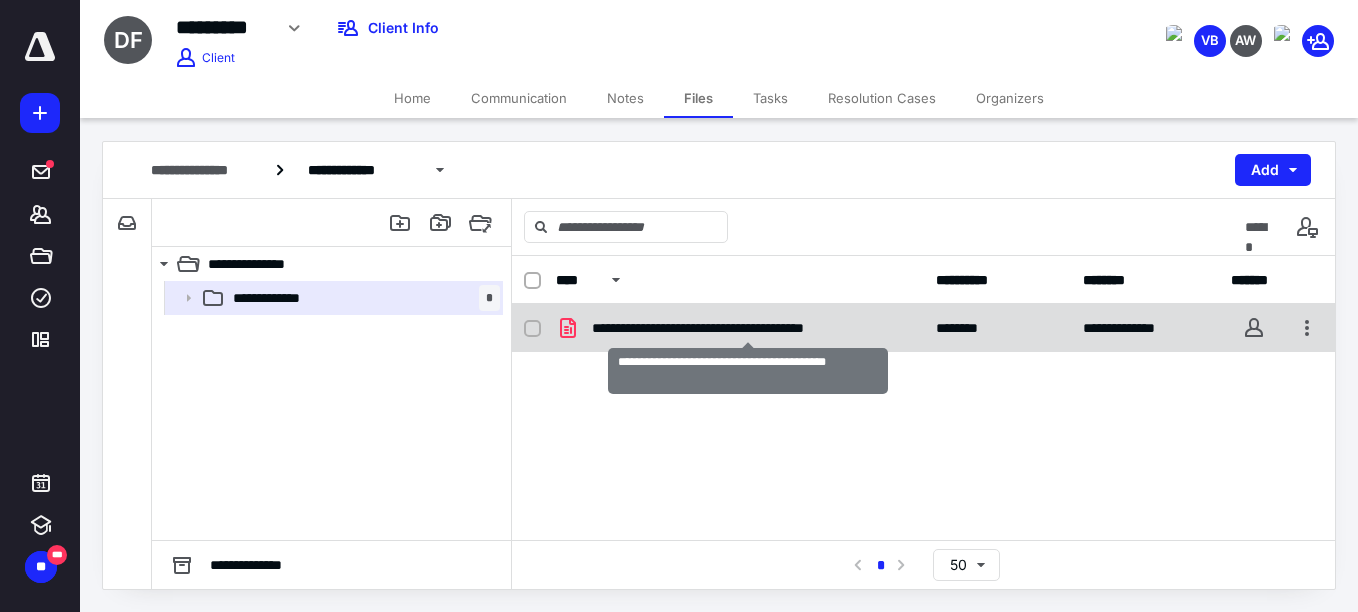 click on "**********" at bounding box center (748, 328) 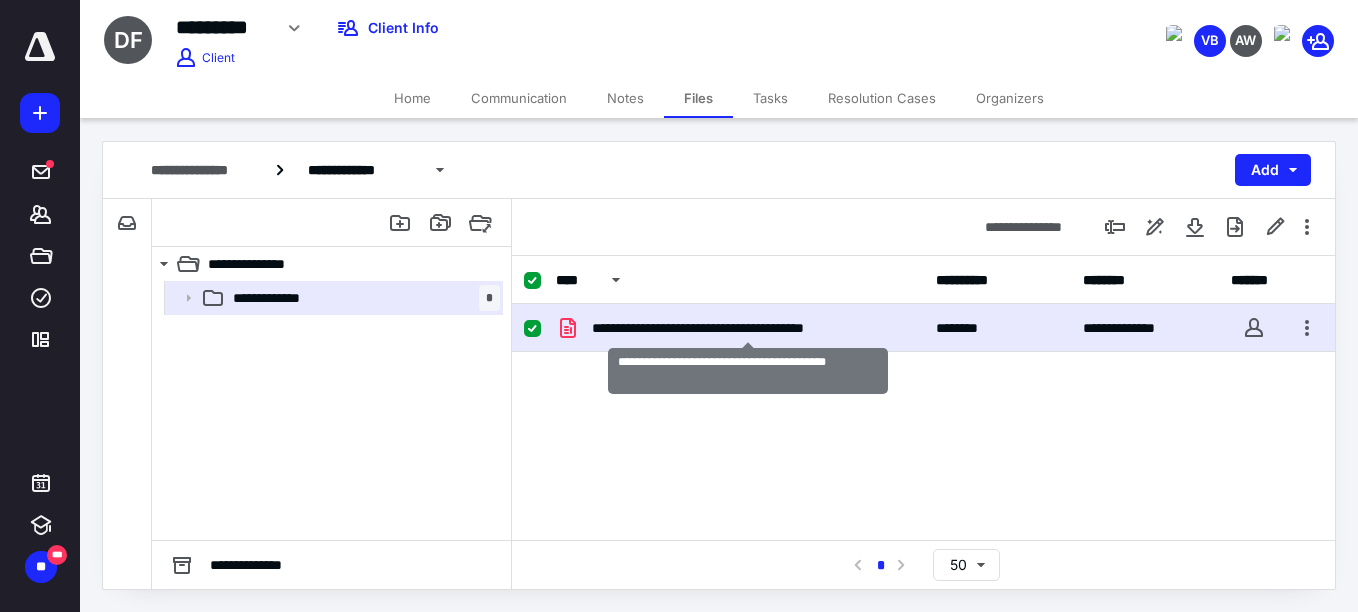 click on "**********" at bounding box center [748, 328] 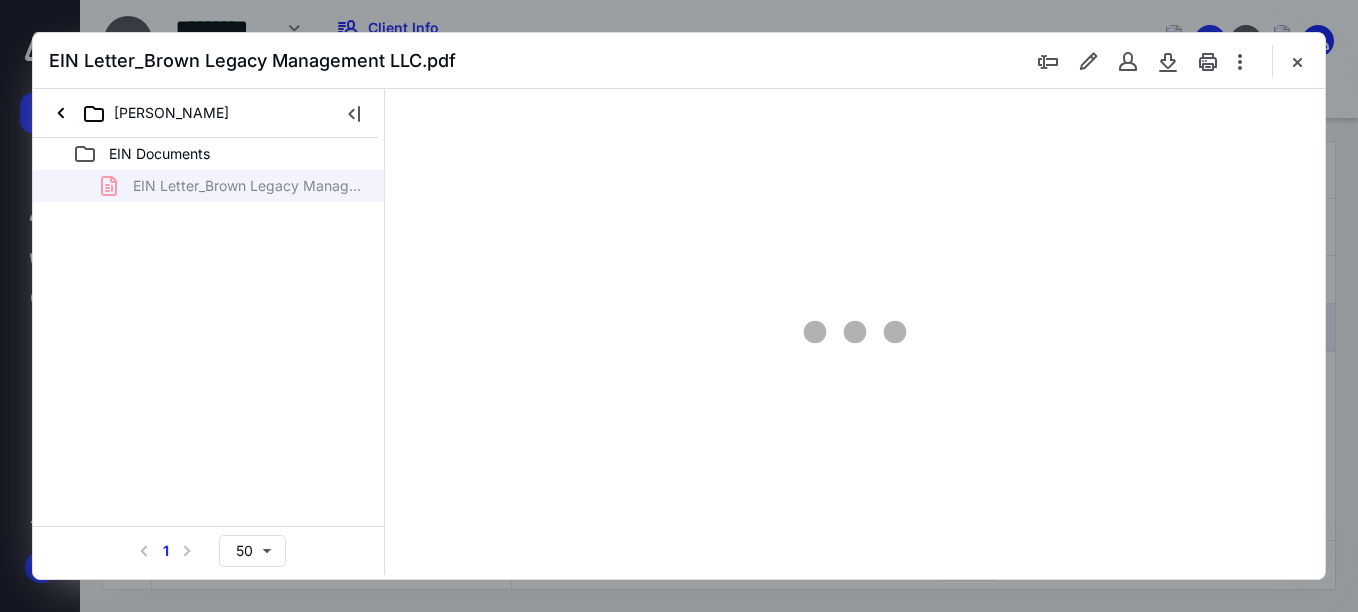 scroll, scrollTop: 0, scrollLeft: 0, axis: both 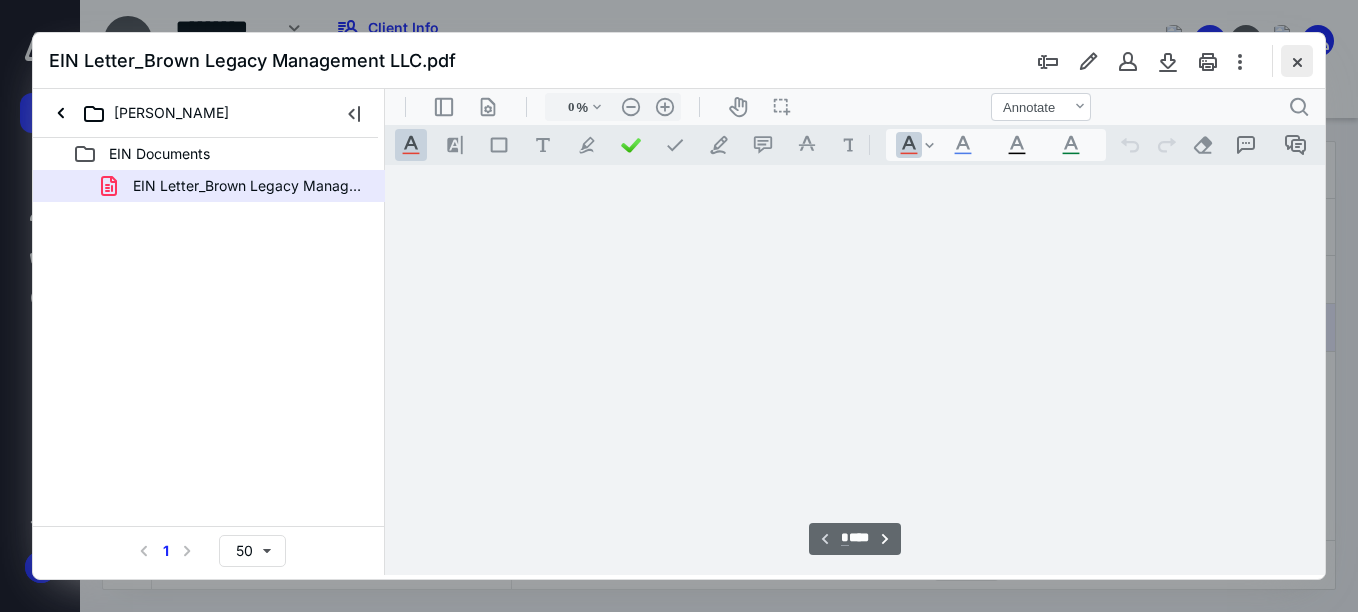 type on "52" 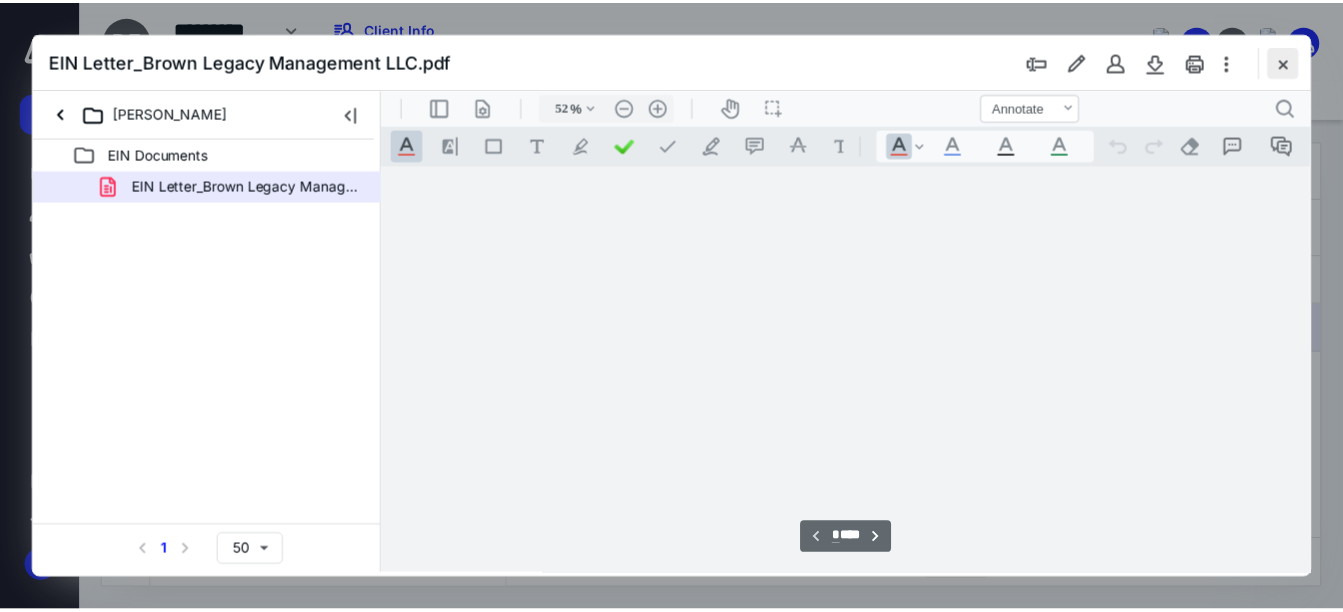 scroll, scrollTop: 78, scrollLeft: 0, axis: vertical 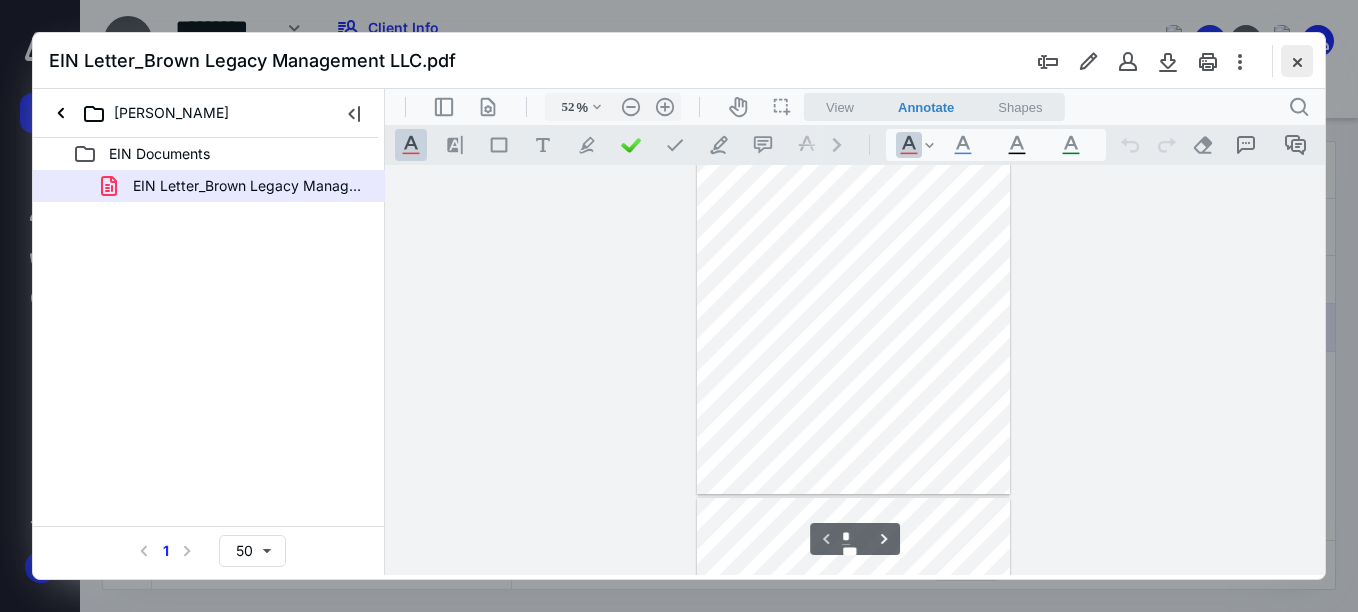 click at bounding box center (1297, 61) 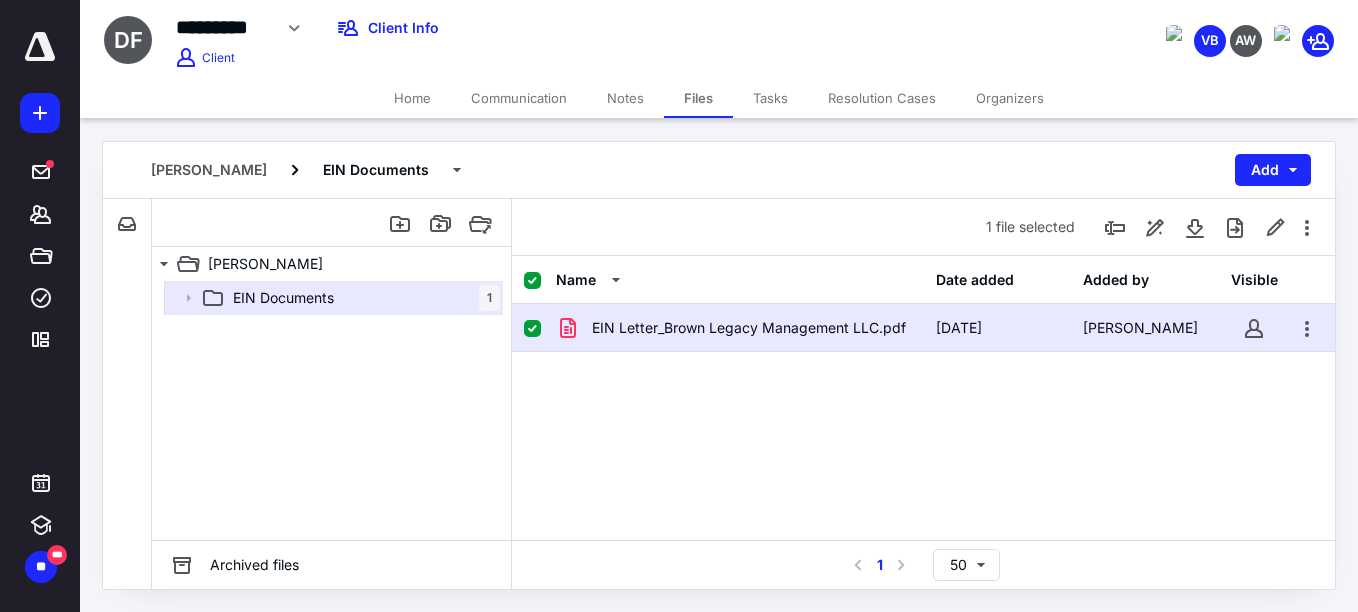 click on "Home" at bounding box center (412, 98) 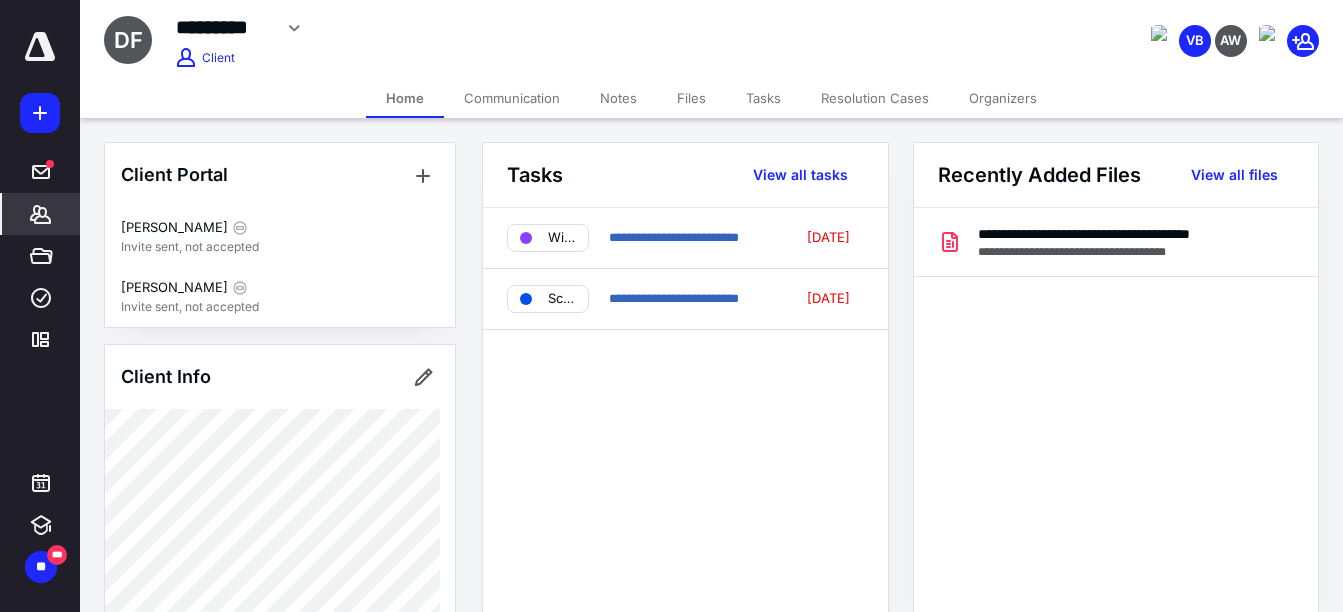 click on "Notes" at bounding box center [618, 98] 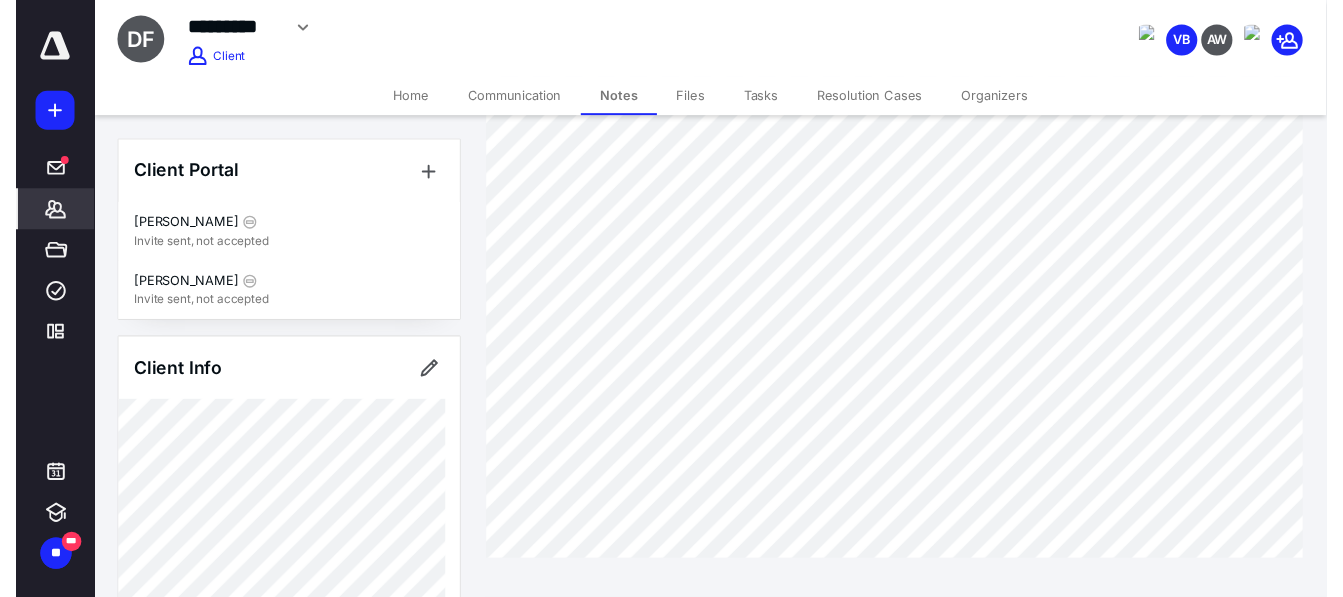 scroll, scrollTop: 0, scrollLeft: 0, axis: both 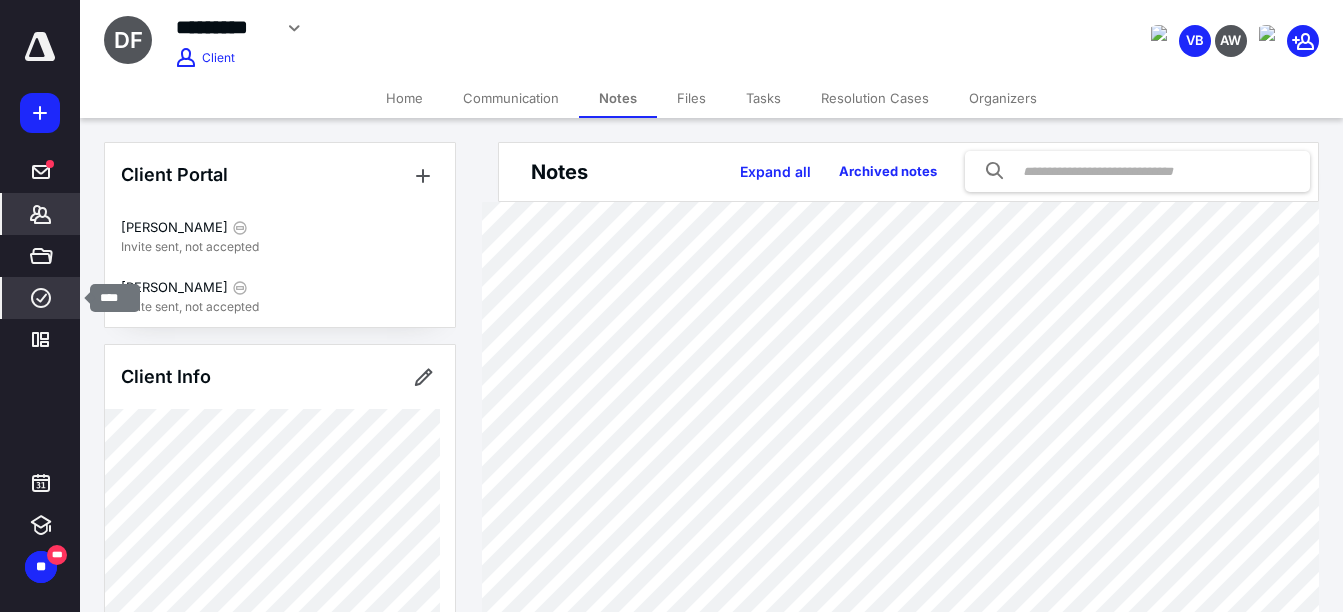 click on "****" at bounding box center (41, 298) 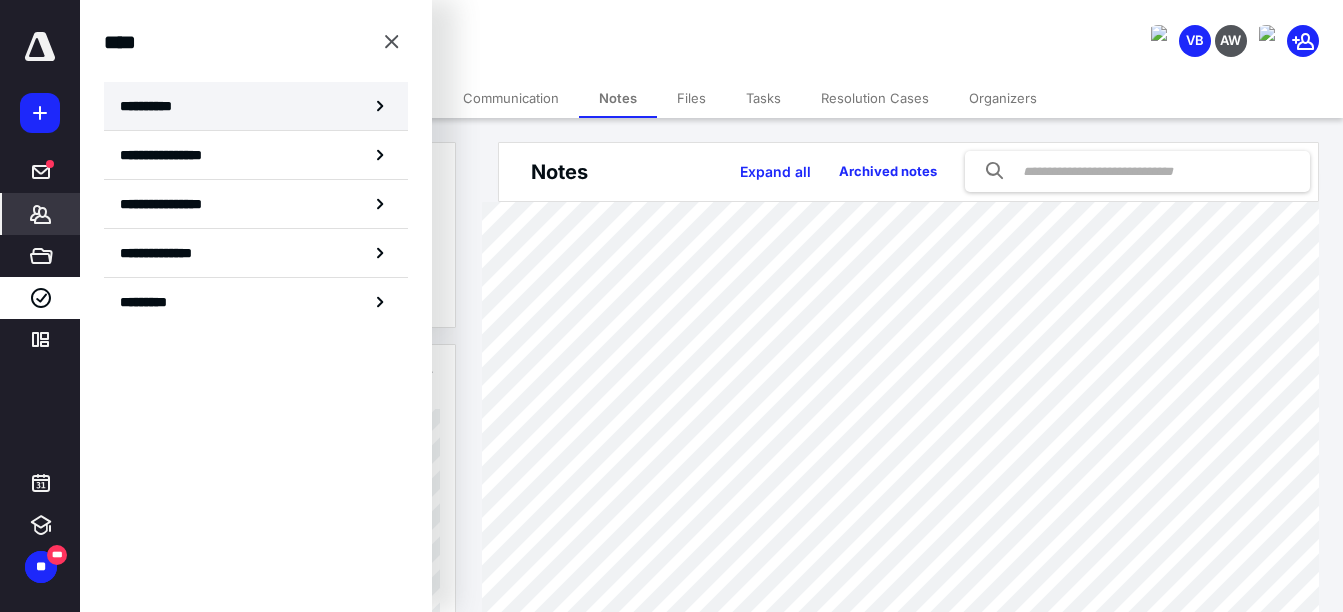 click on "**********" at bounding box center [256, 106] 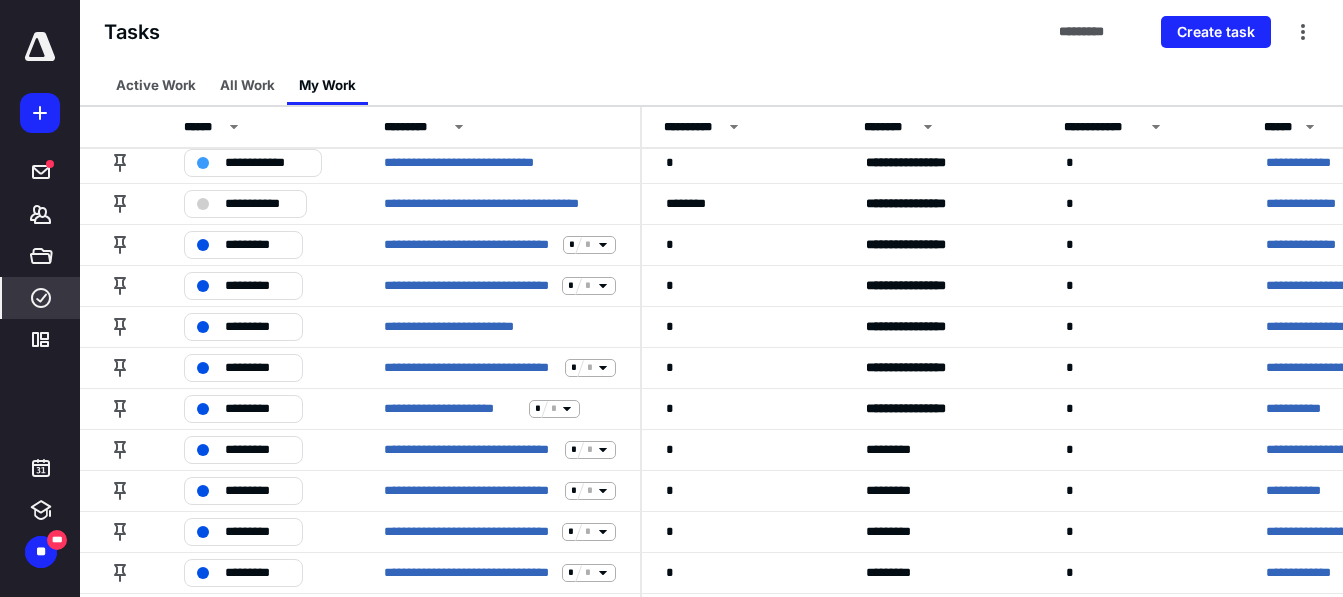 scroll, scrollTop: 392, scrollLeft: 0, axis: vertical 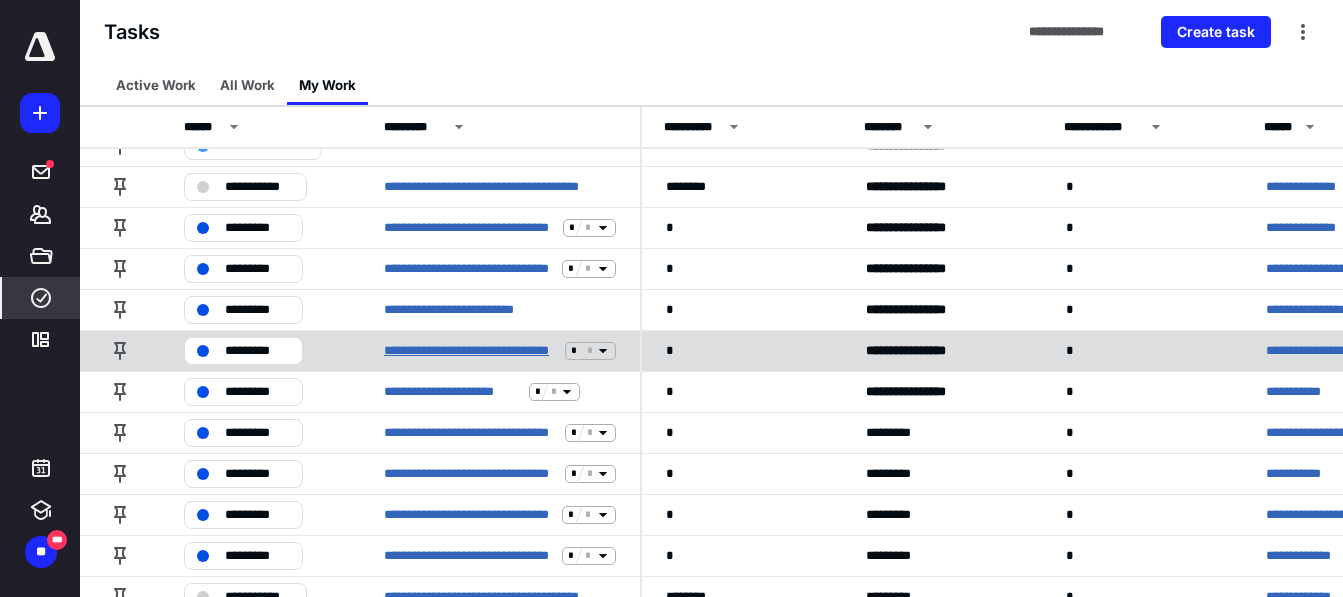 click on "**********" at bounding box center (470, 351) 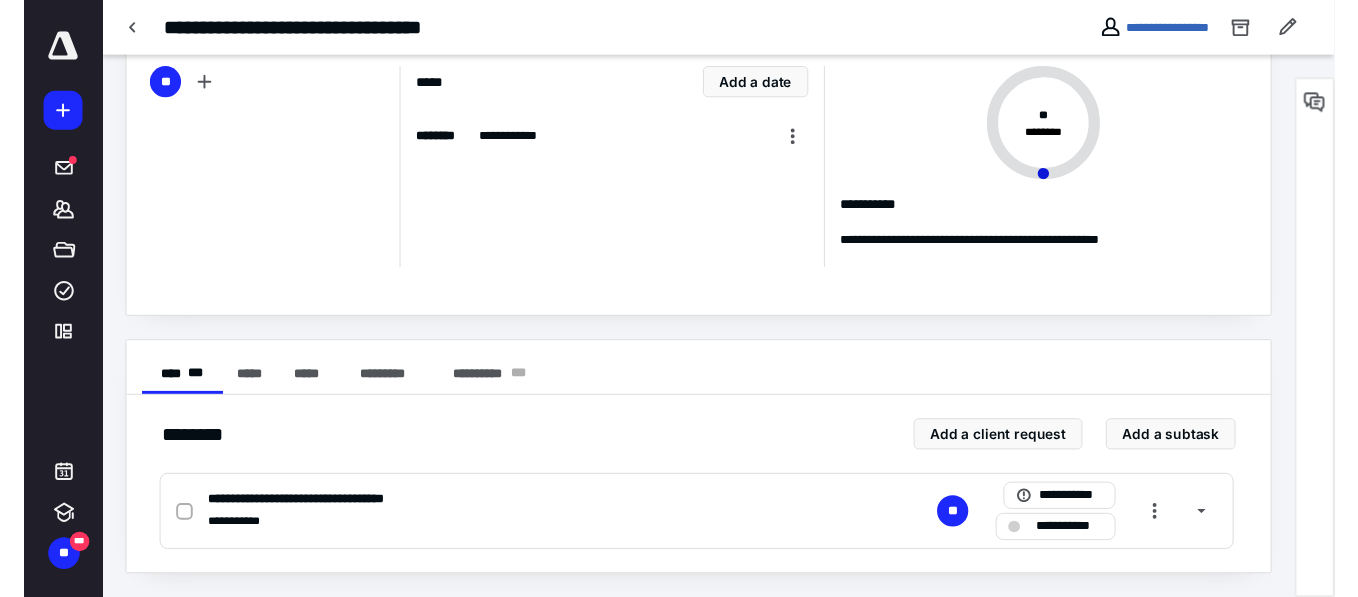 scroll, scrollTop: 0, scrollLeft: 0, axis: both 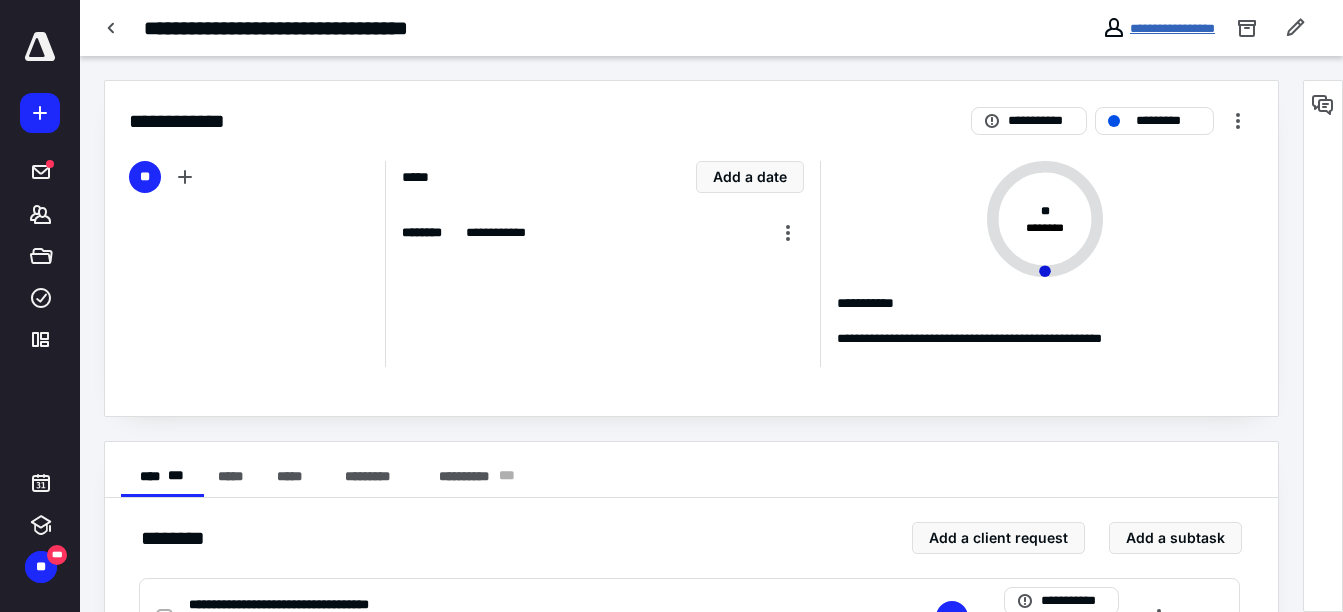 click on "**********" at bounding box center (1172, 28) 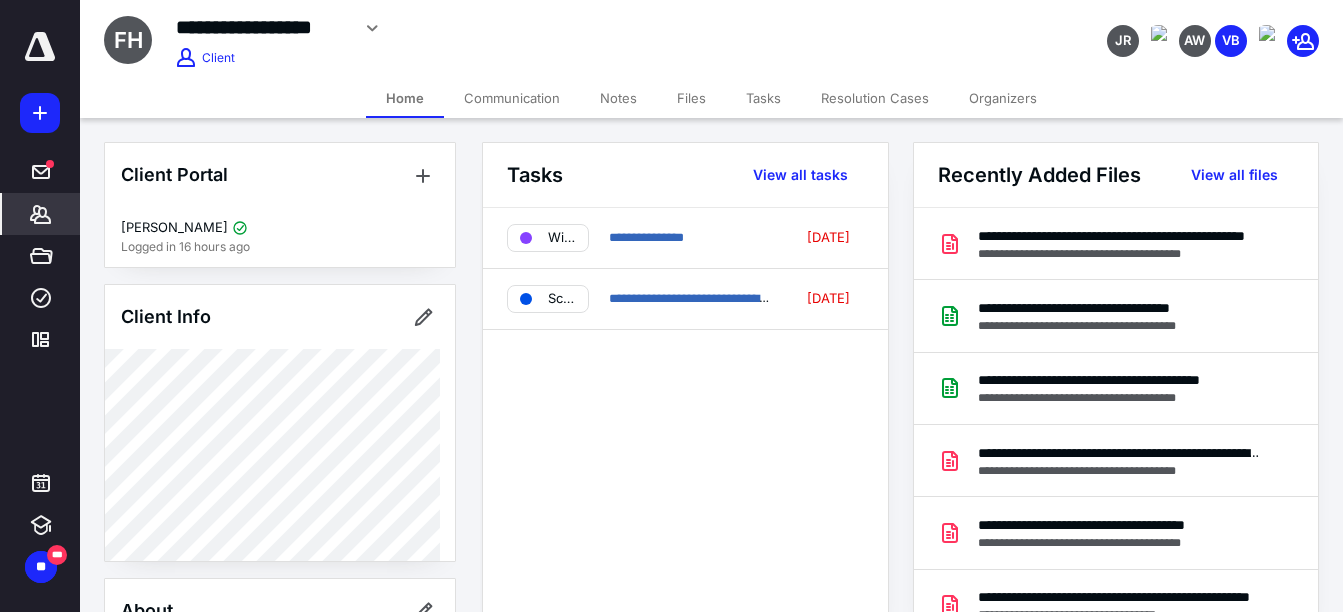 click on "Notes" at bounding box center (618, 98) 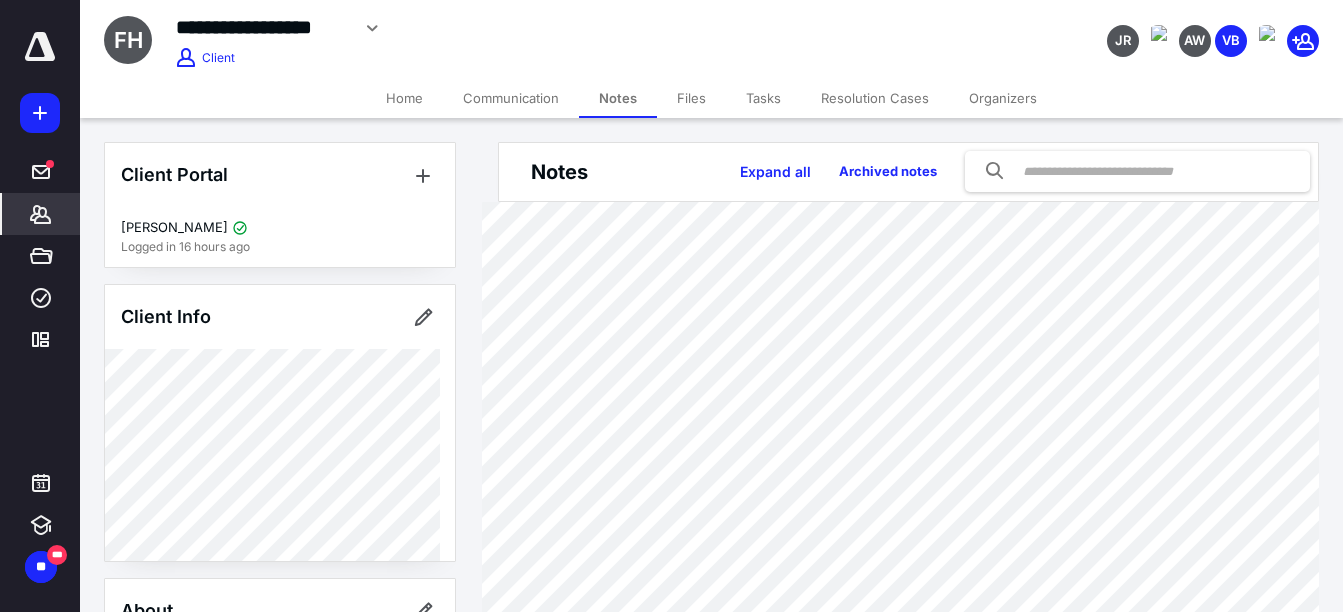 click on "Home" at bounding box center (404, 98) 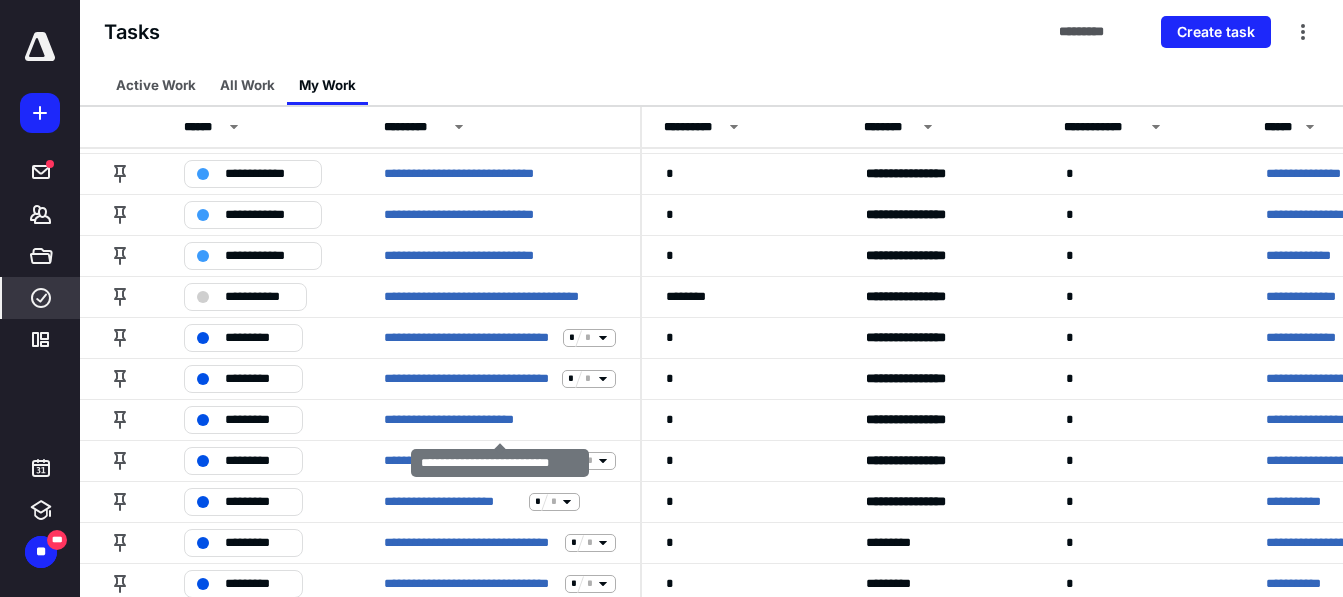 scroll, scrollTop: 283, scrollLeft: 0, axis: vertical 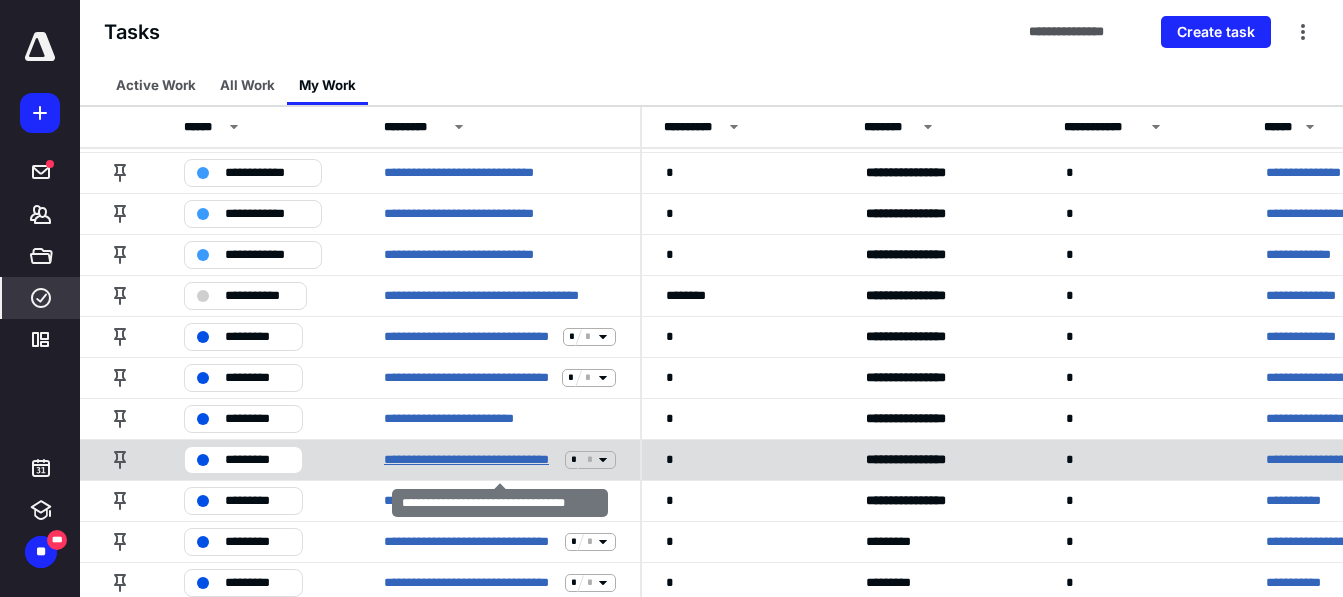 click on "**********" at bounding box center [470, 460] 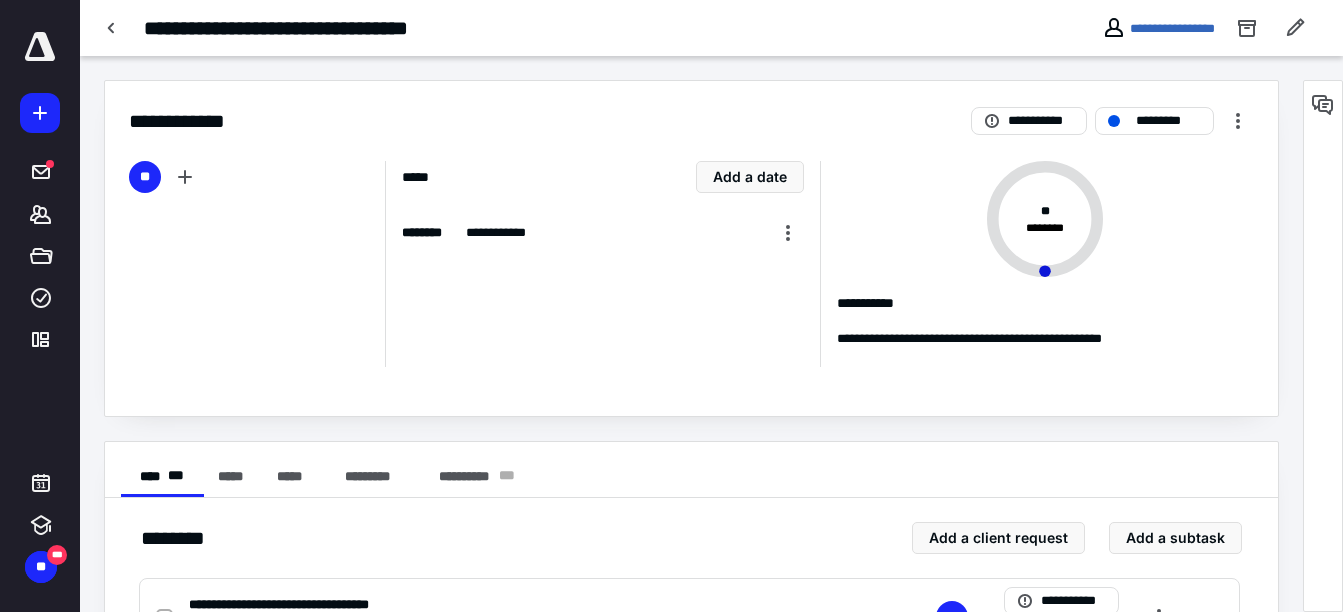 scroll, scrollTop: 93, scrollLeft: 0, axis: vertical 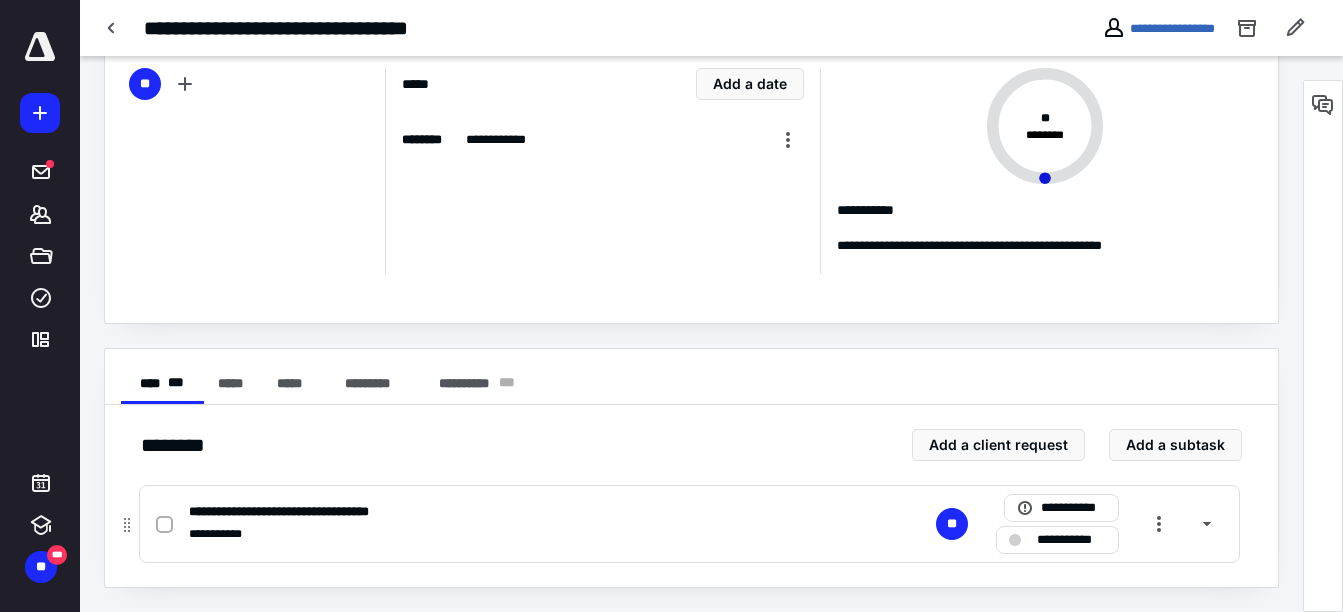 click on "**********" at bounding box center [306, 512] 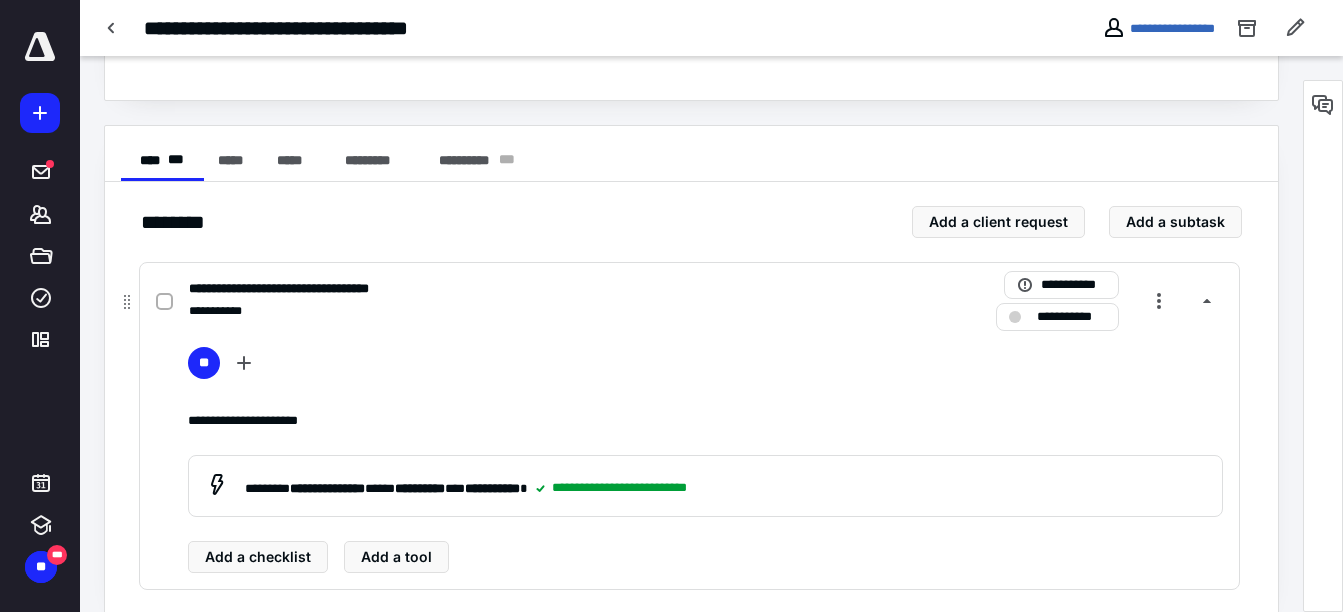 scroll, scrollTop: 343, scrollLeft: 0, axis: vertical 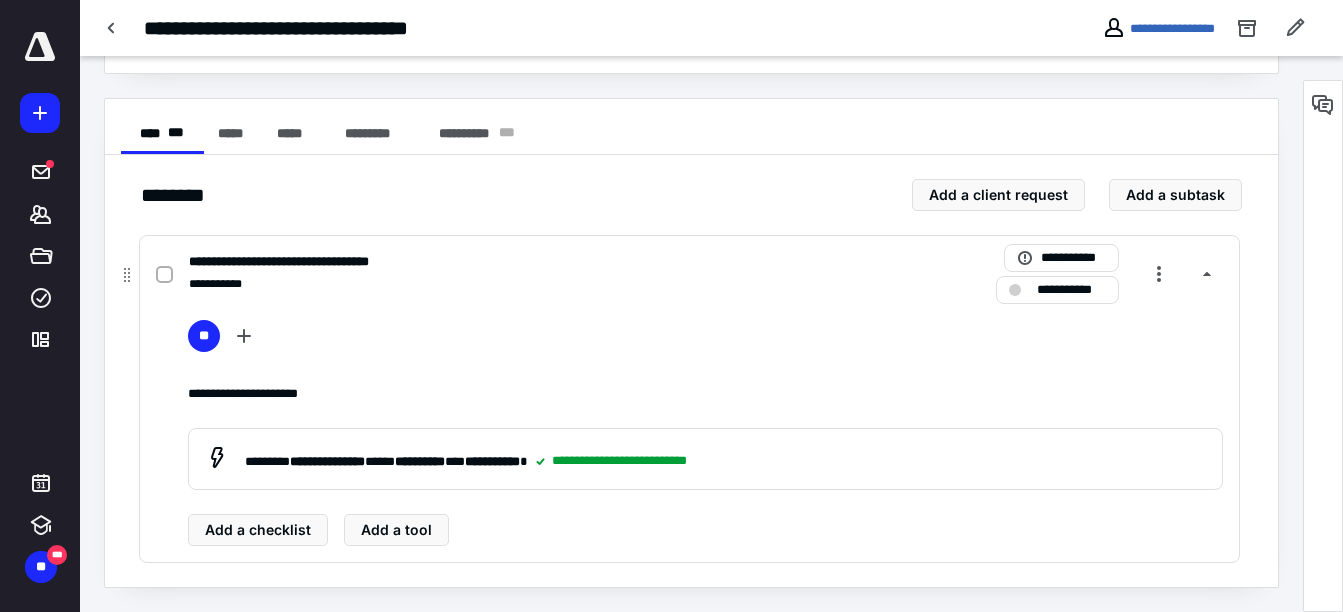 click on "**********" at bounding box center [427, 284] 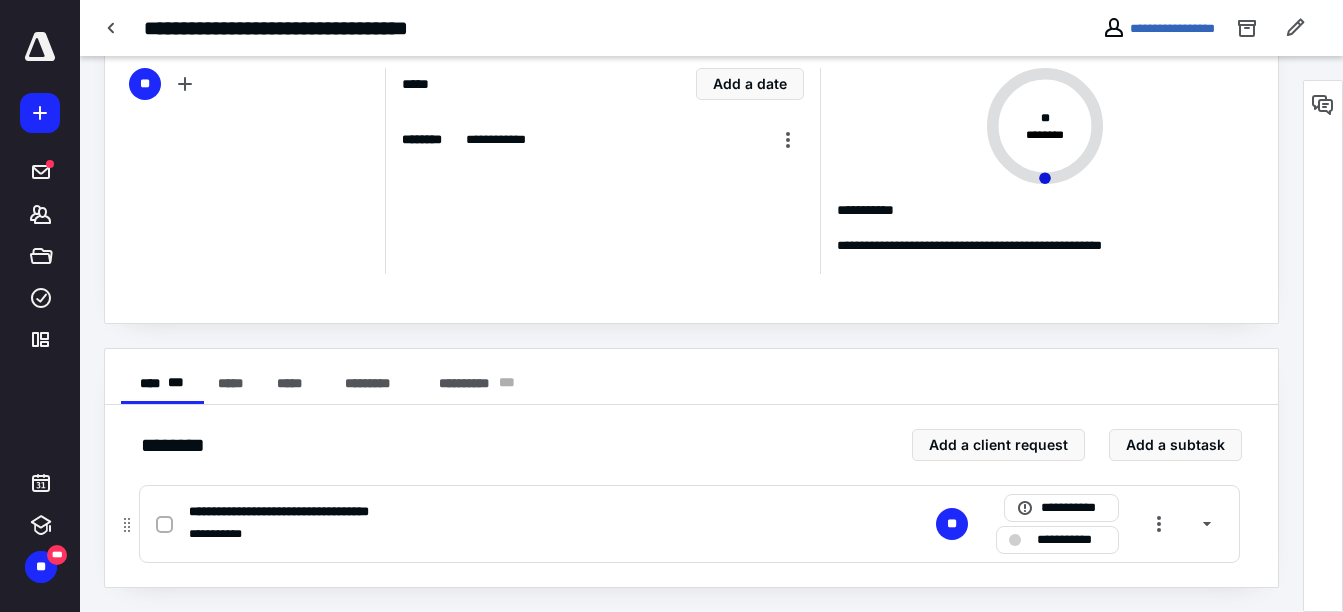 scroll, scrollTop: 0, scrollLeft: 0, axis: both 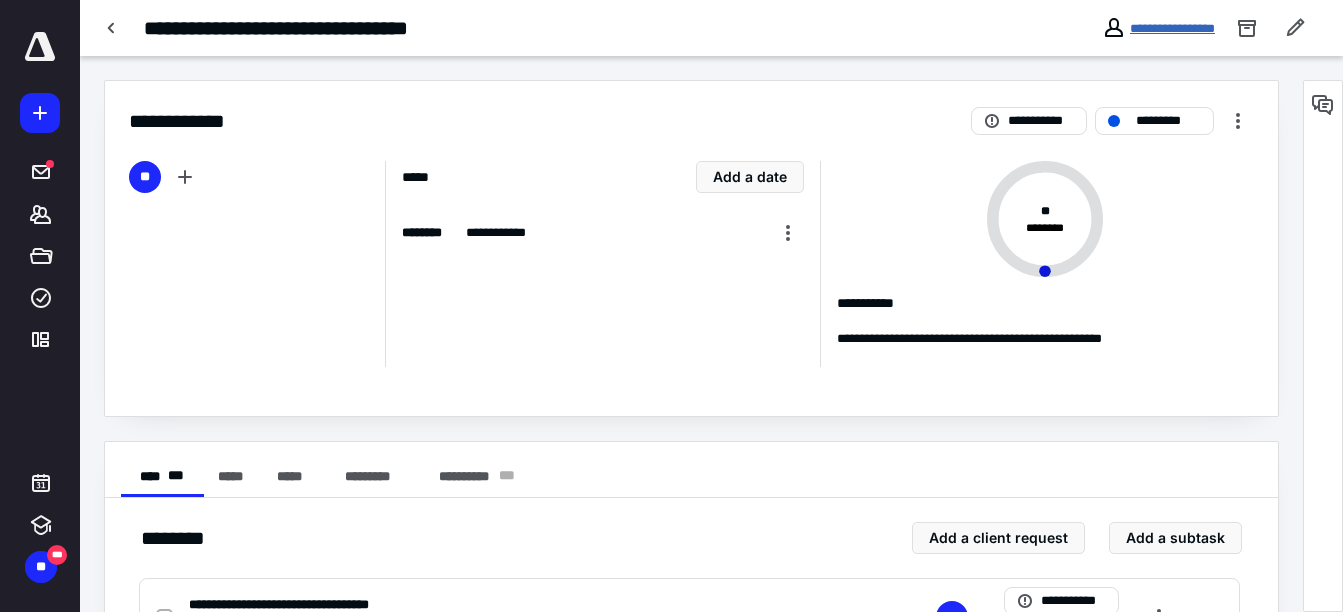click on "**********" at bounding box center (1172, 28) 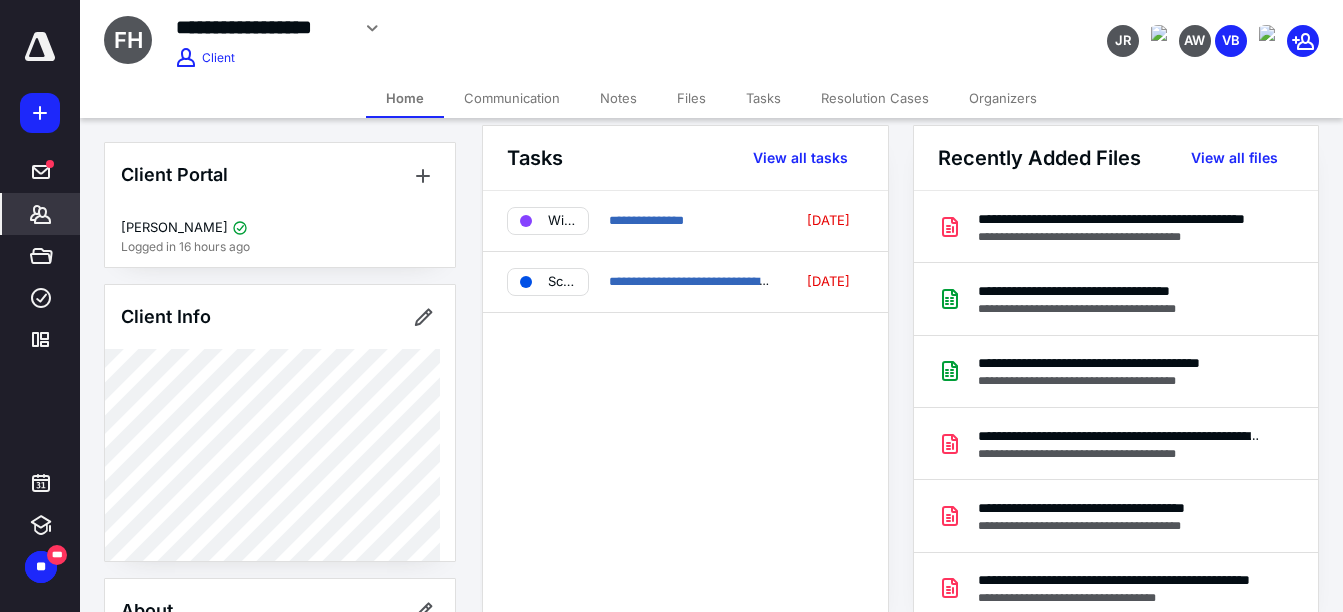 scroll, scrollTop: 18, scrollLeft: 0, axis: vertical 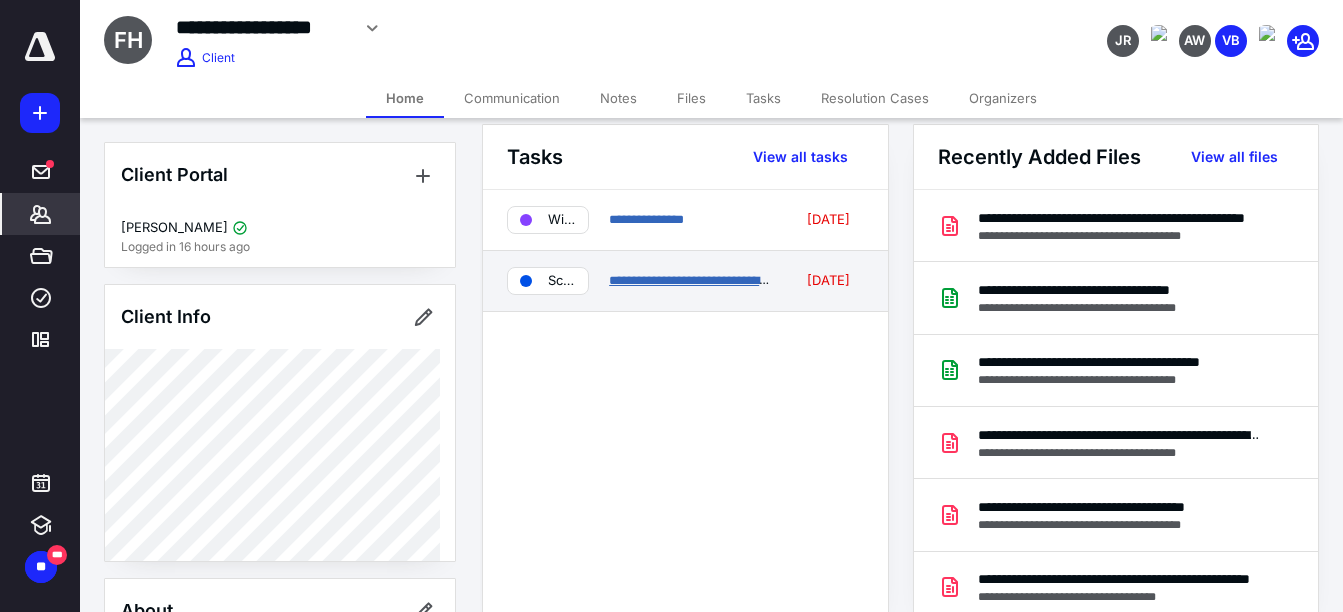 click on "**********" at bounding box center (691, 280) 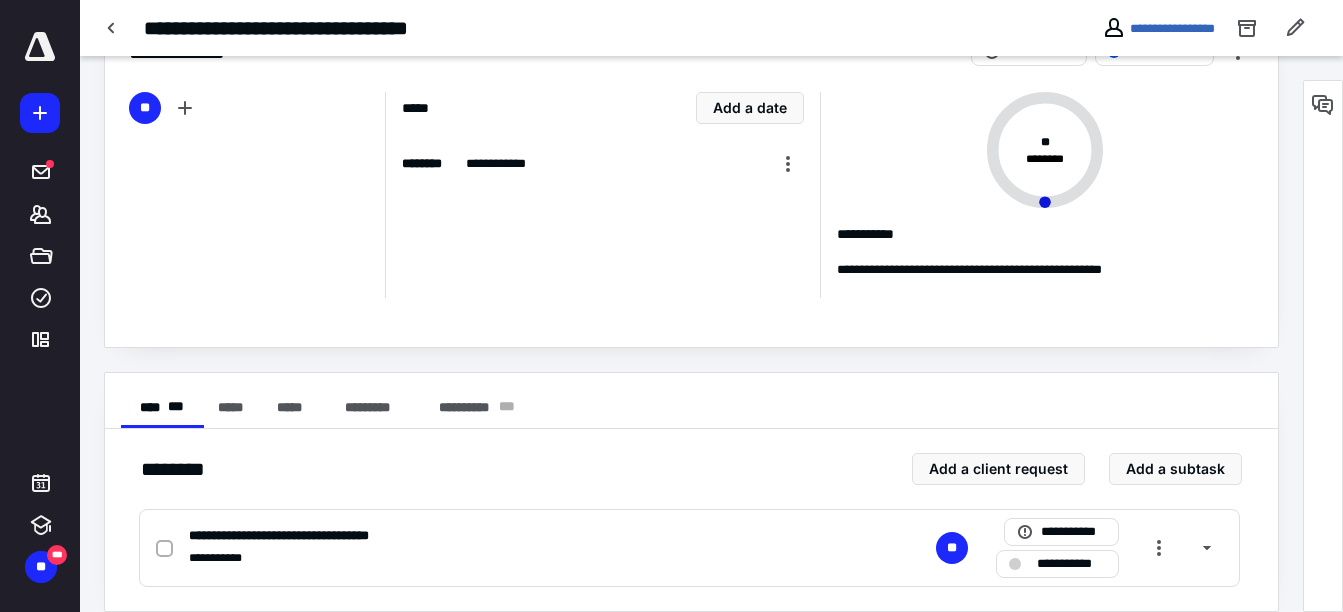 scroll, scrollTop: 93, scrollLeft: 0, axis: vertical 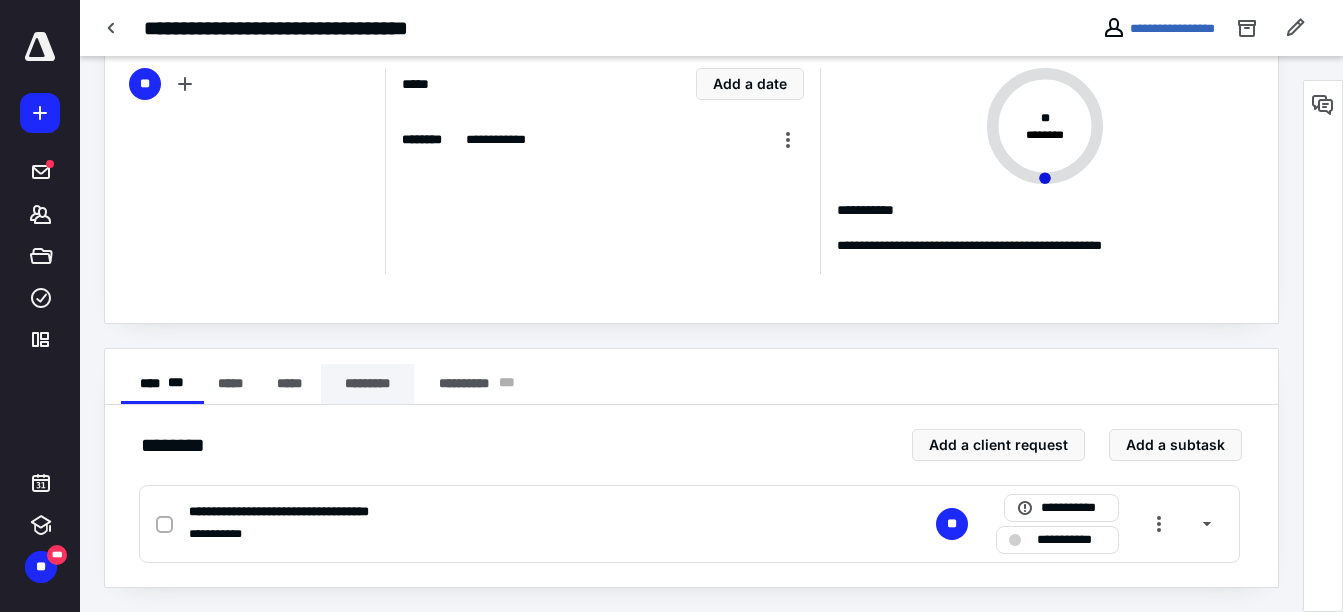 click on "*********" at bounding box center [368, 384] 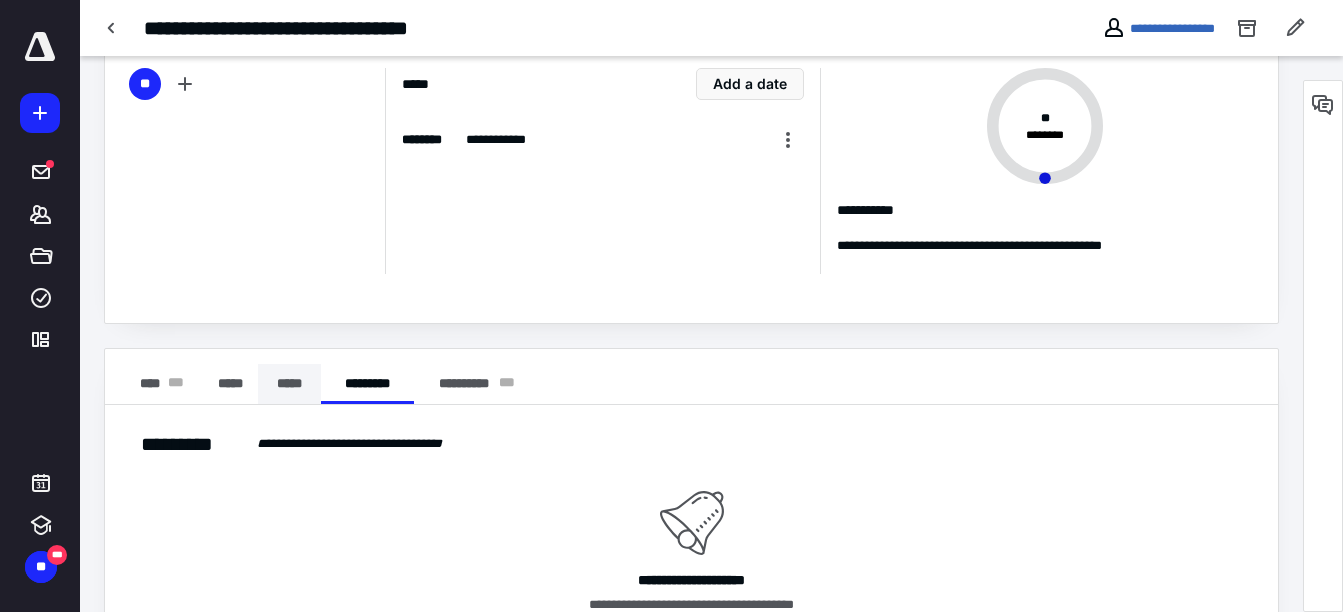 click on "*****" at bounding box center [289, 384] 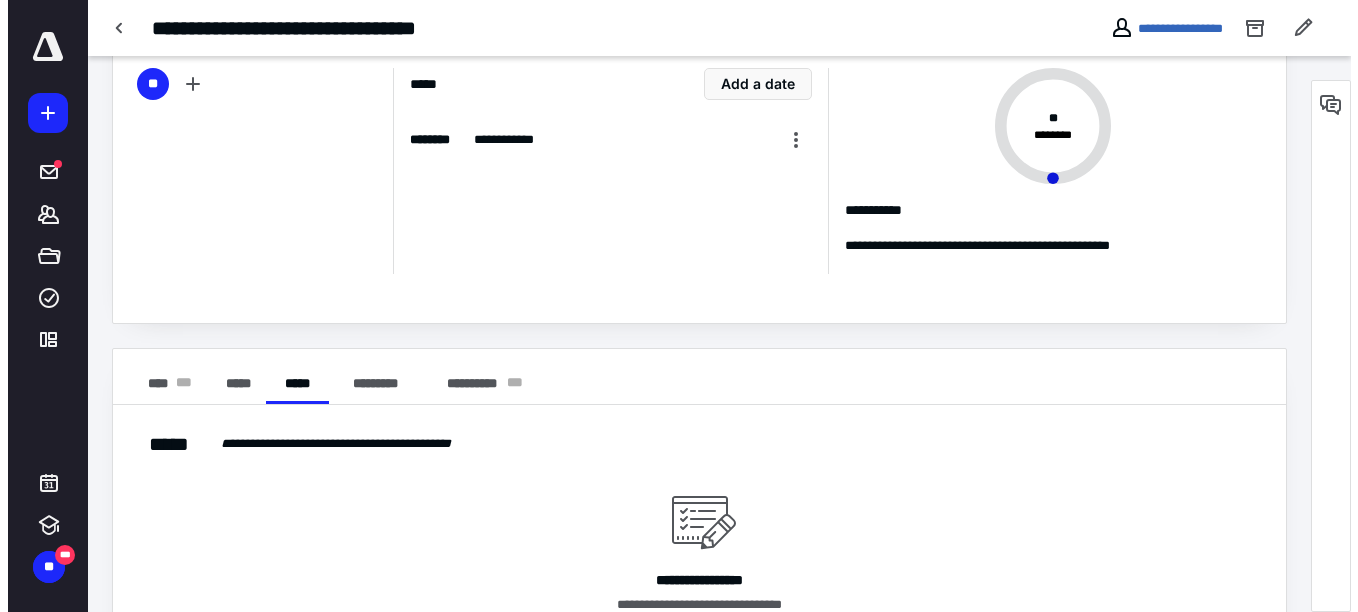 scroll, scrollTop: 187, scrollLeft: 0, axis: vertical 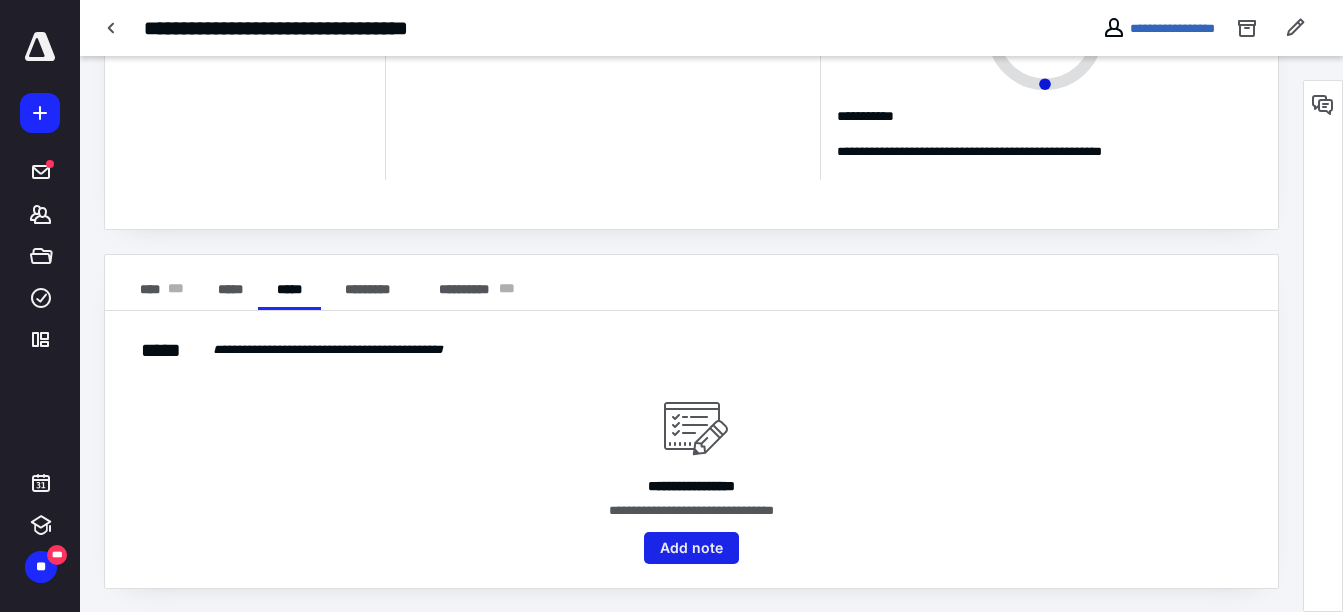 click on "Add note" at bounding box center [691, 548] 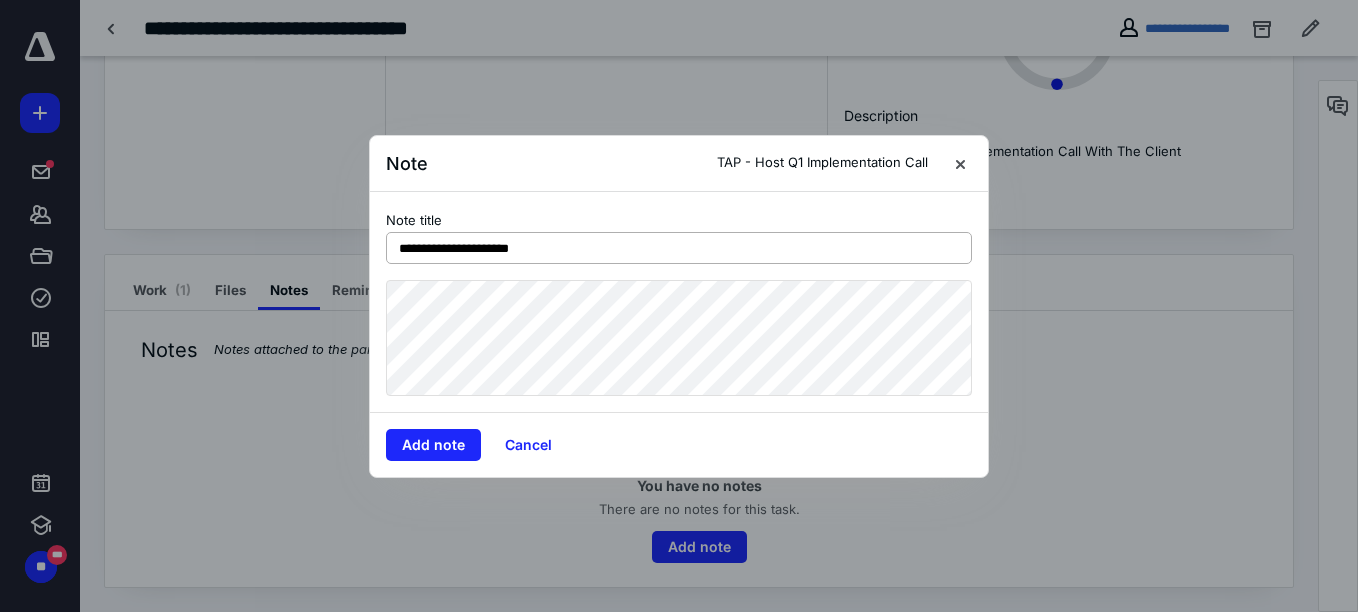 type on "**********" 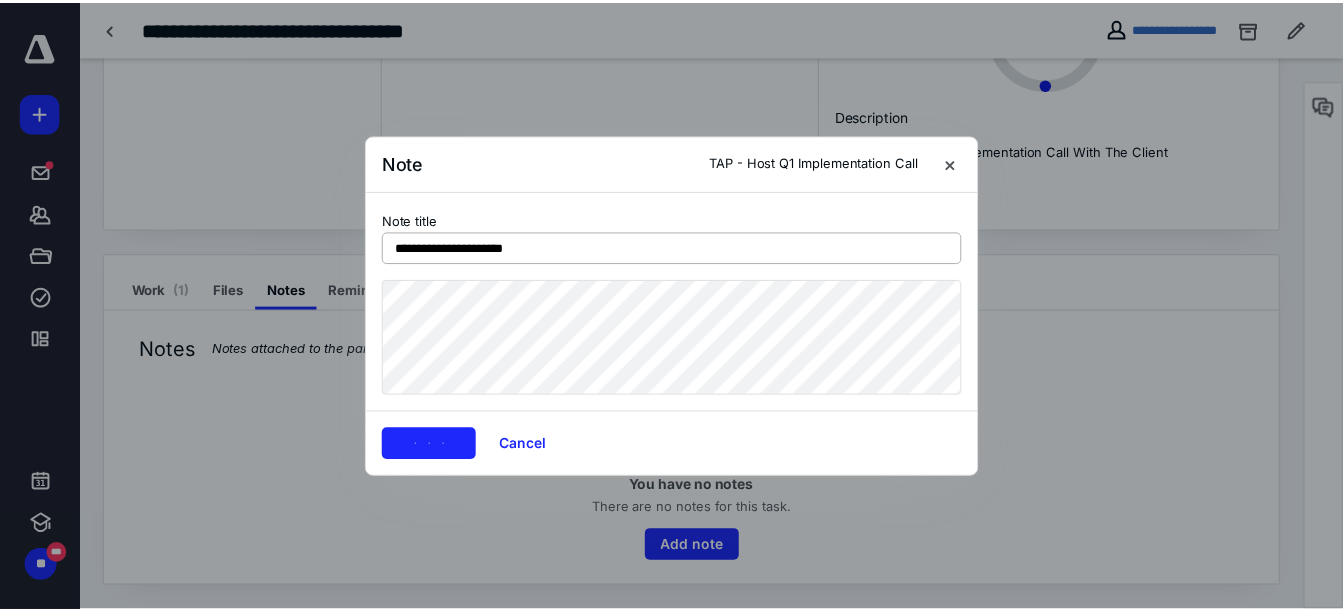 scroll, scrollTop: 123, scrollLeft: 0, axis: vertical 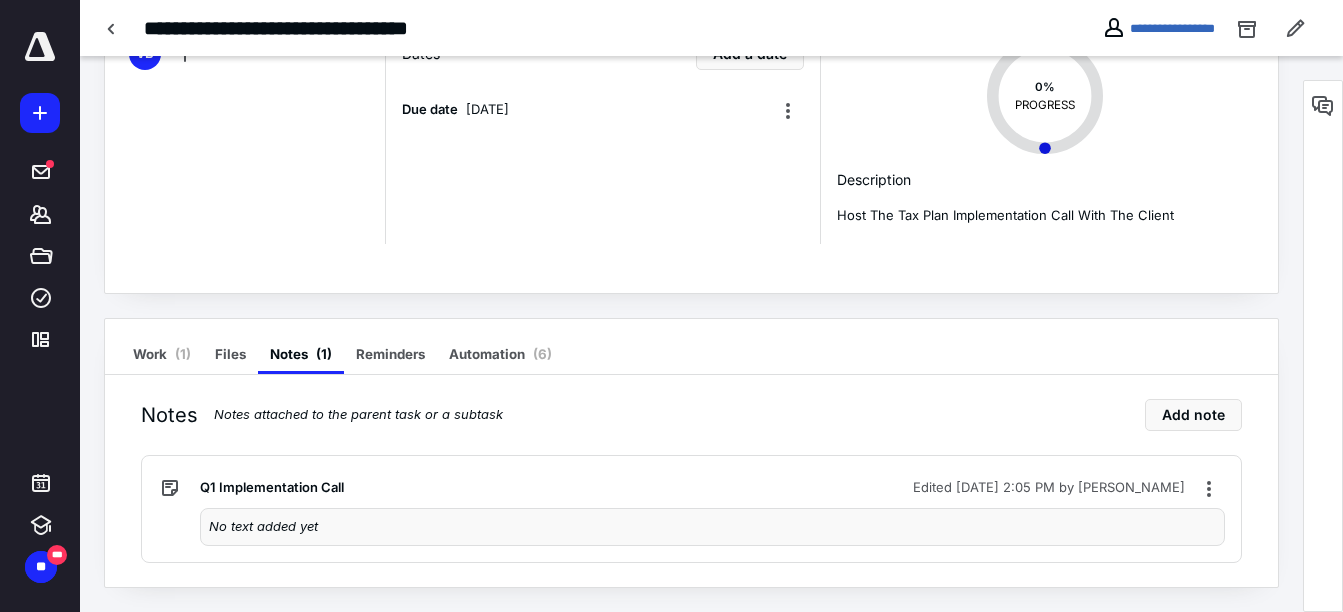 click on "No text added yet" at bounding box center (263, 526) 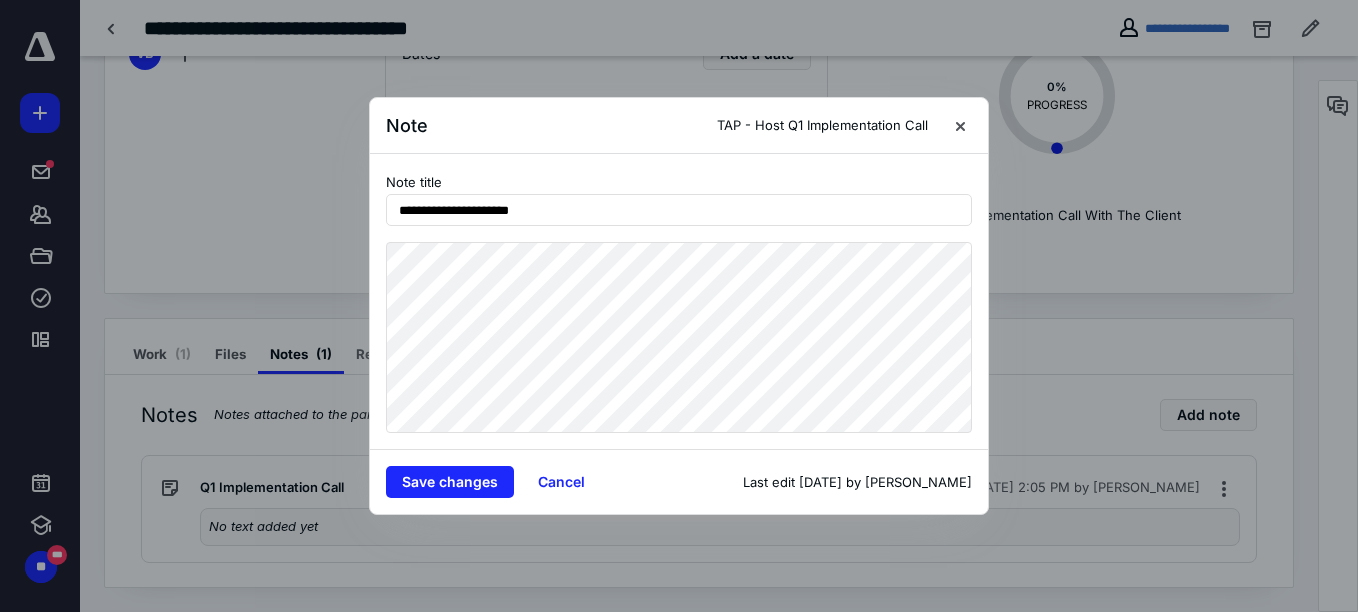 click on "**********" at bounding box center (679, 302) 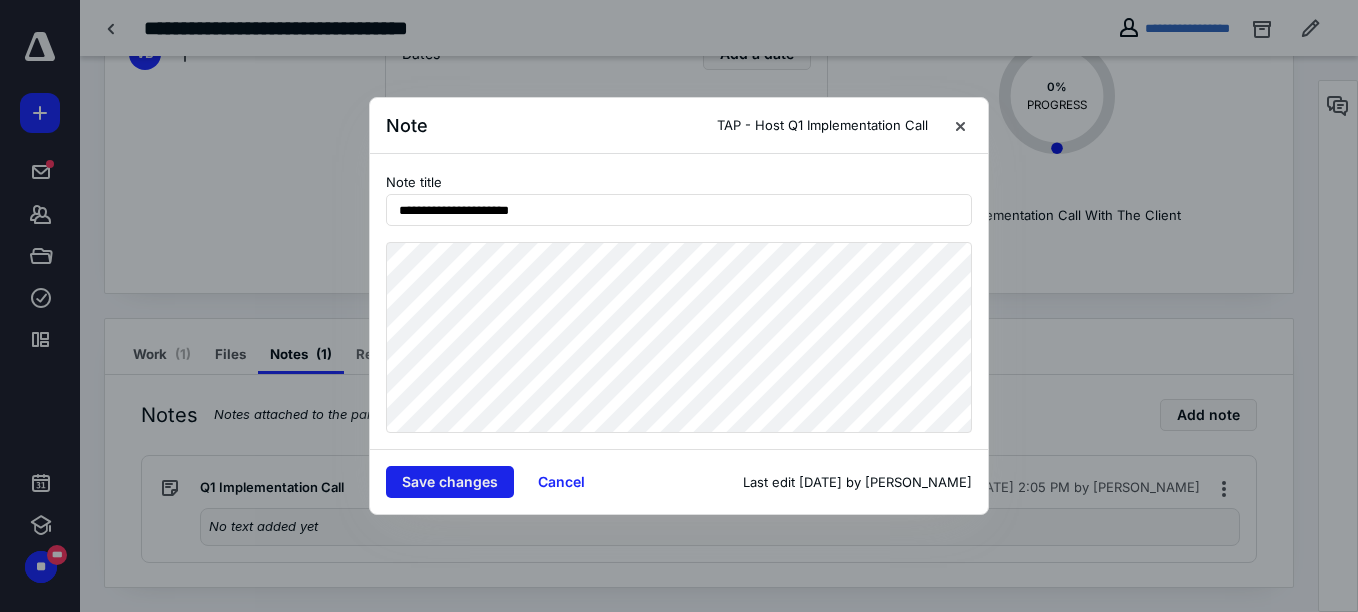 click on "Save changes" at bounding box center [450, 482] 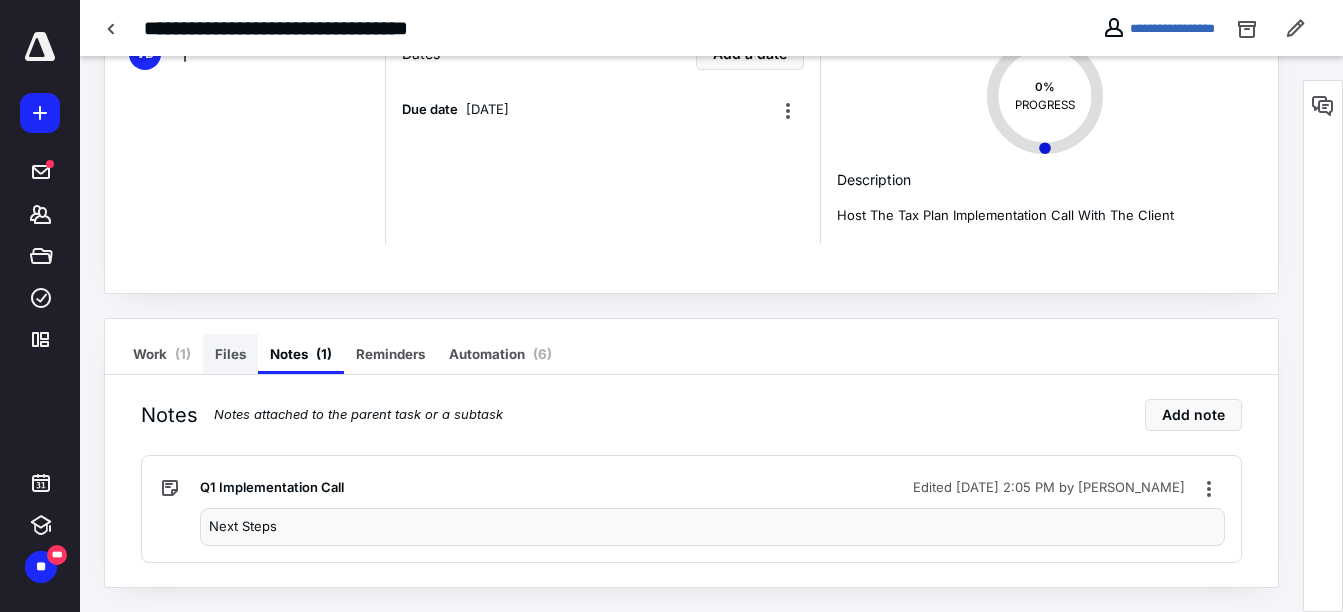 click on "Files" at bounding box center (230, 354) 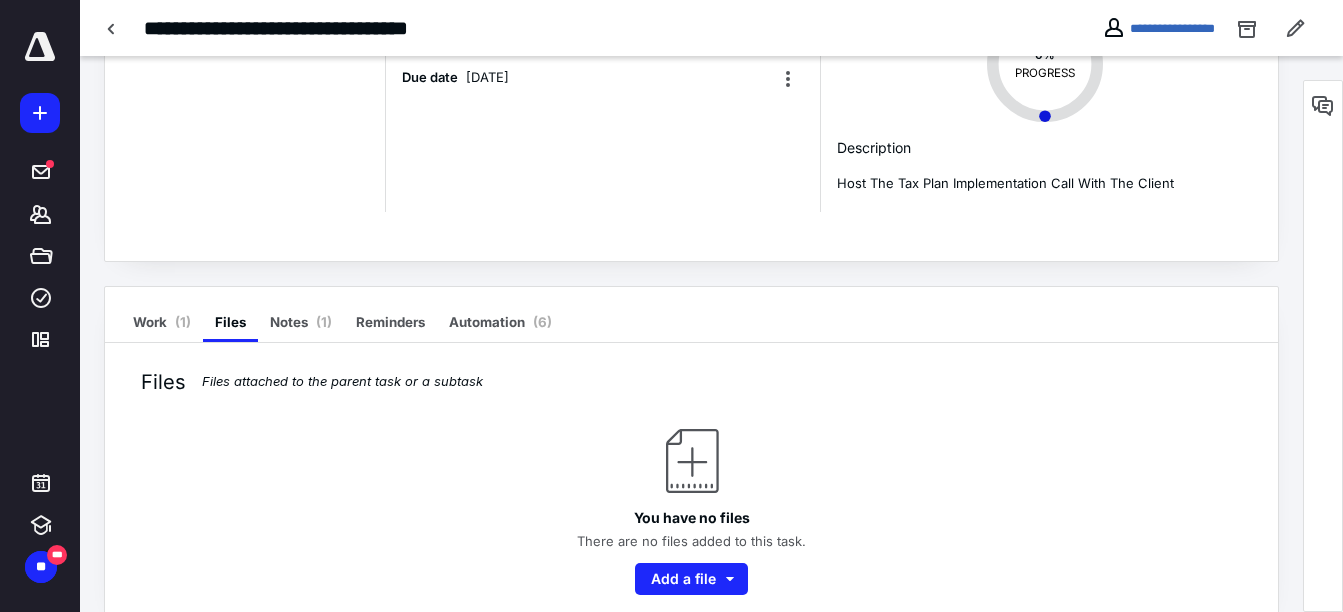 scroll, scrollTop: 156, scrollLeft: 0, axis: vertical 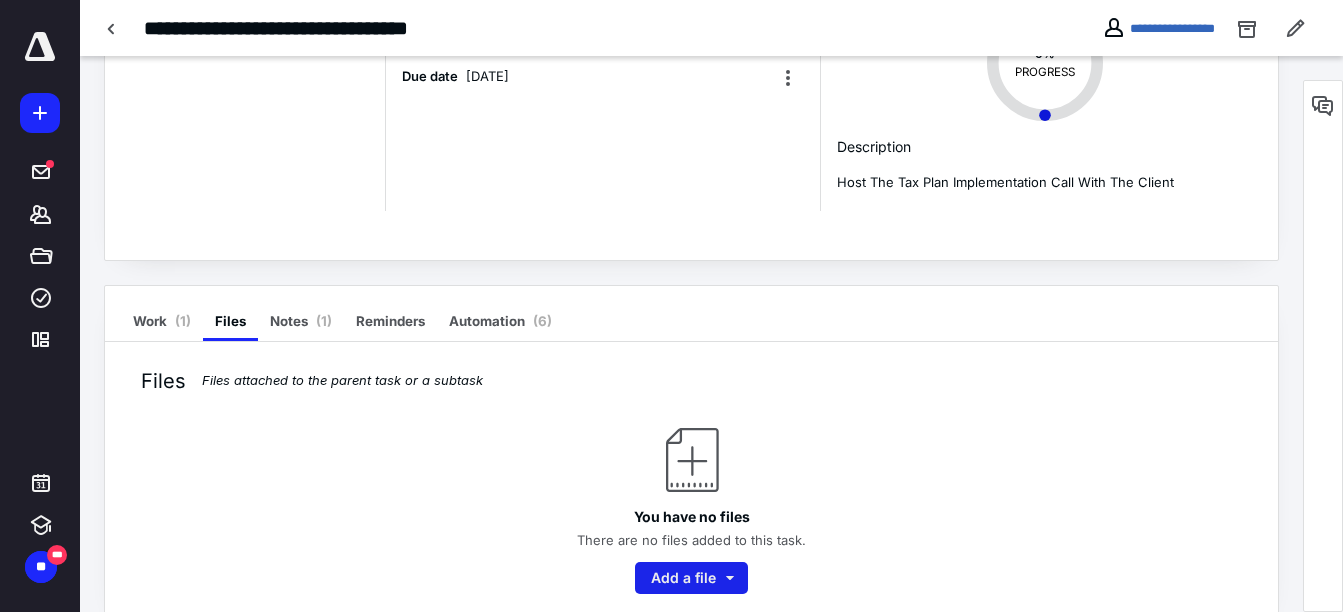 click on "Add a file" at bounding box center [691, 578] 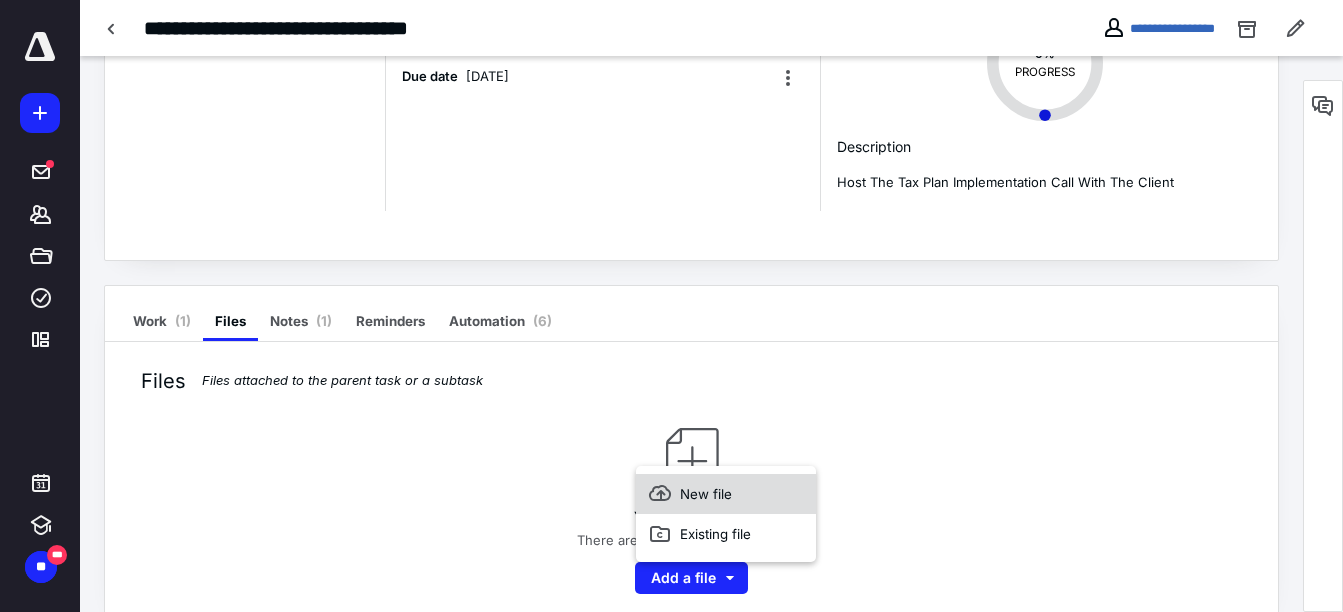 click on "New file" at bounding box center [726, 494] 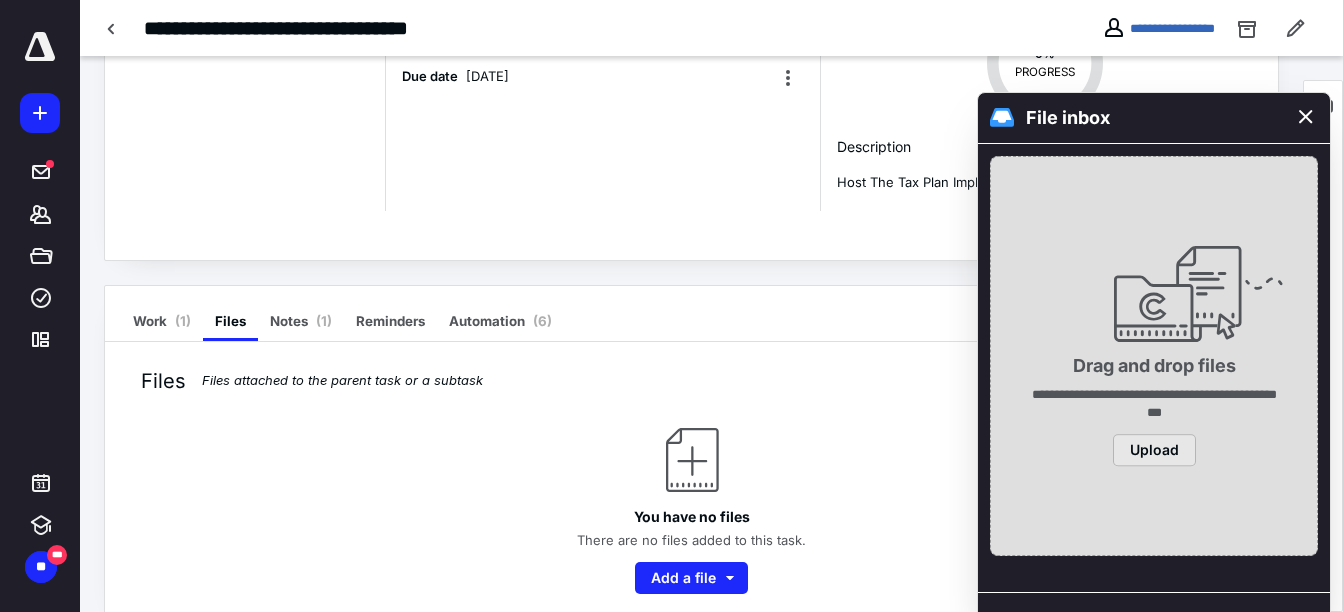 click on "Upload" at bounding box center (1154, 451) 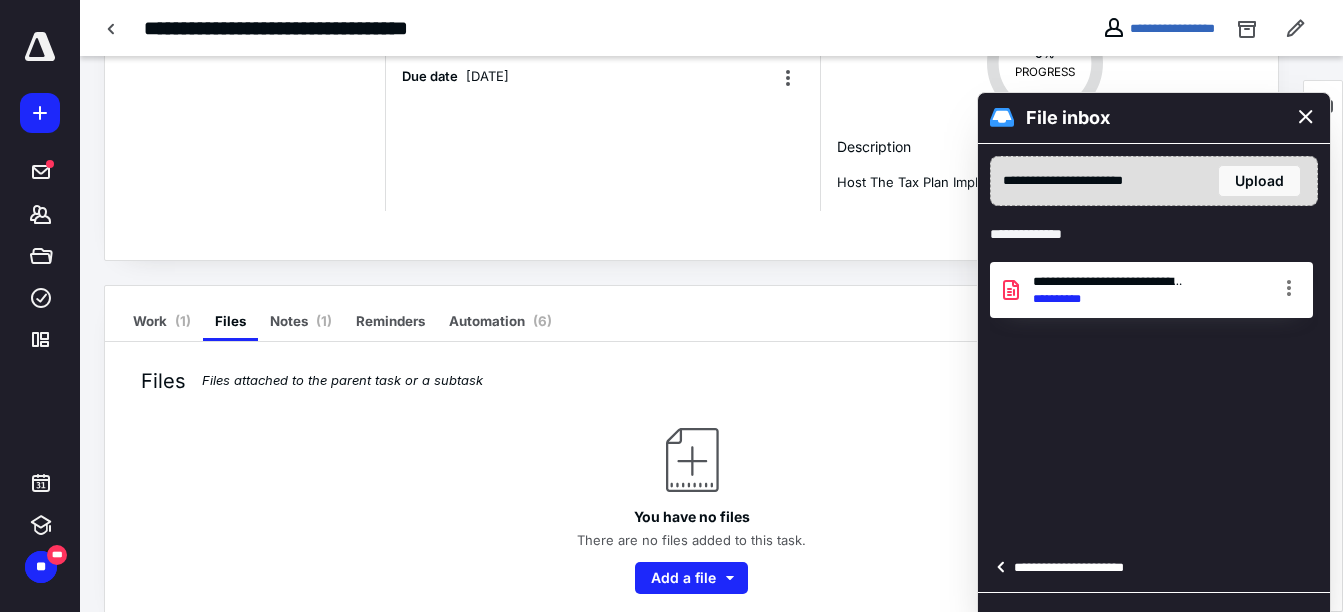 click on "**********" at bounding box center [1042, 628] 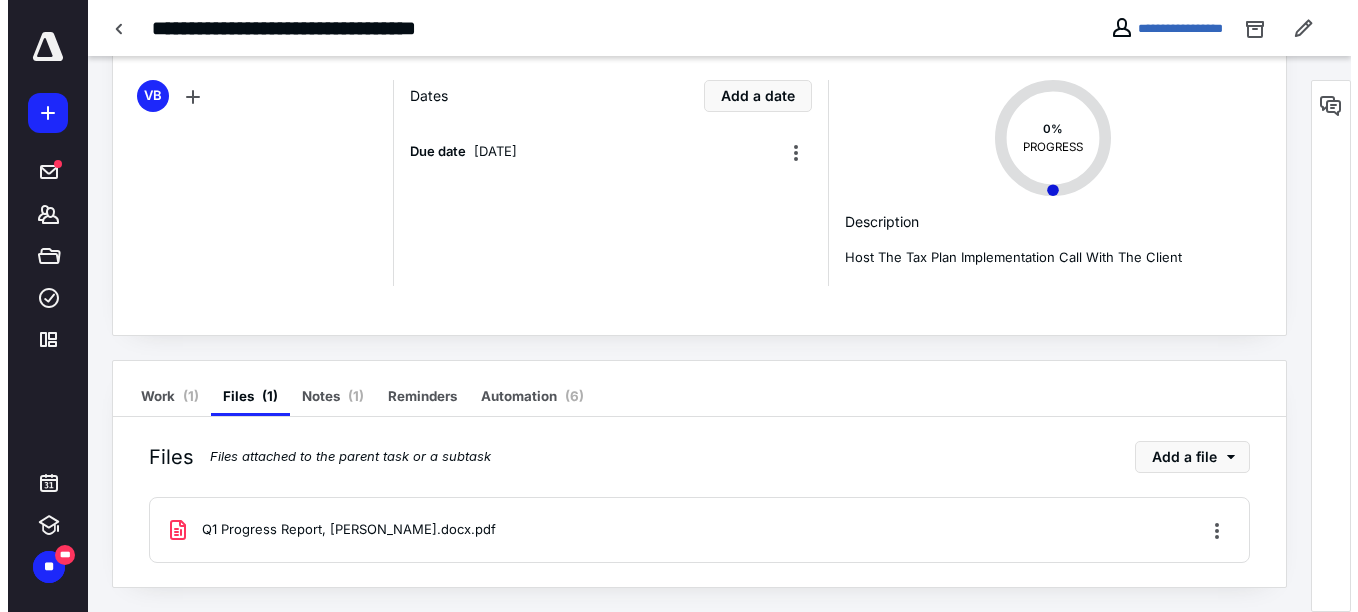 scroll, scrollTop: 0, scrollLeft: 0, axis: both 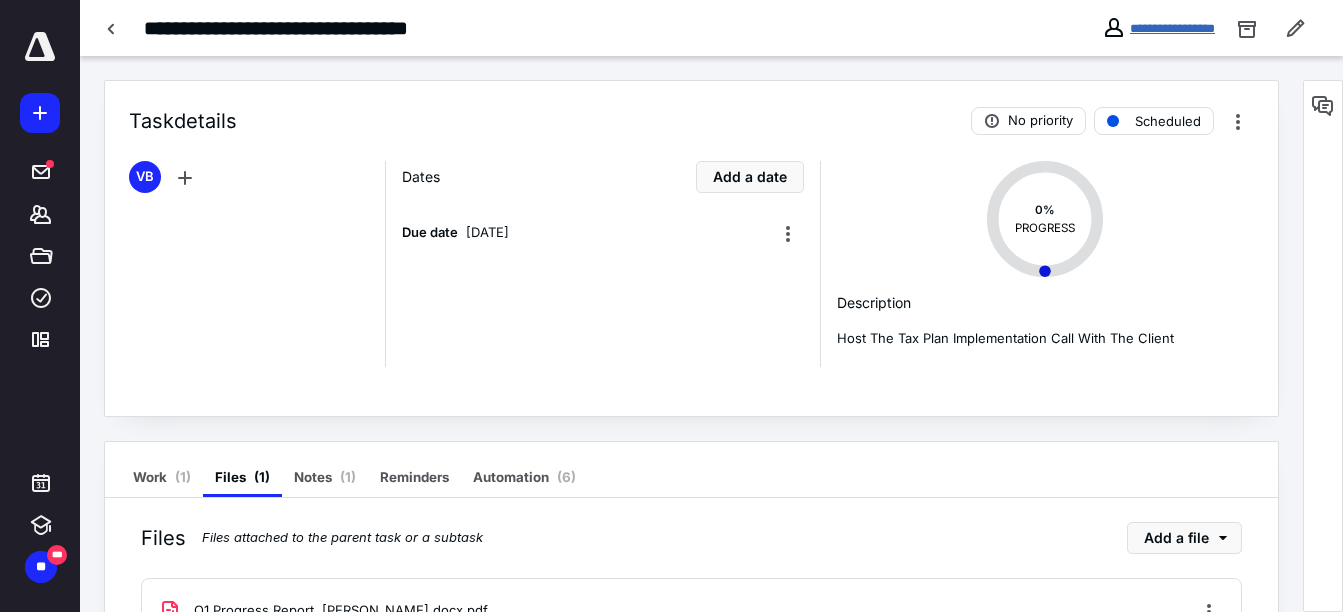 click on "**********" at bounding box center (1172, 28) 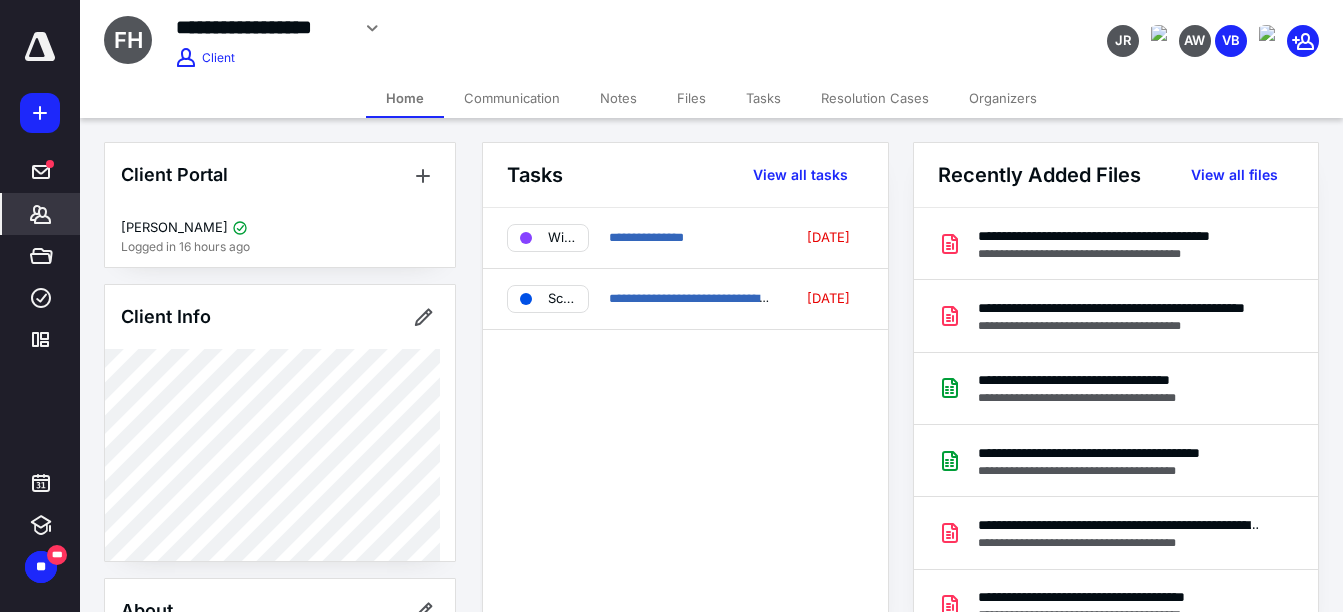 click on "Files" at bounding box center (691, 98) 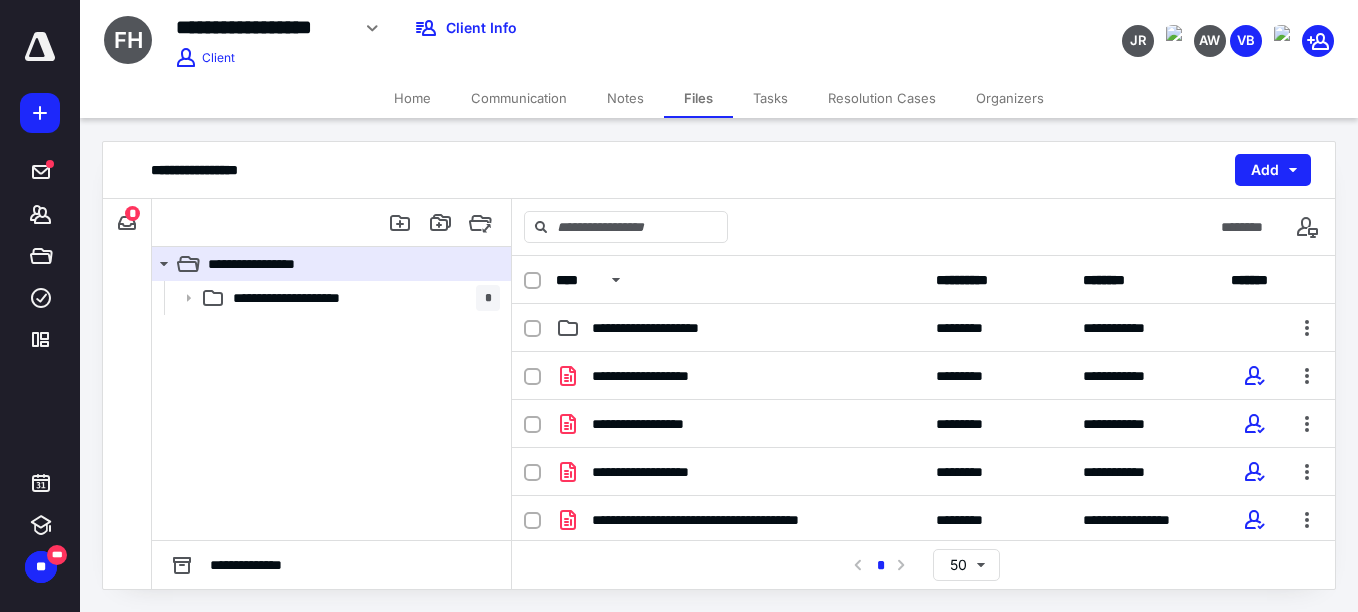 click on "Home" at bounding box center (412, 98) 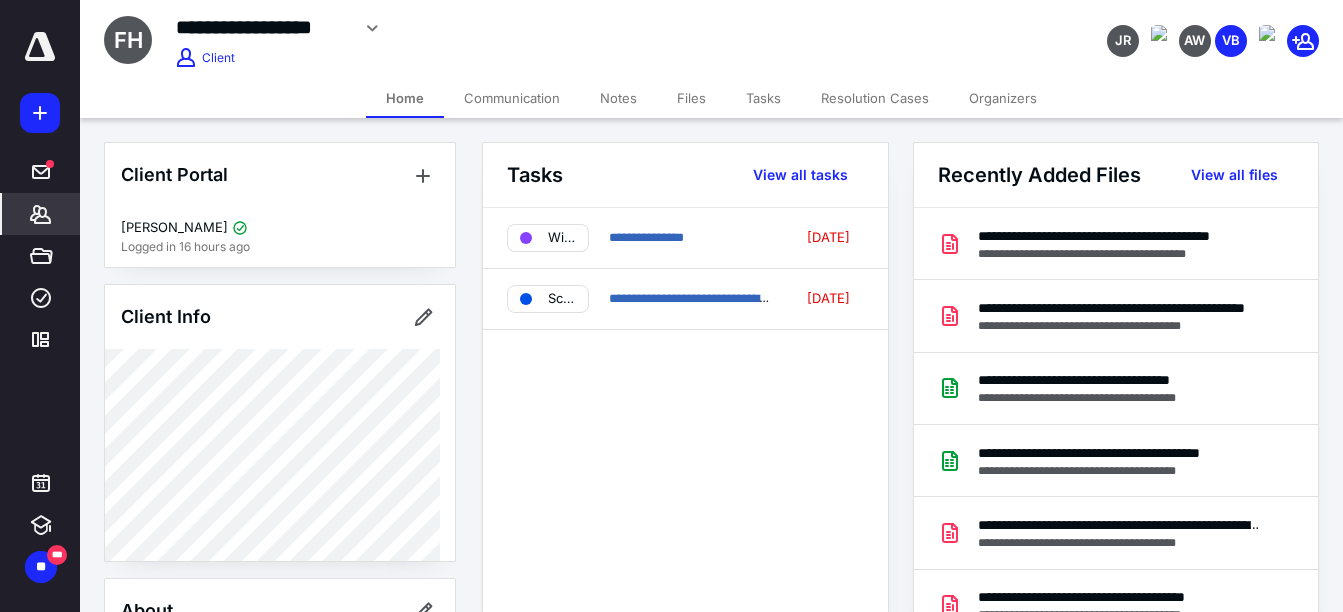 click on "Files" at bounding box center (691, 98) 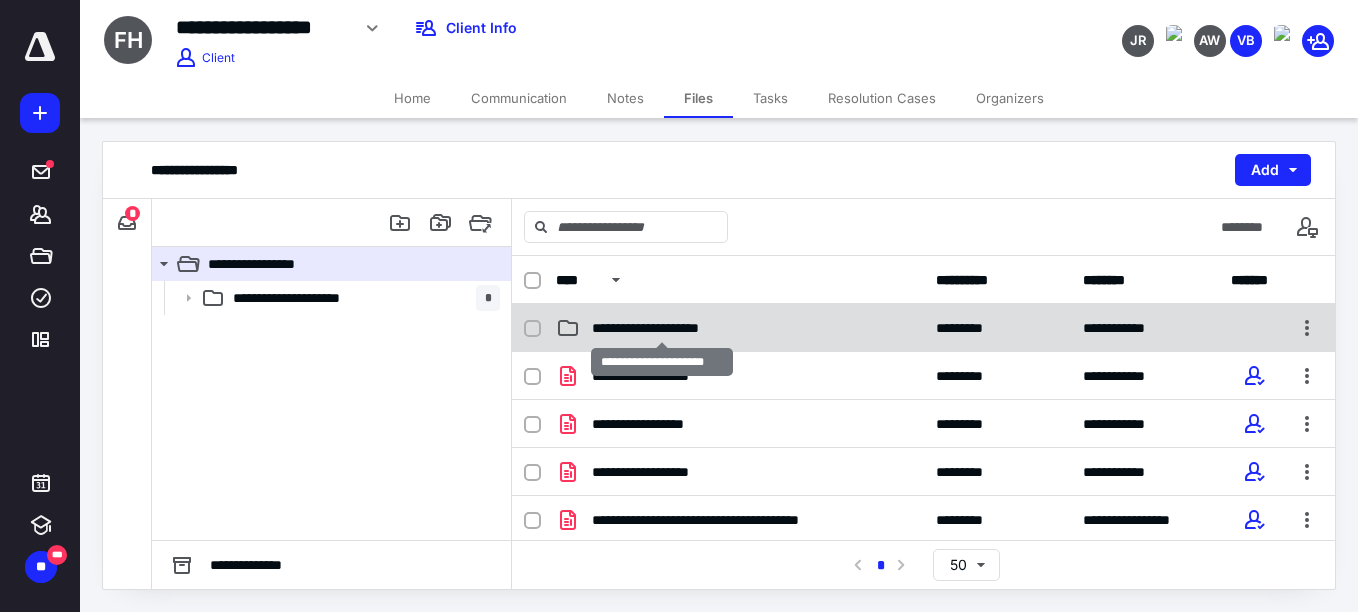 click on "**********" at bounding box center [662, 328] 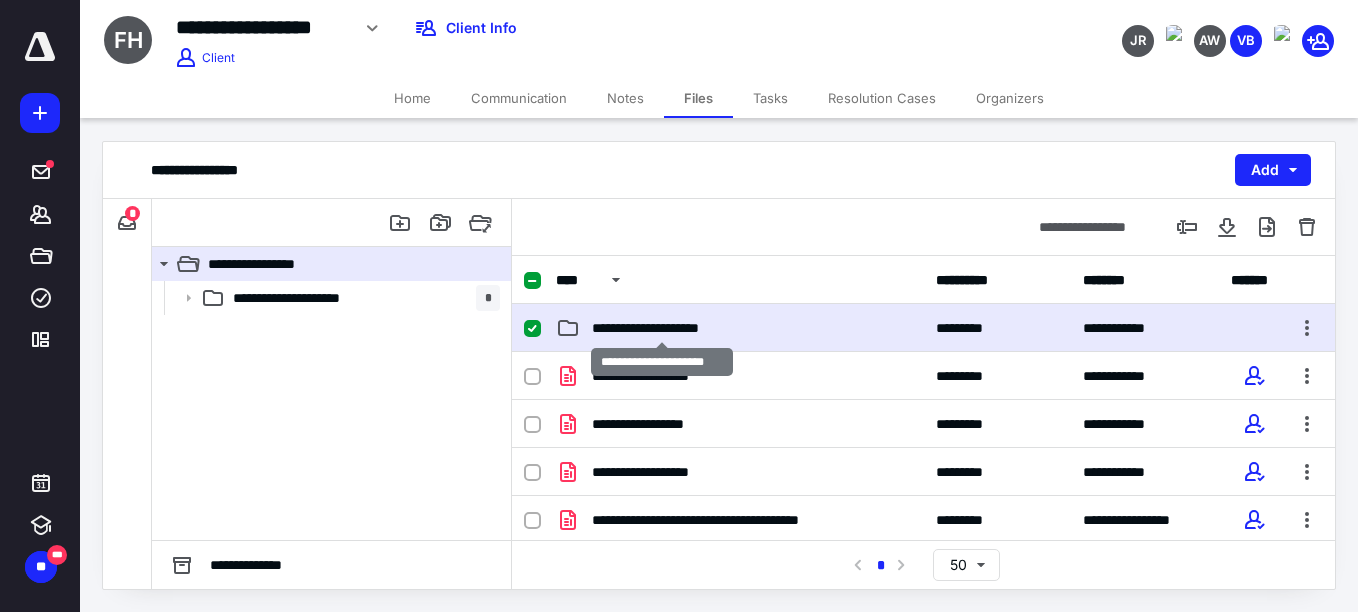 click on "**********" at bounding box center (662, 328) 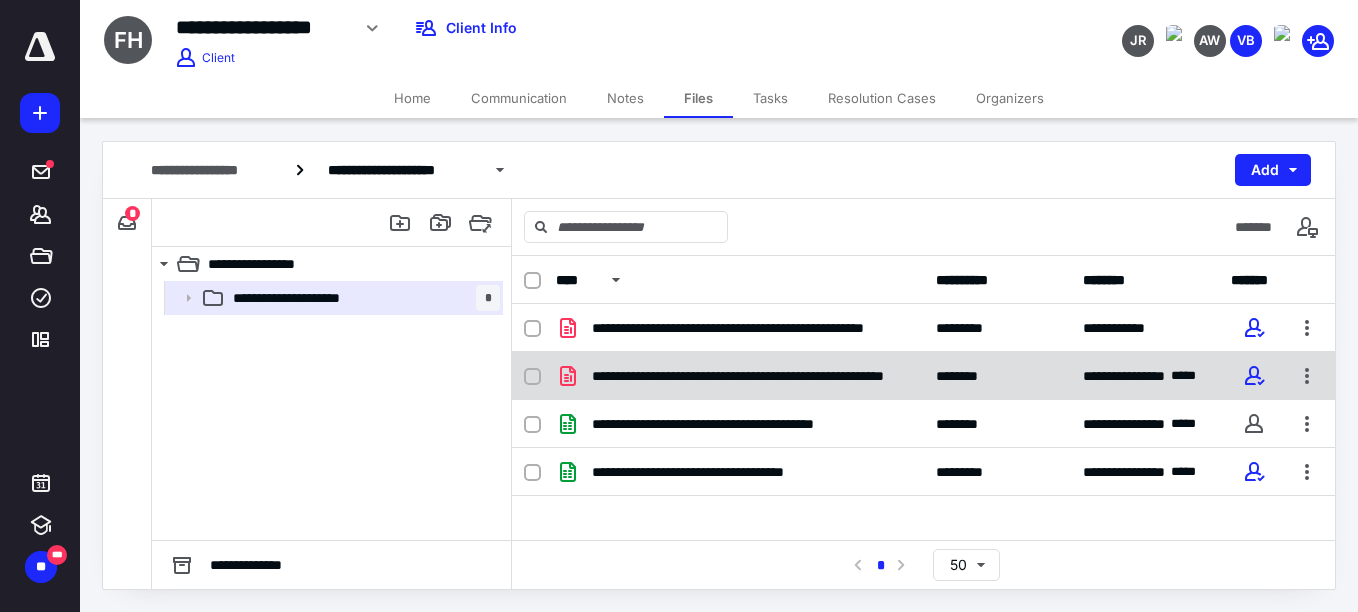 click on "**********" at bounding box center [923, 376] 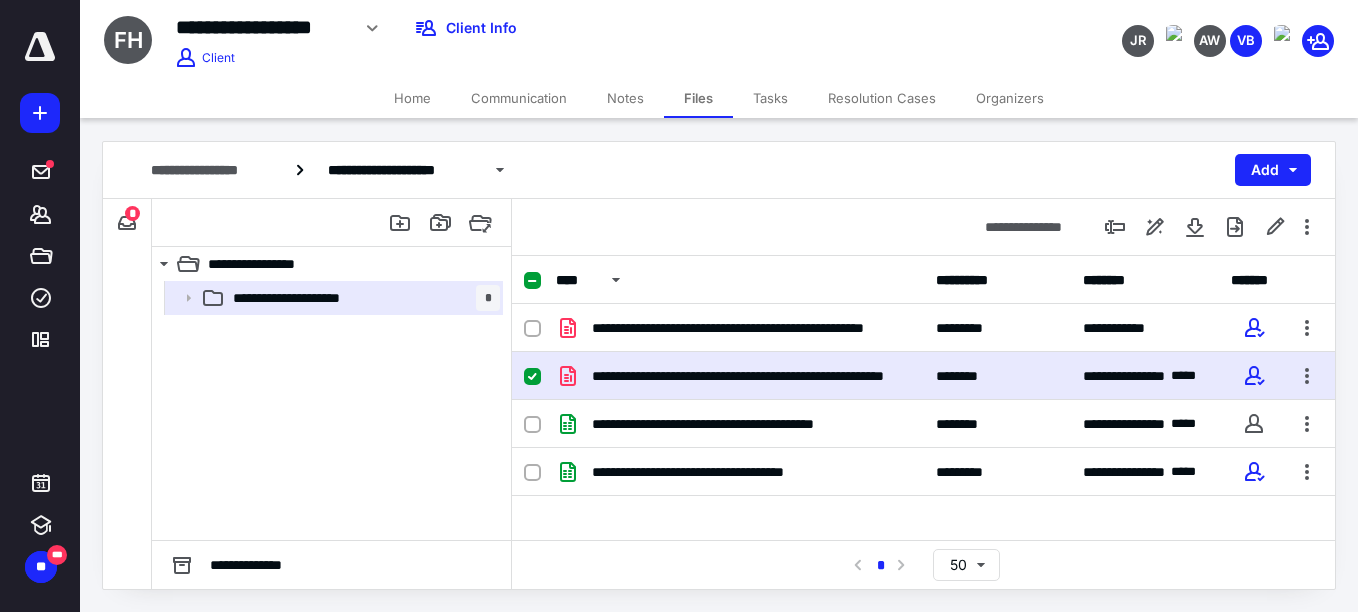 click on "**********" at bounding box center [923, 376] 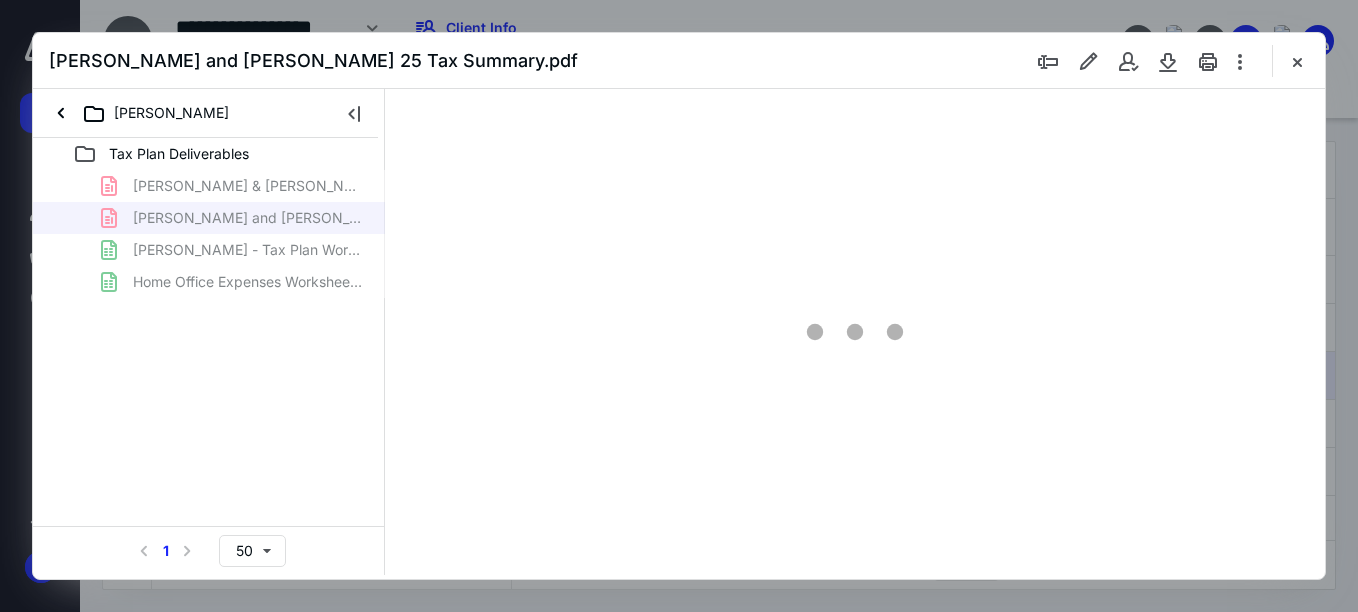 scroll, scrollTop: 0, scrollLeft: 0, axis: both 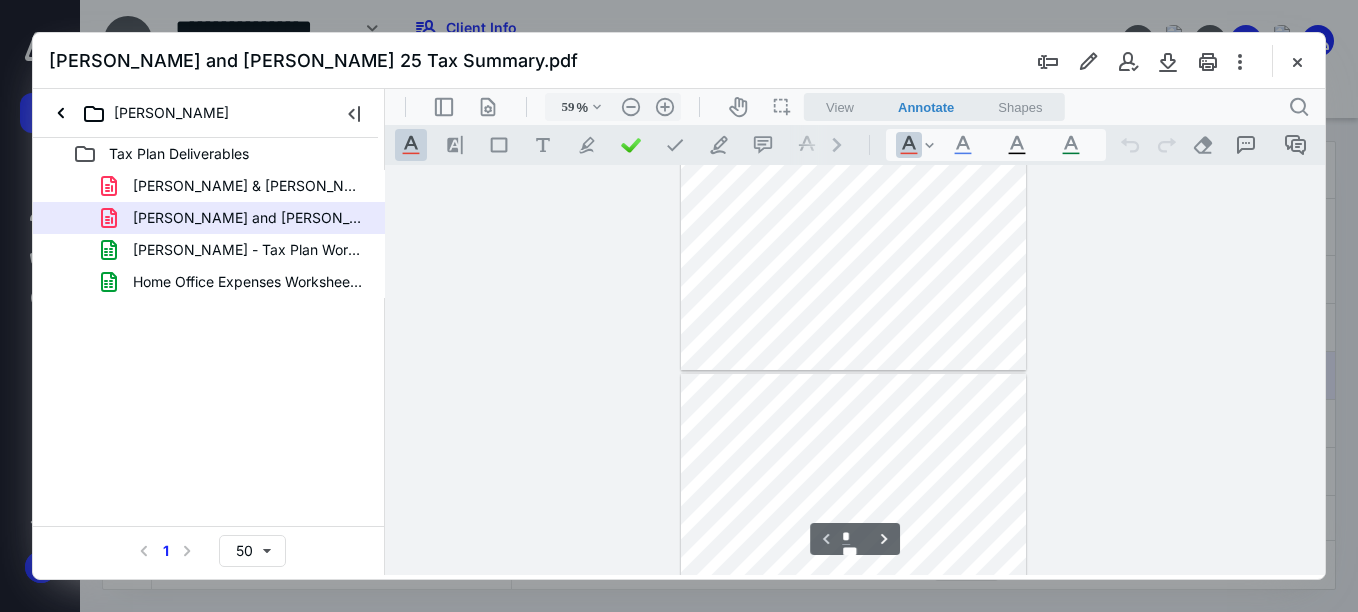 type on "67" 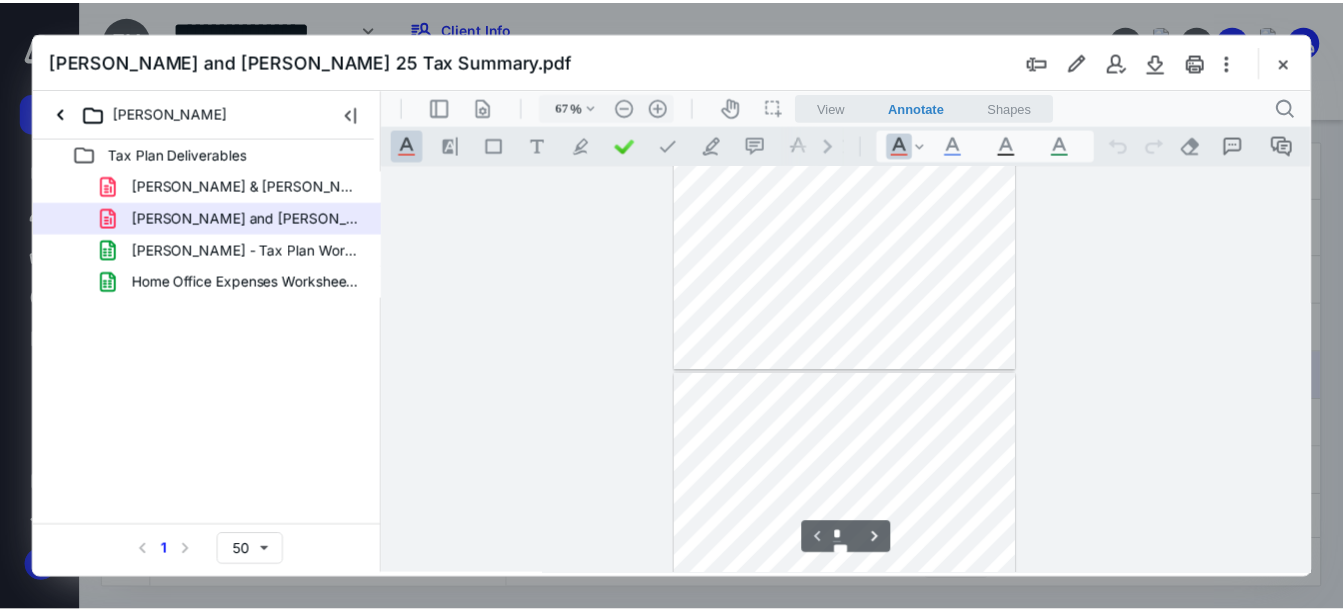 scroll, scrollTop: 128, scrollLeft: 0, axis: vertical 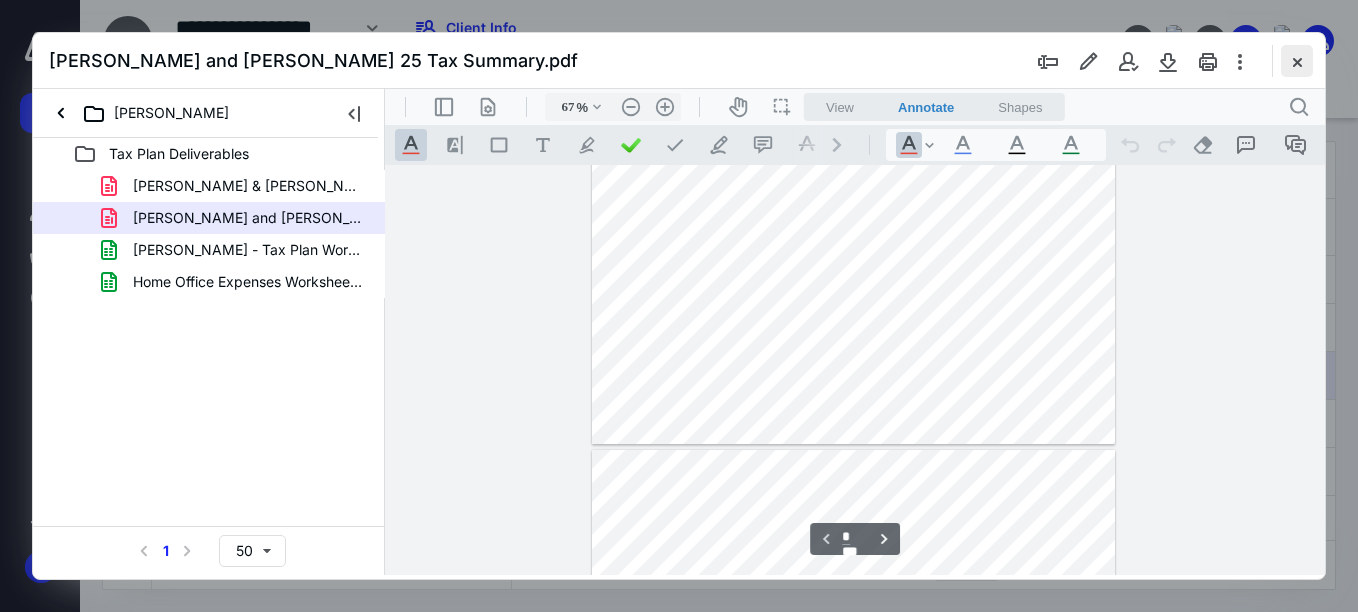 click at bounding box center [1297, 61] 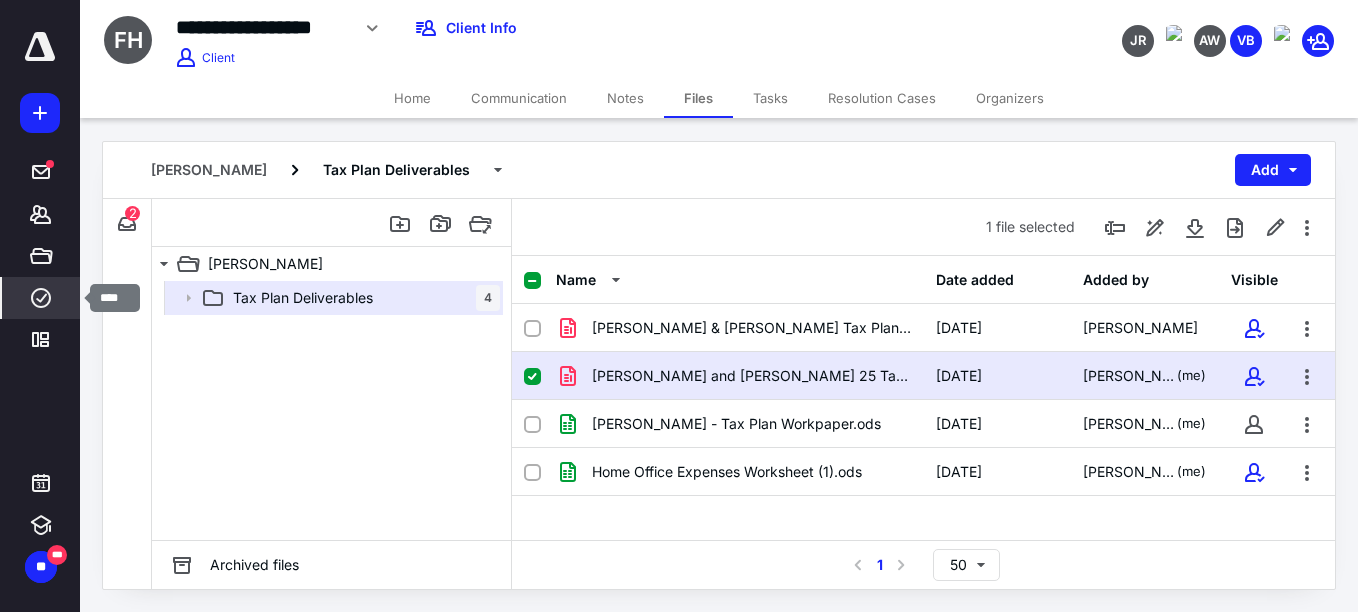 drag, startPoint x: 49, startPoint y: 286, endPoint x: 37, endPoint y: 289, distance: 12.369317 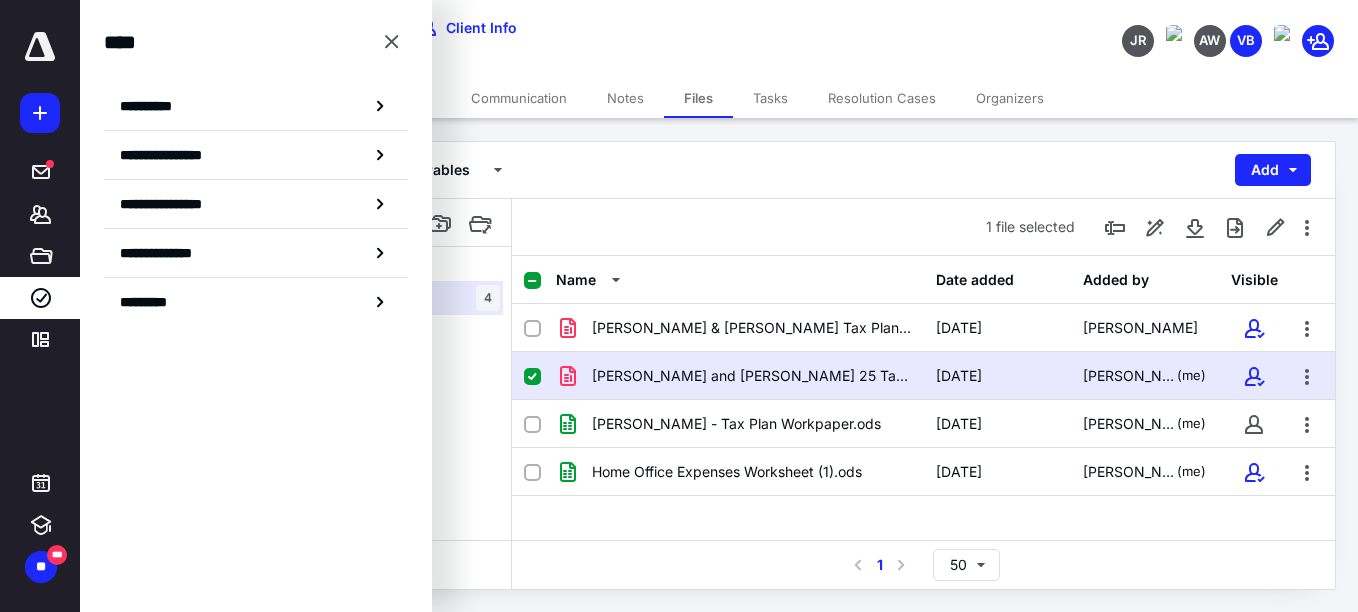 click on "Francisco Herrera Tax Plan Deliverables   Add" at bounding box center (719, 170) 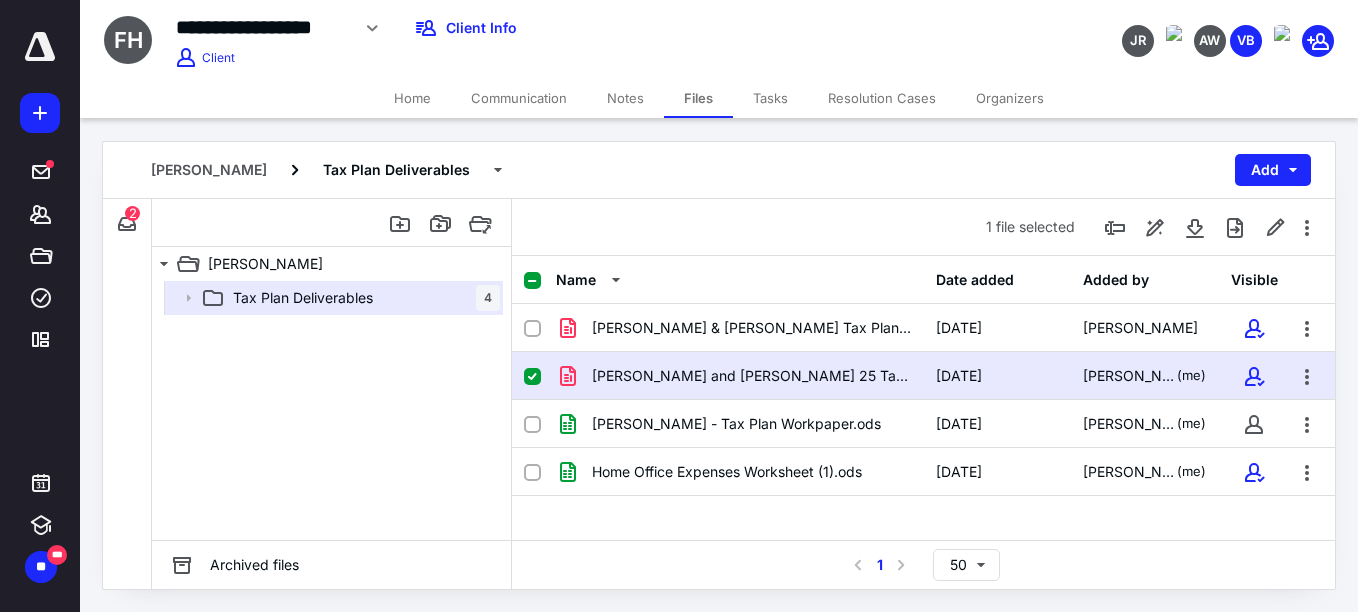 click on "Notes" at bounding box center [625, 98] 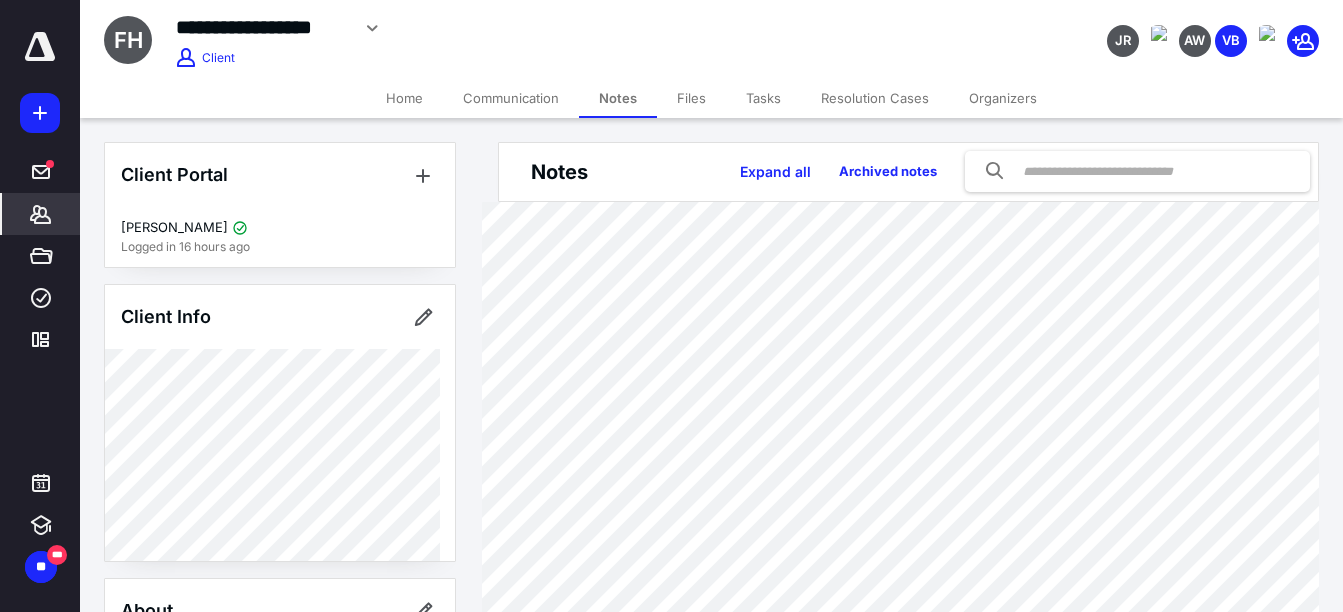 click on "Home" at bounding box center (404, 98) 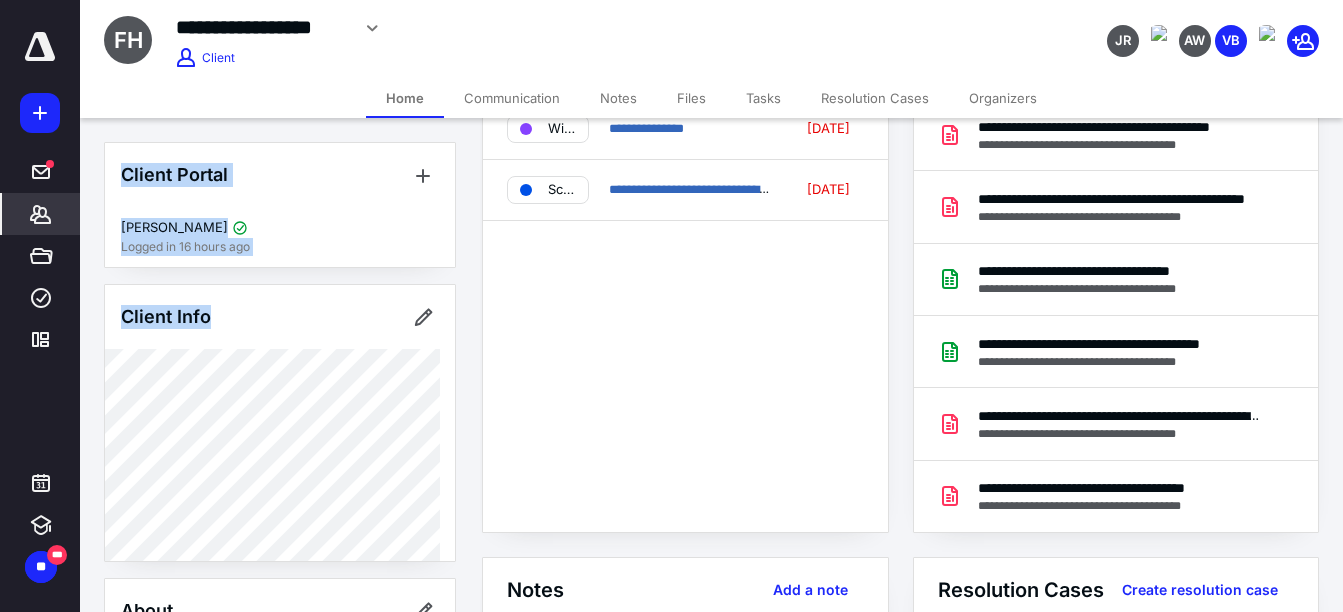 click on "**********" at bounding box center (671, 197) 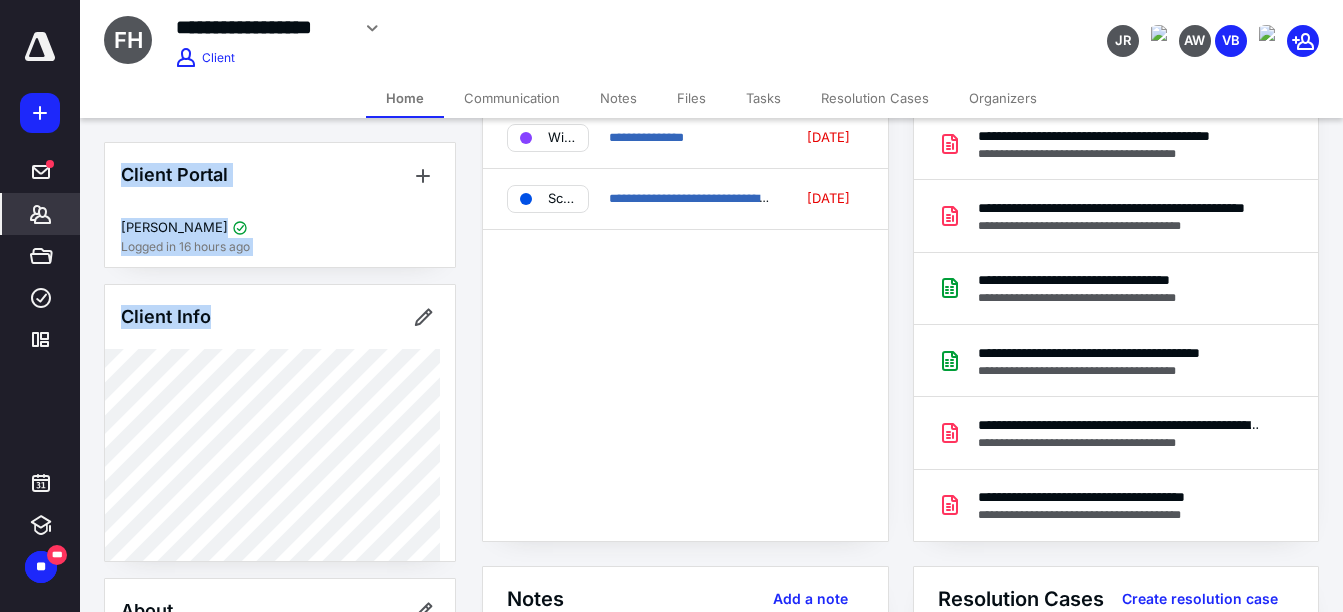 click on "Notes" at bounding box center [618, 98] 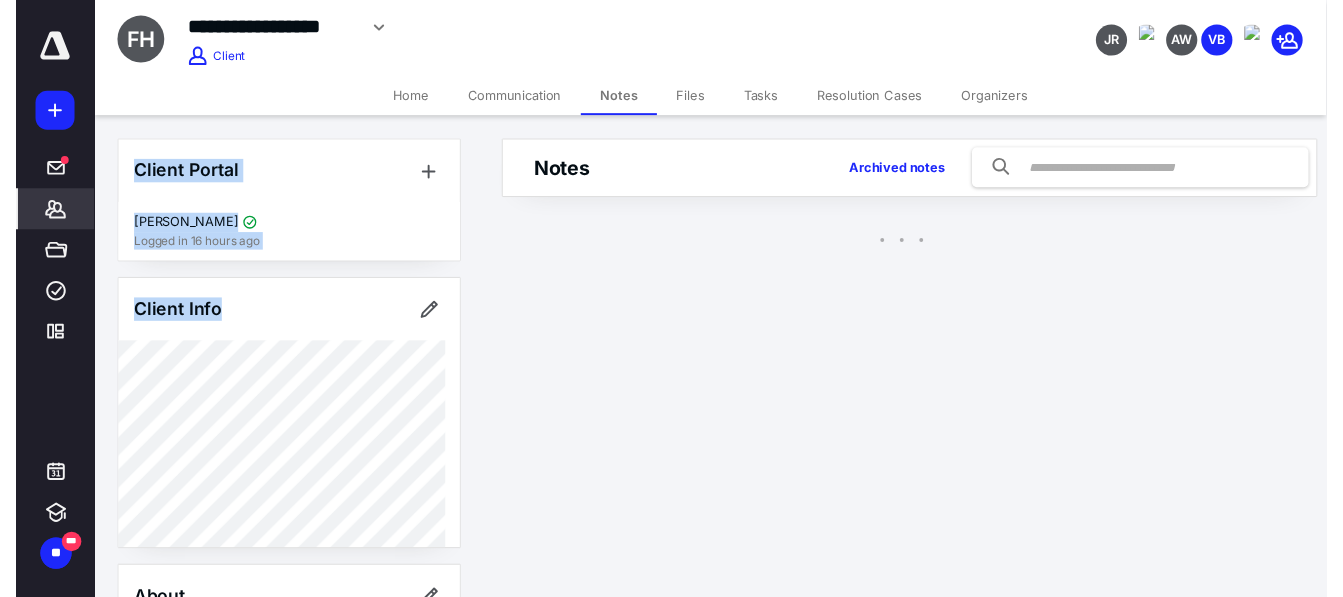 scroll, scrollTop: 0, scrollLeft: 0, axis: both 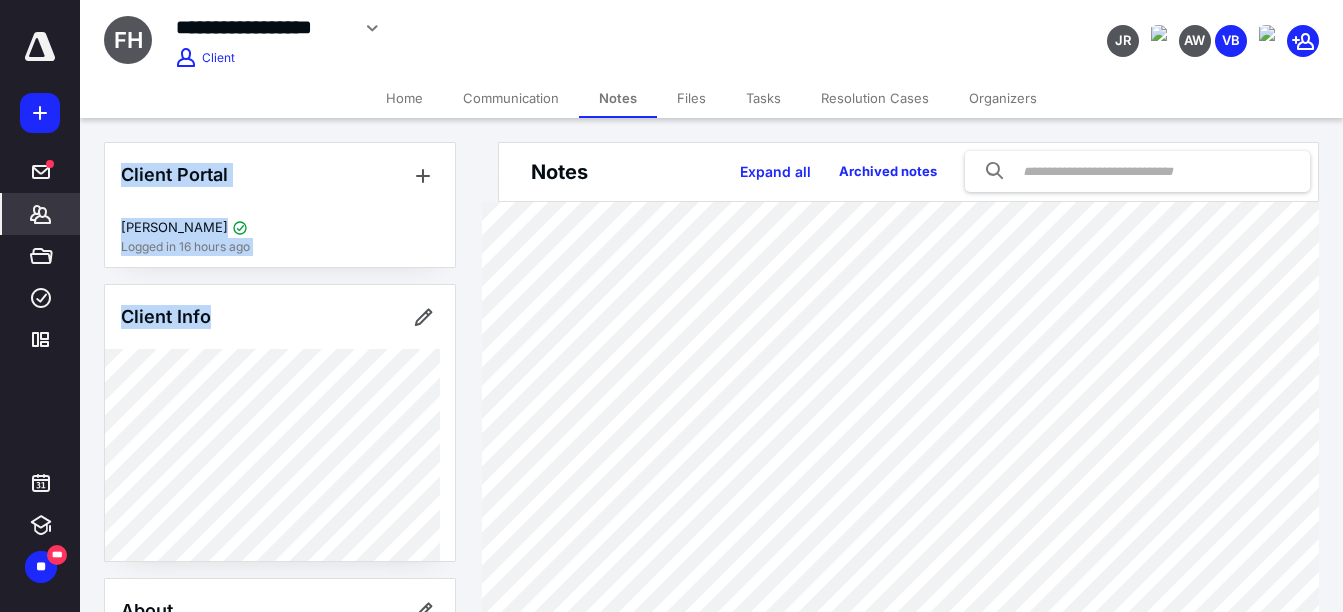 click on "Home" at bounding box center (404, 98) 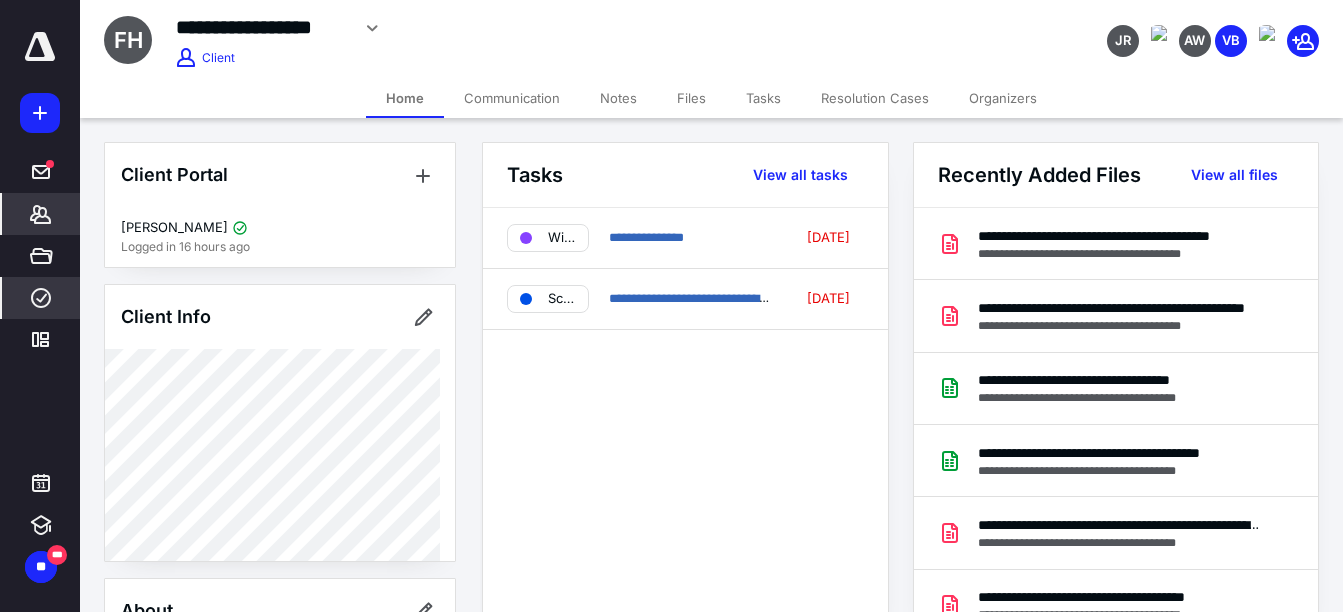 click on "****" at bounding box center [41, 298] 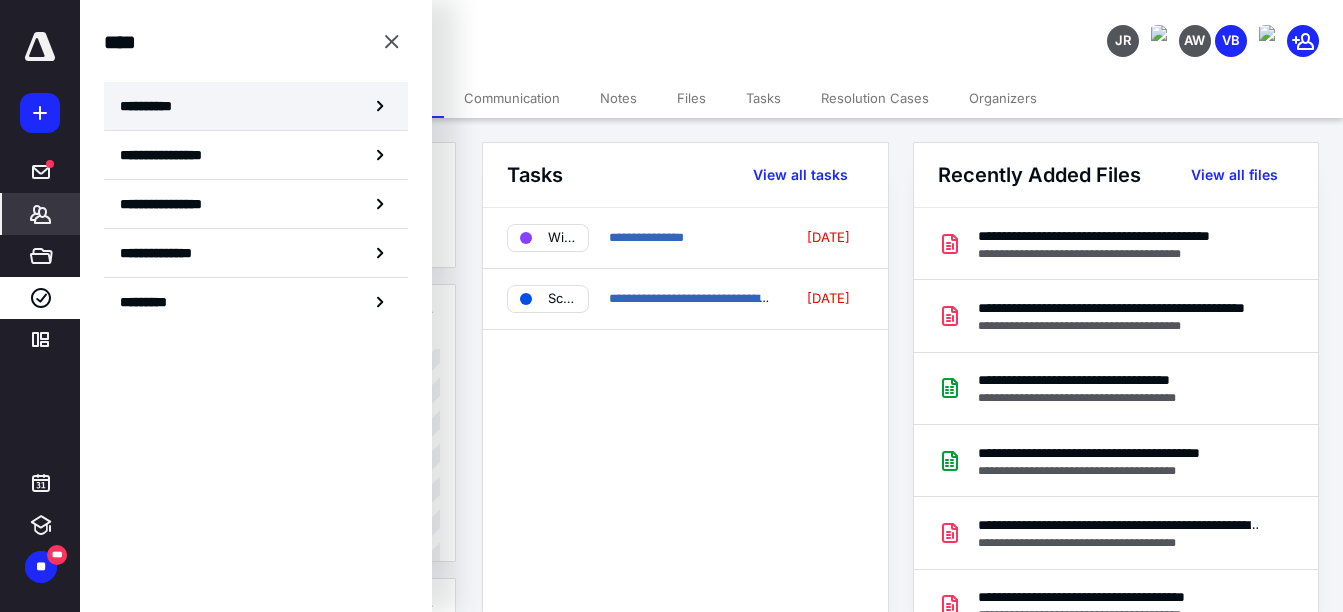 click on "**********" at bounding box center (256, 106) 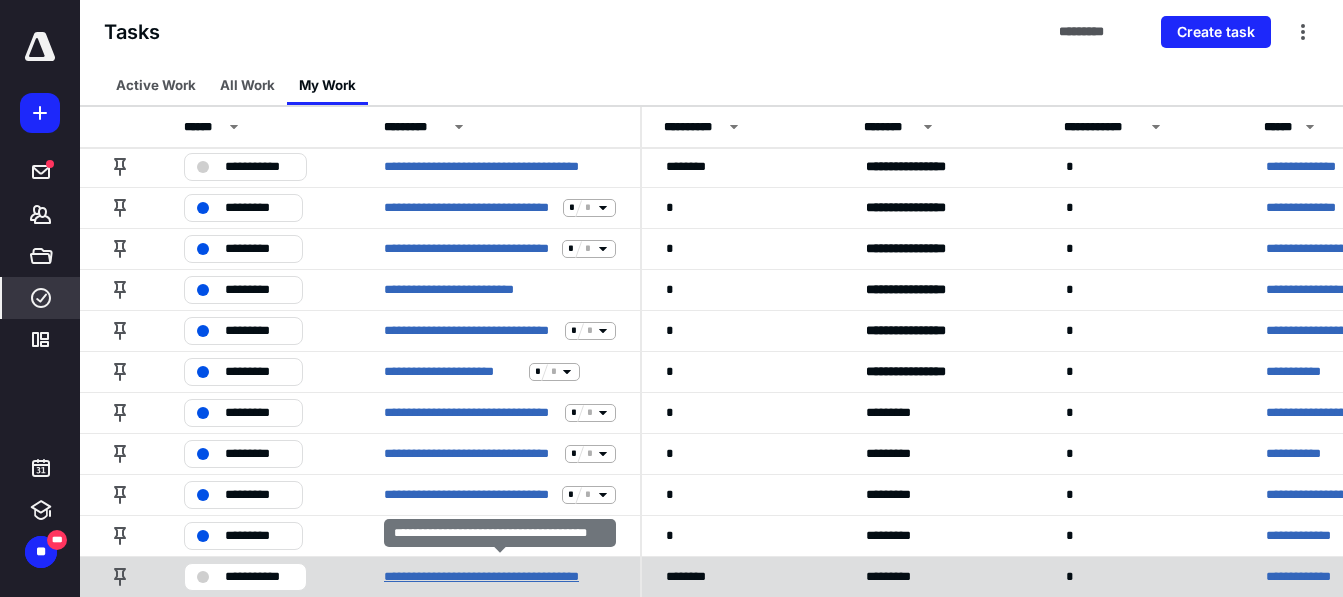 scroll, scrollTop: 411, scrollLeft: 0, axis: vertical 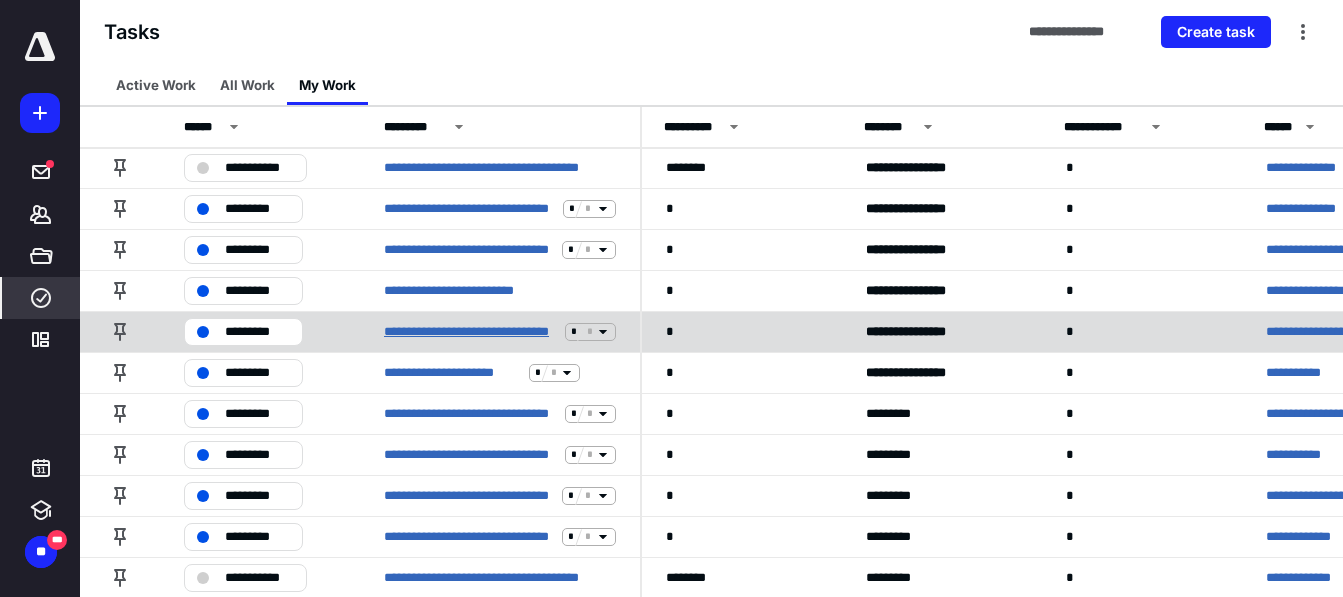 click on "**********" at bounding box center [470, 332] 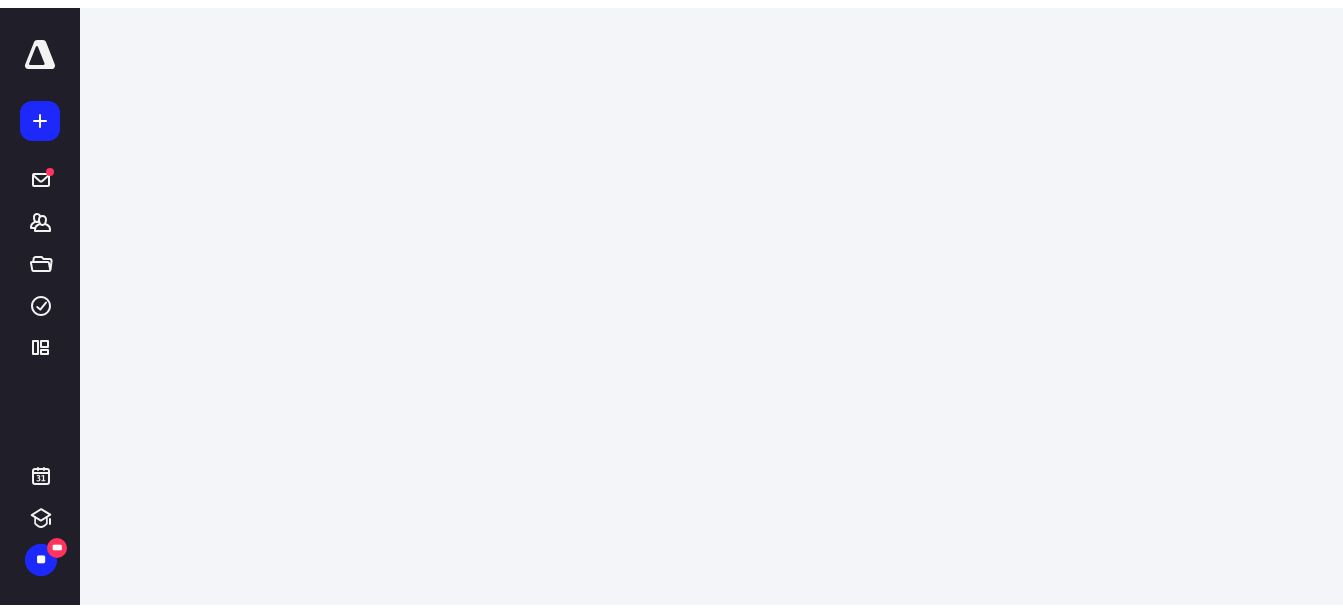 scroll, scrollTop: 0, scrollLeft: 0, axis: both 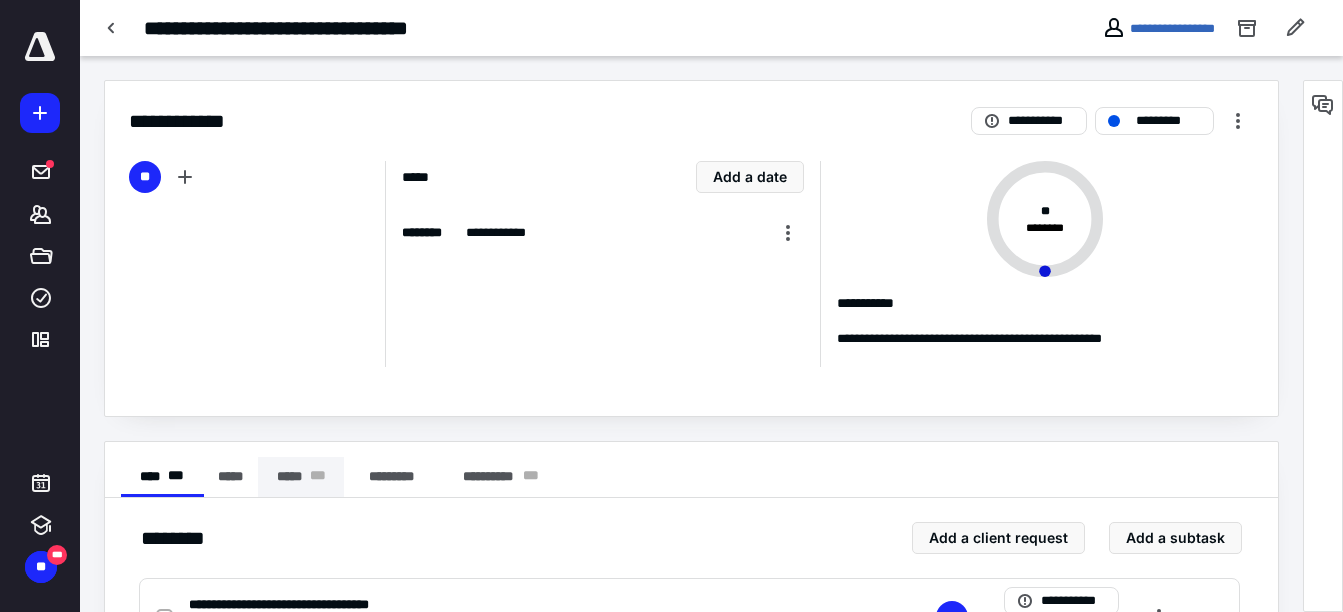 click on "* * *" at bounding box center (318, 477) 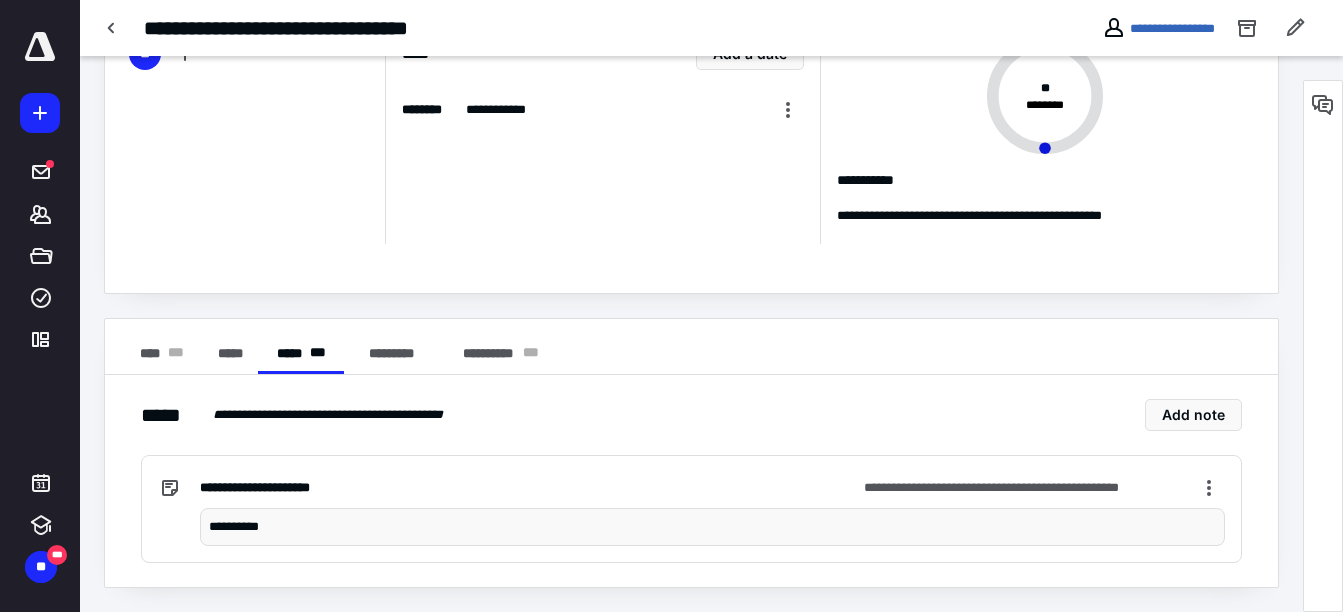scroll, scrollTop: 0, scrollLeft: 0, axis: both 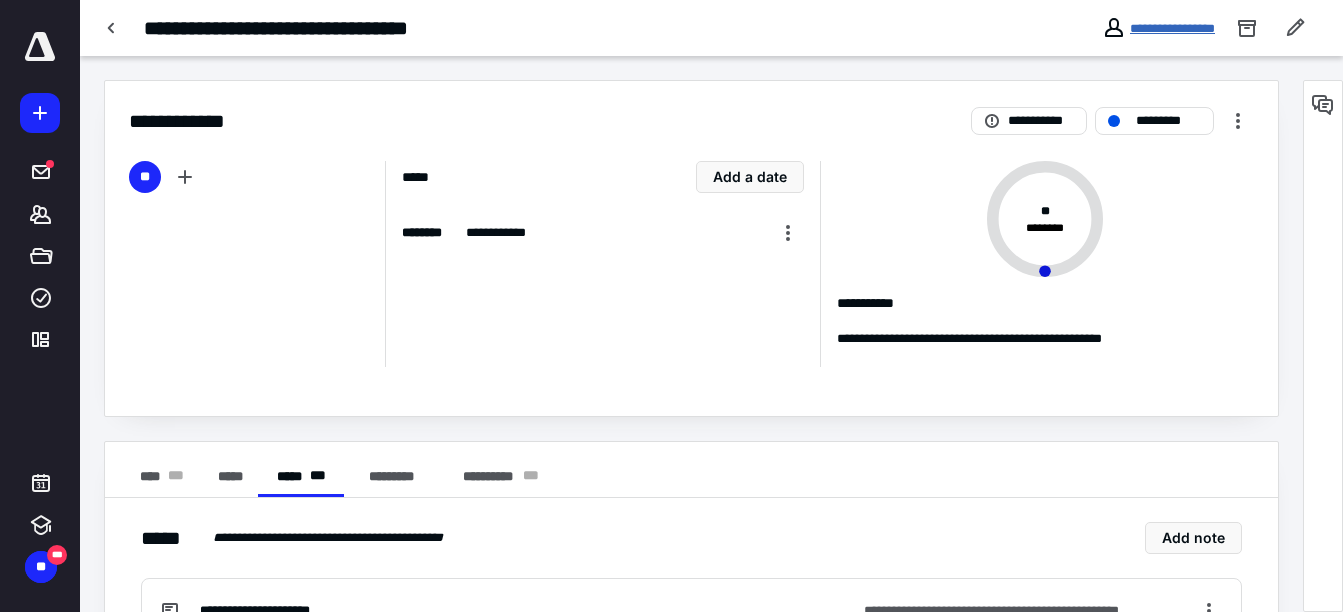 click on "**********" at bounding box center [1172, 28] 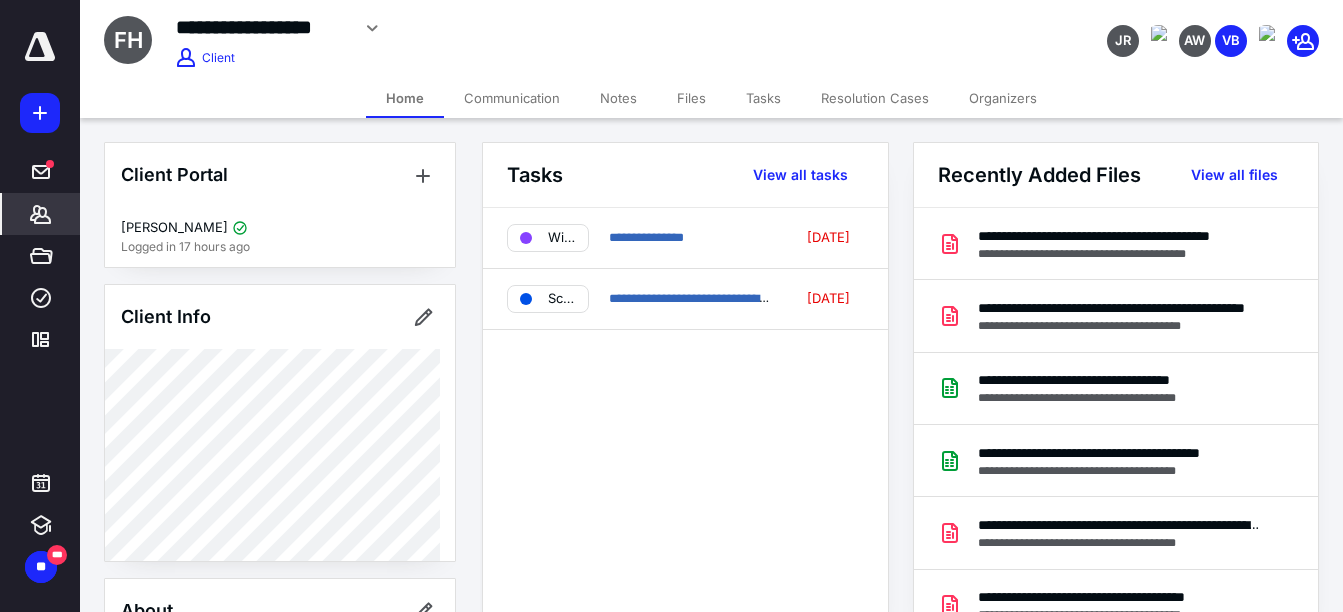 scroll, scrollTop: 74, scrollLeft: 0, axis: vertical 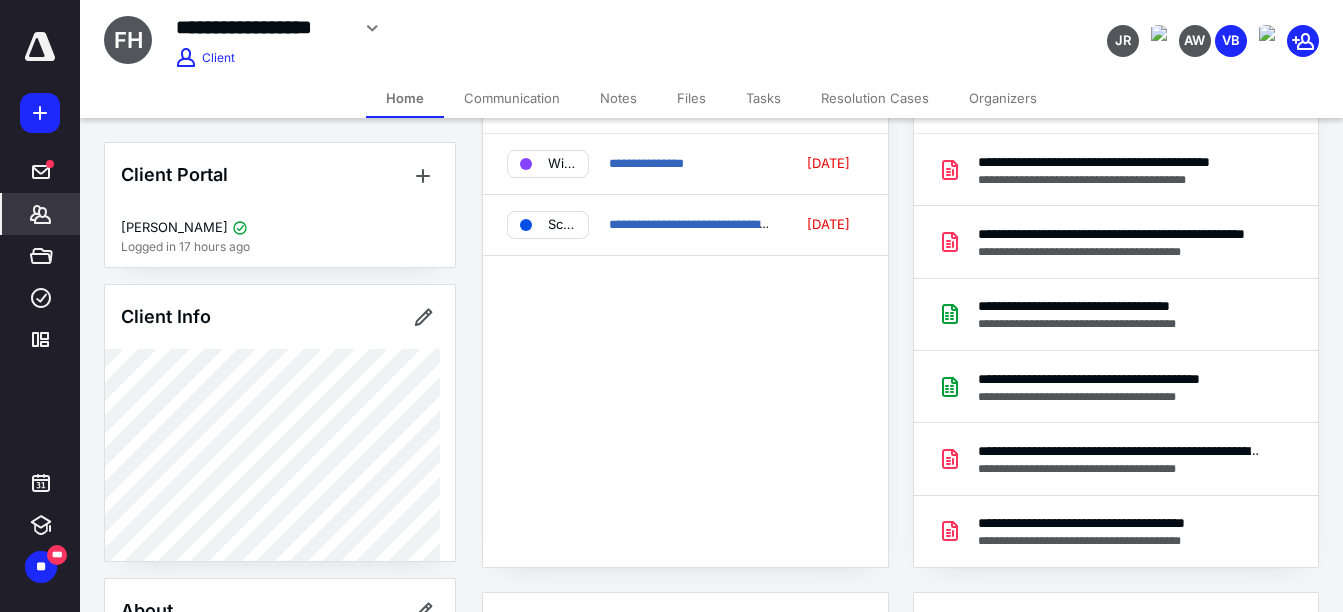click on "Files" at bounding box center [691, 98] 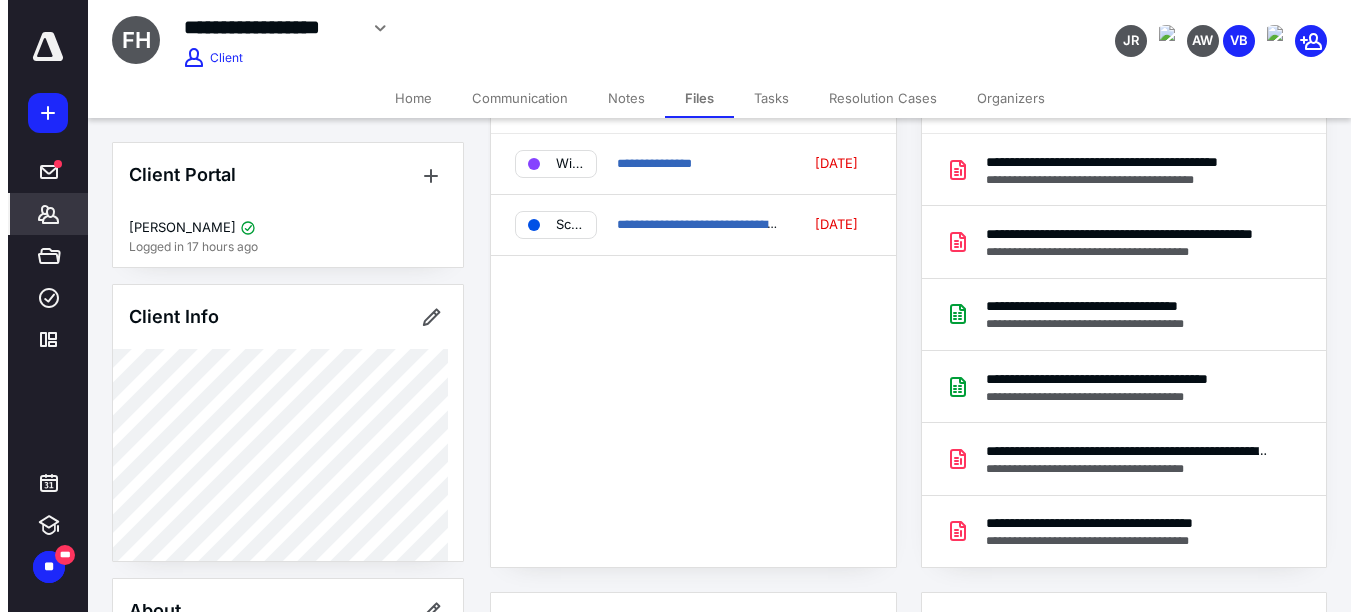 scroll, scrollTop: 0, scrollLeft: 0, axis: both 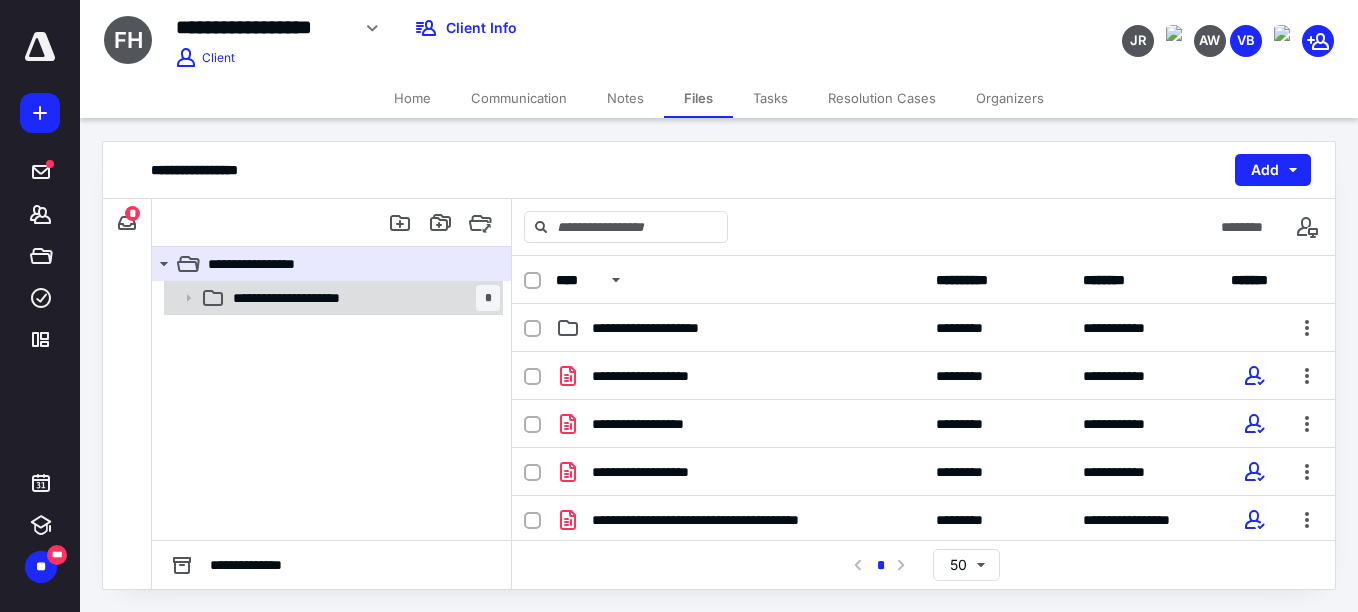 click on "**********" at bounding box center (362, 298) 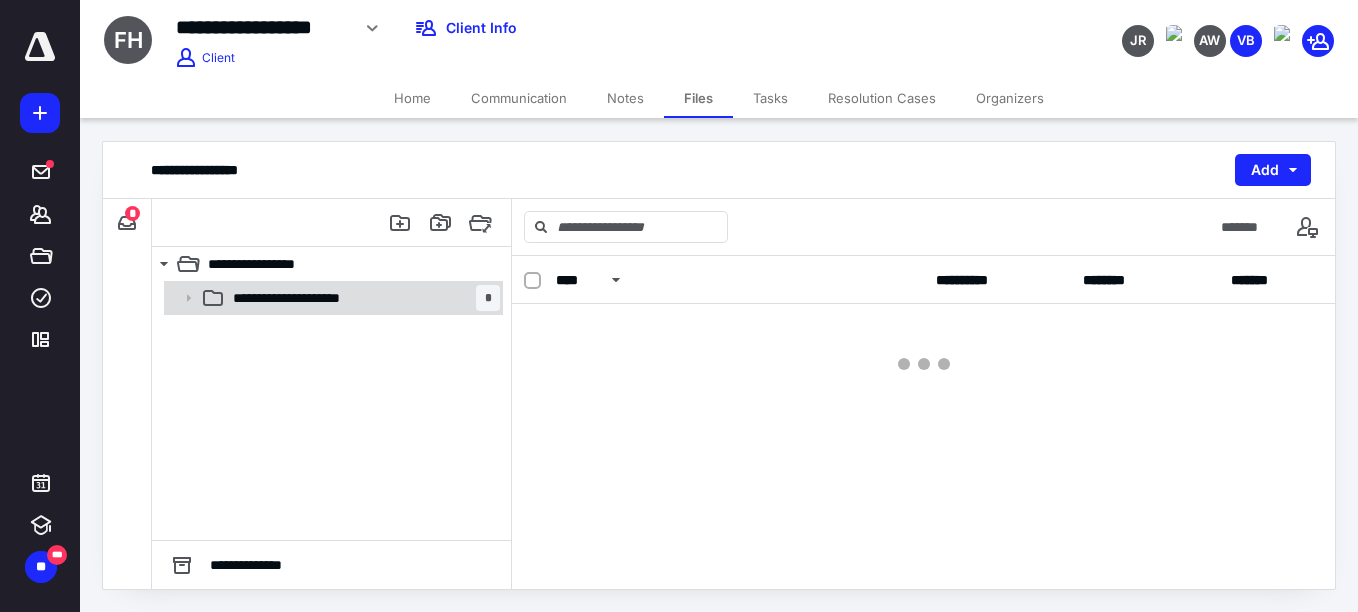 click on "**********" at bounding box center (362, 298) 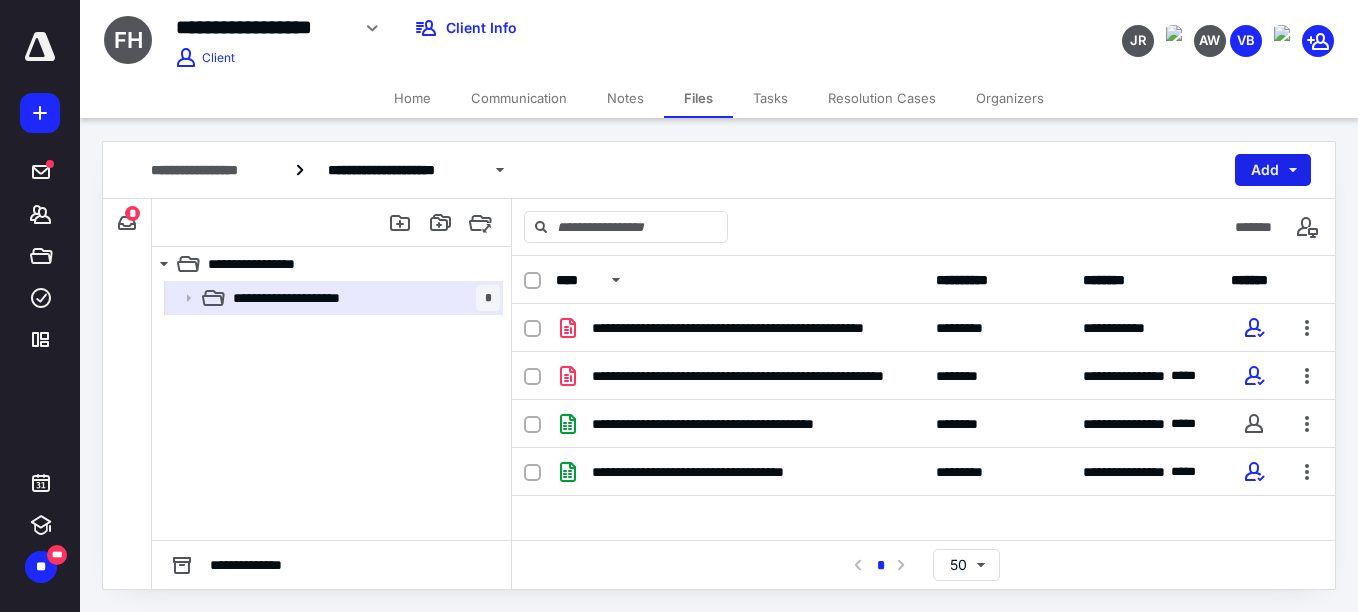 click on "Add" at bounding box center [1273, 170] 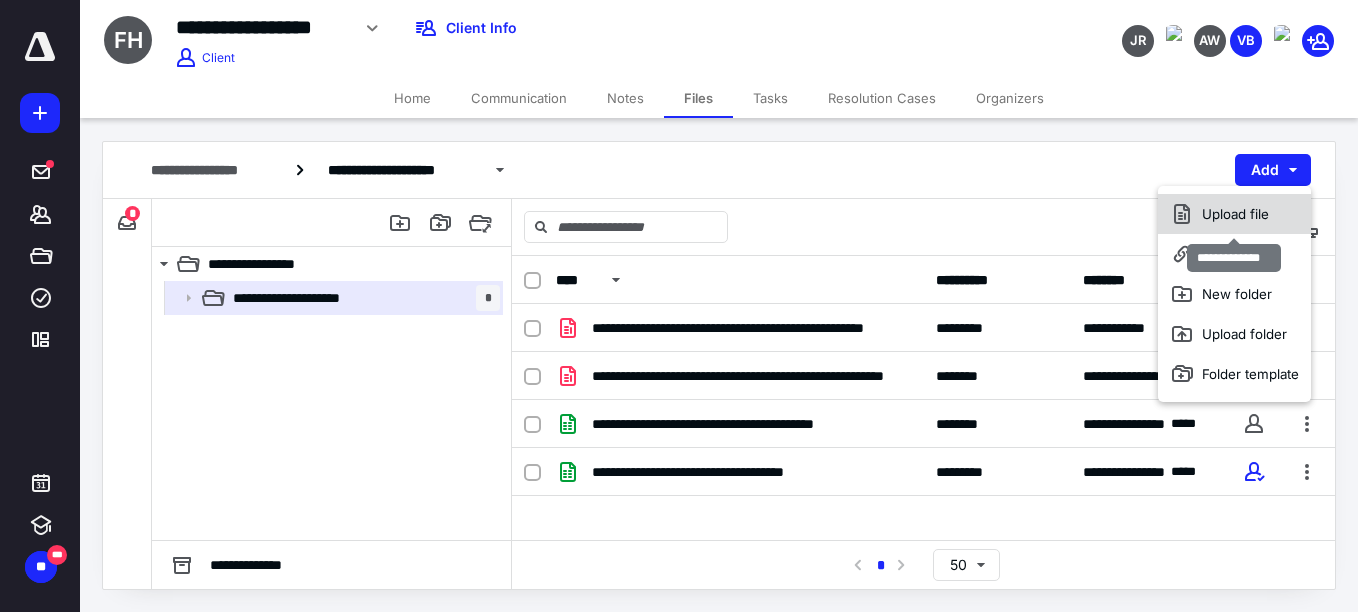 click on "Upload file" at bounding box center [1234, 214] 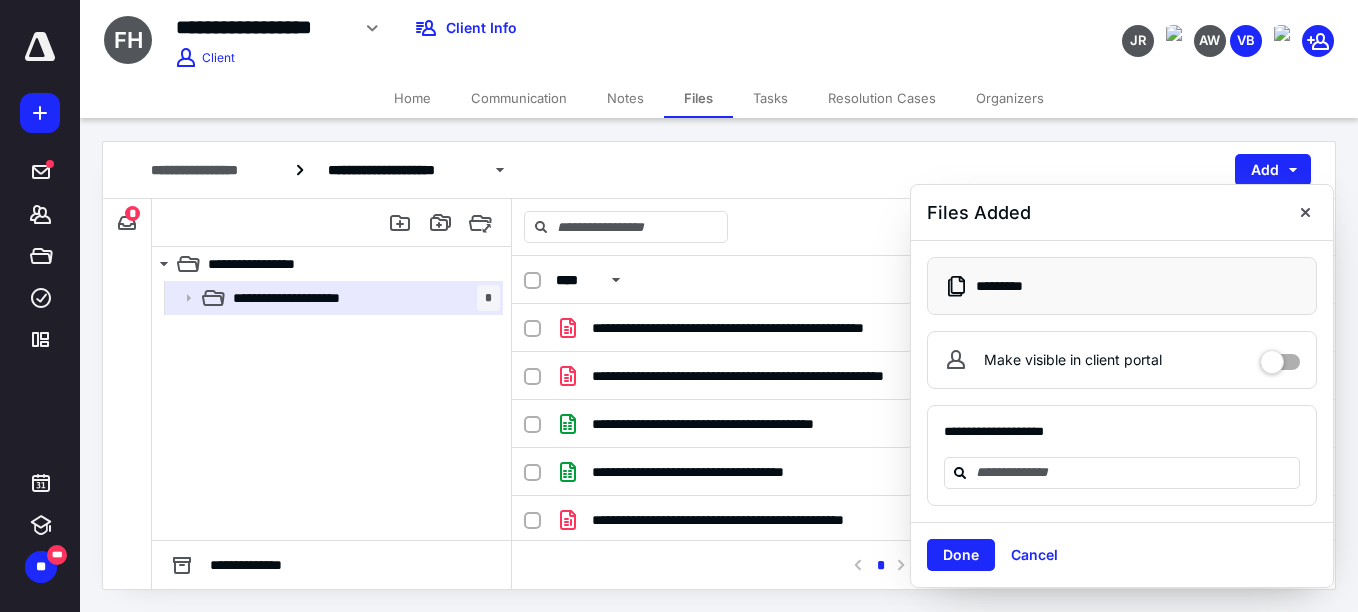 click on "Home" at bounding box center (412, 98) 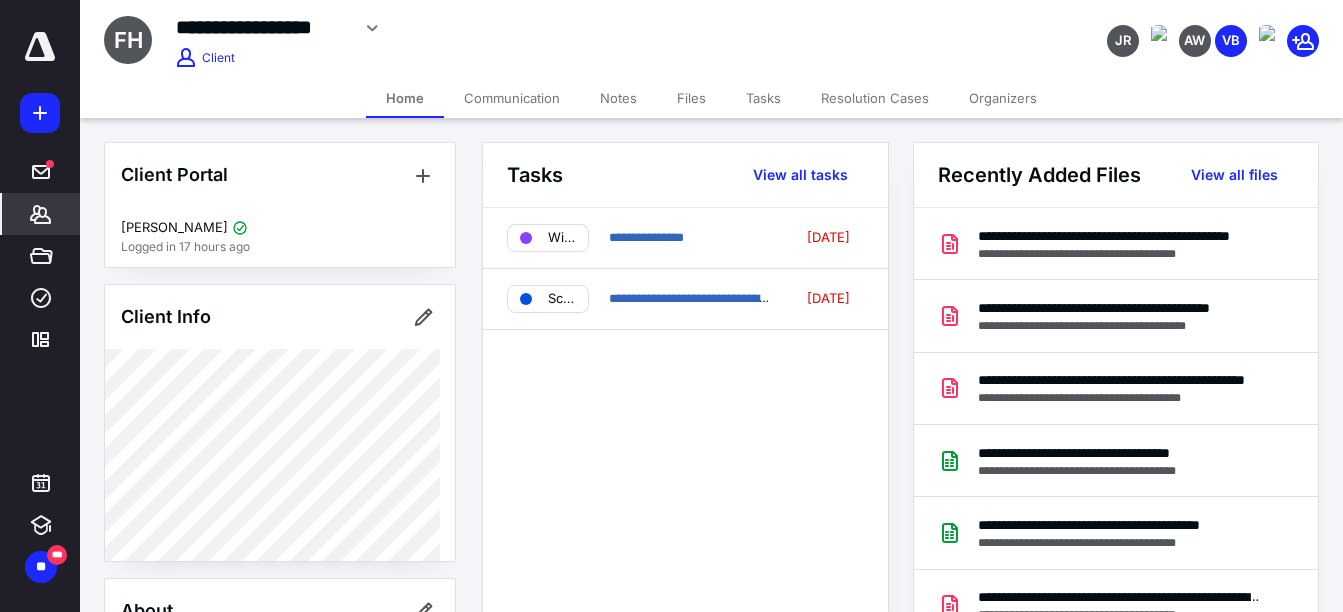 click on "Files" at bounding box center [691, 98] 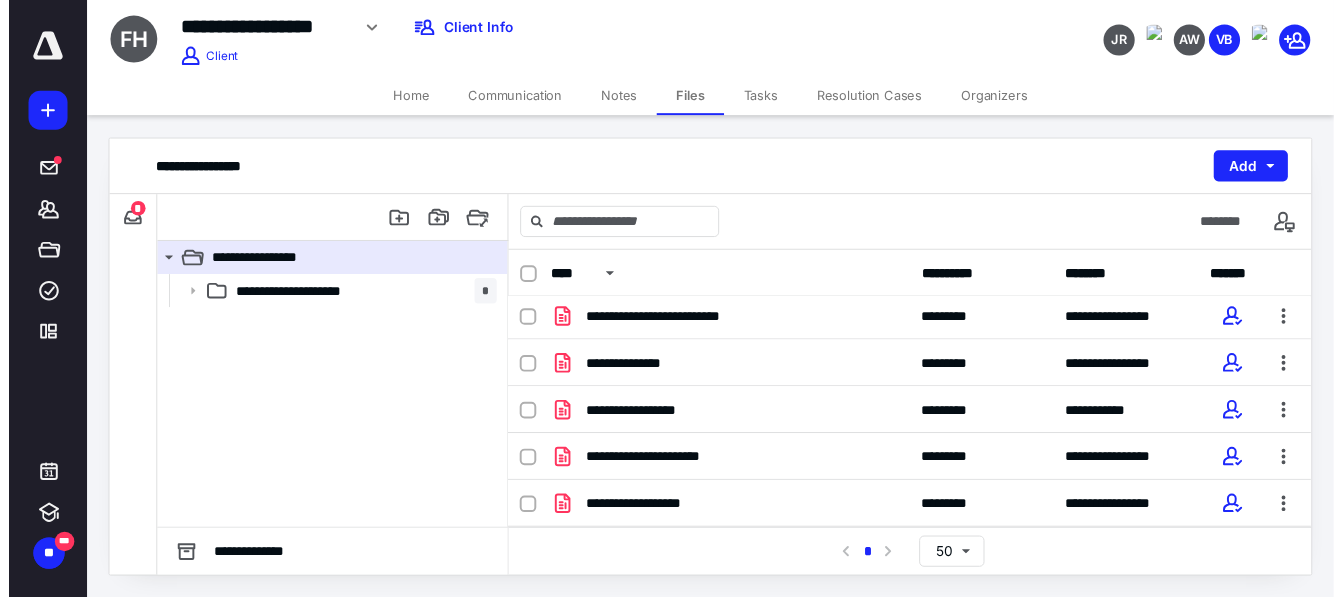 scroll, scrollTop: 0, scrollLeft: 0, axis: both 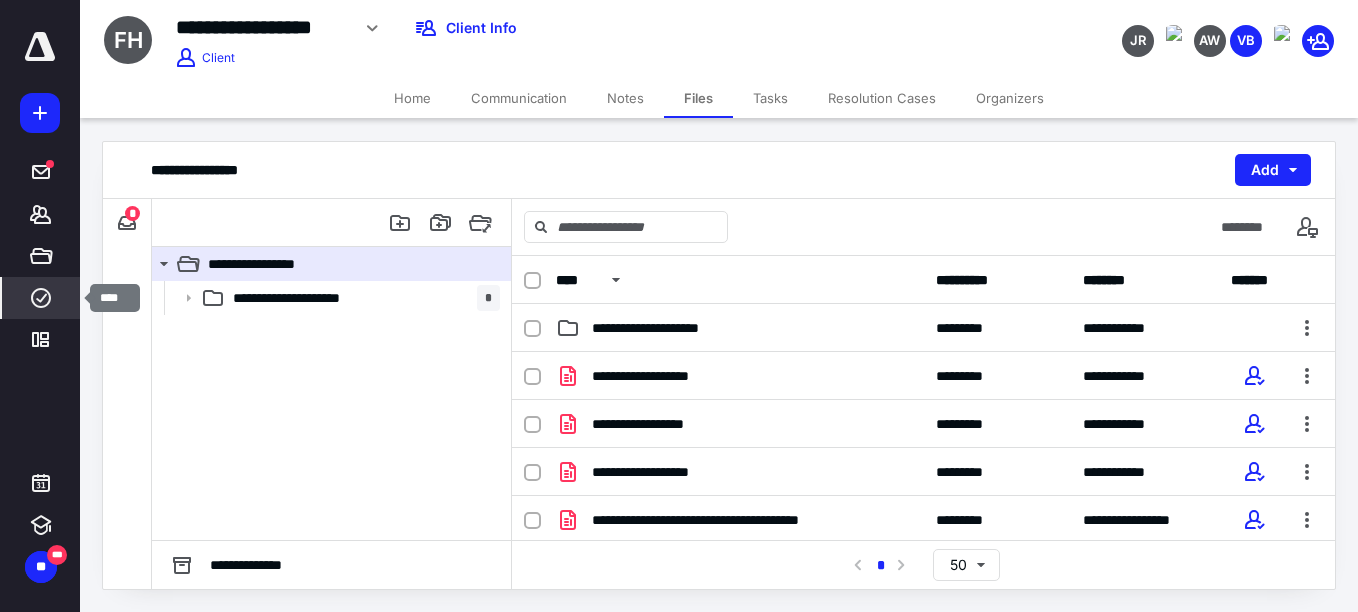 click 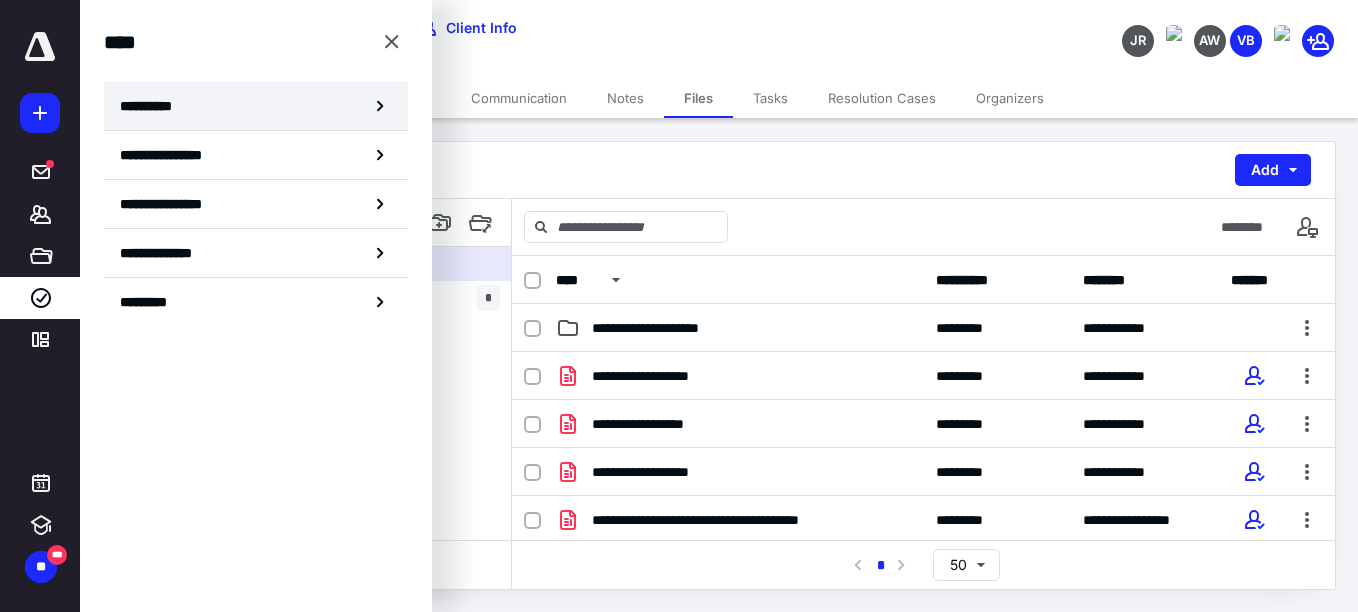 click on "**********" at bounding box center (153, 106) 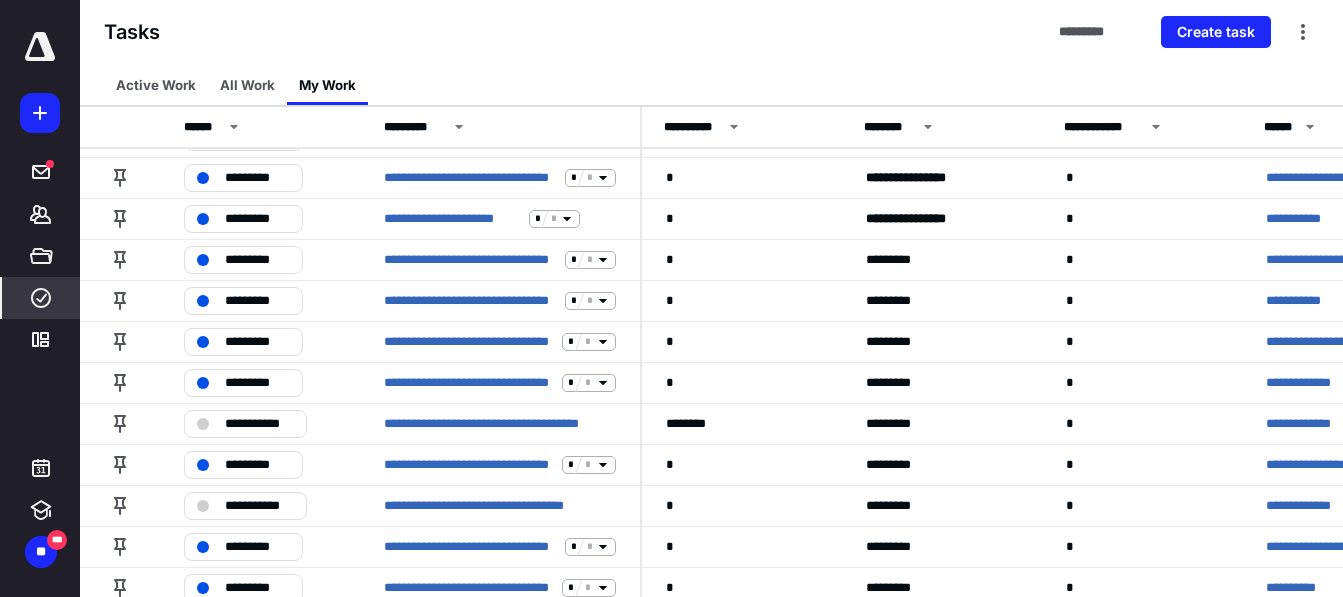 scroll, scrollTop: 505, scrollLeft: 5, axis: both 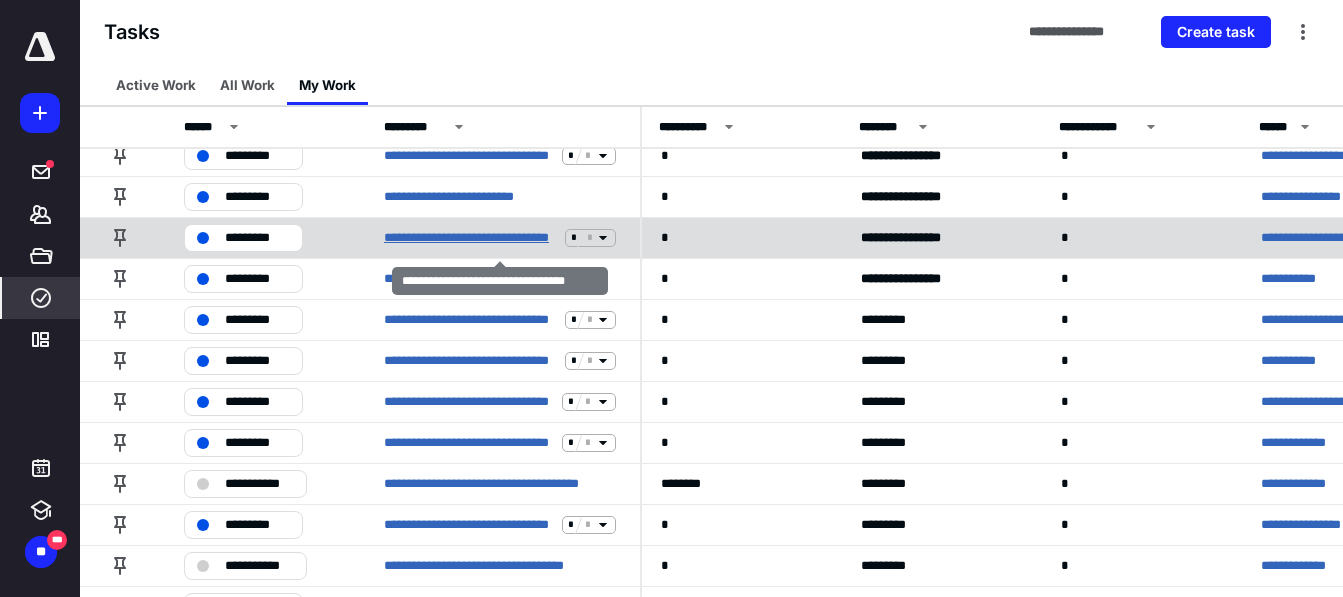 click on "**********" at bounding box center (470, 238) 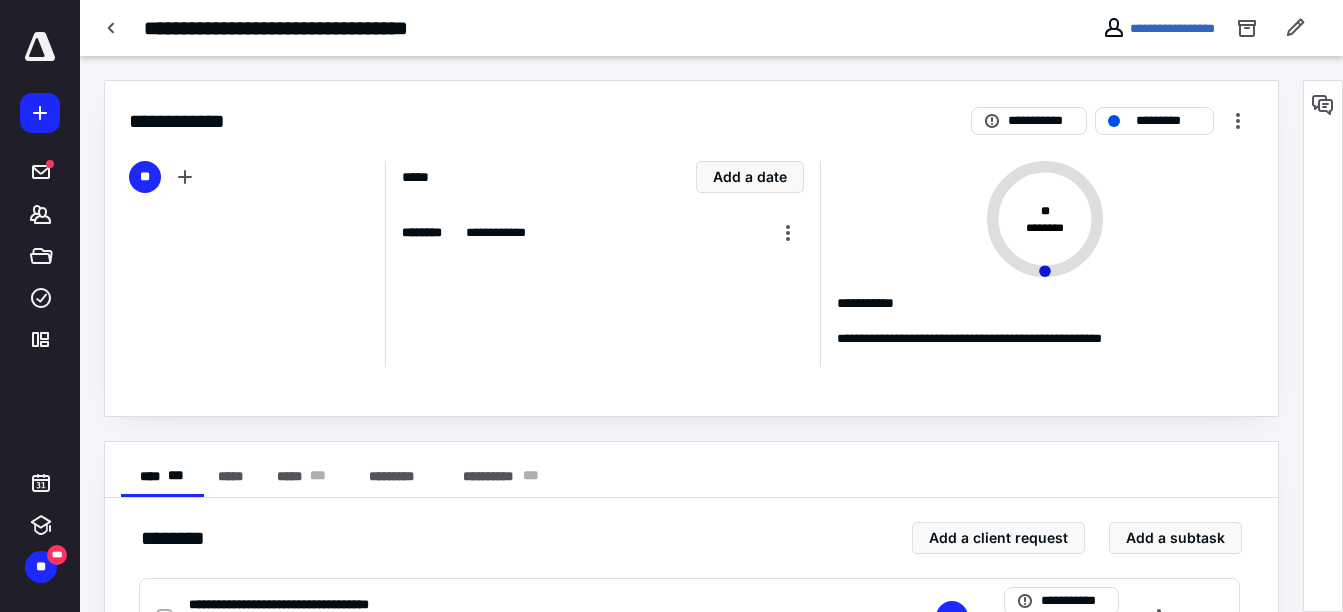 scroll, scrollTop: 91, scrollLeft: 0, axis: vertical 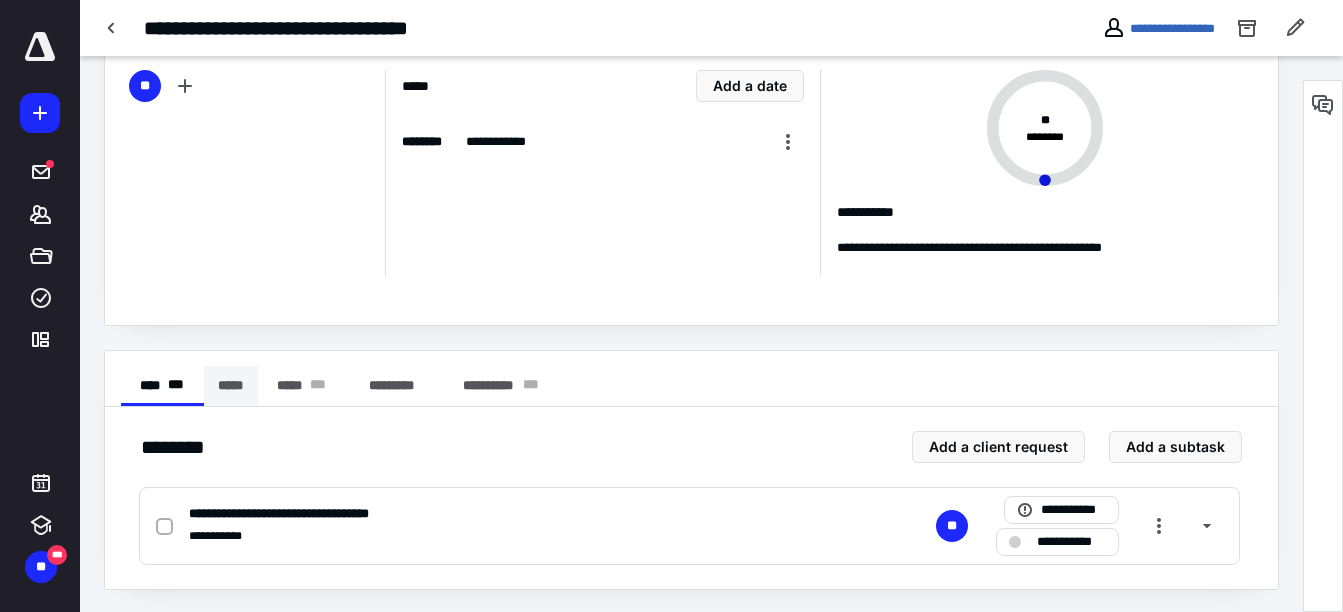 click on "*****" at bounding box center (231, 386) 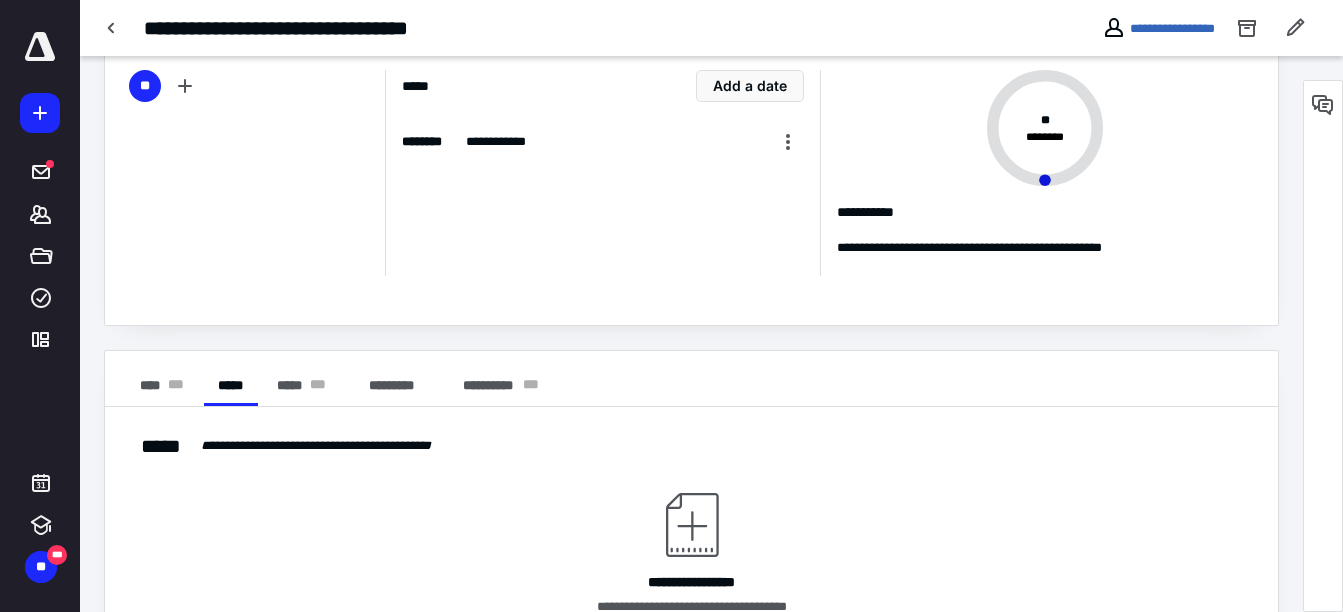 scroll, scrollTop: 187, scrollLeft: 0, axis: vertical 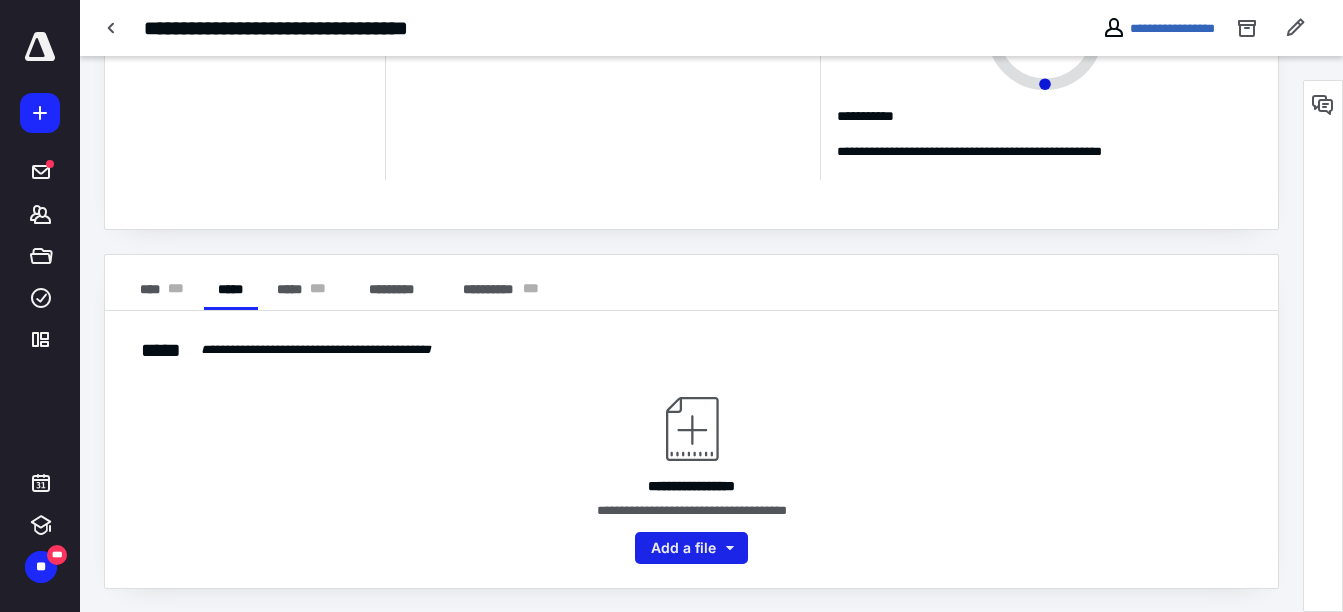 click on "Add a file" at bounding box center (691, 548) 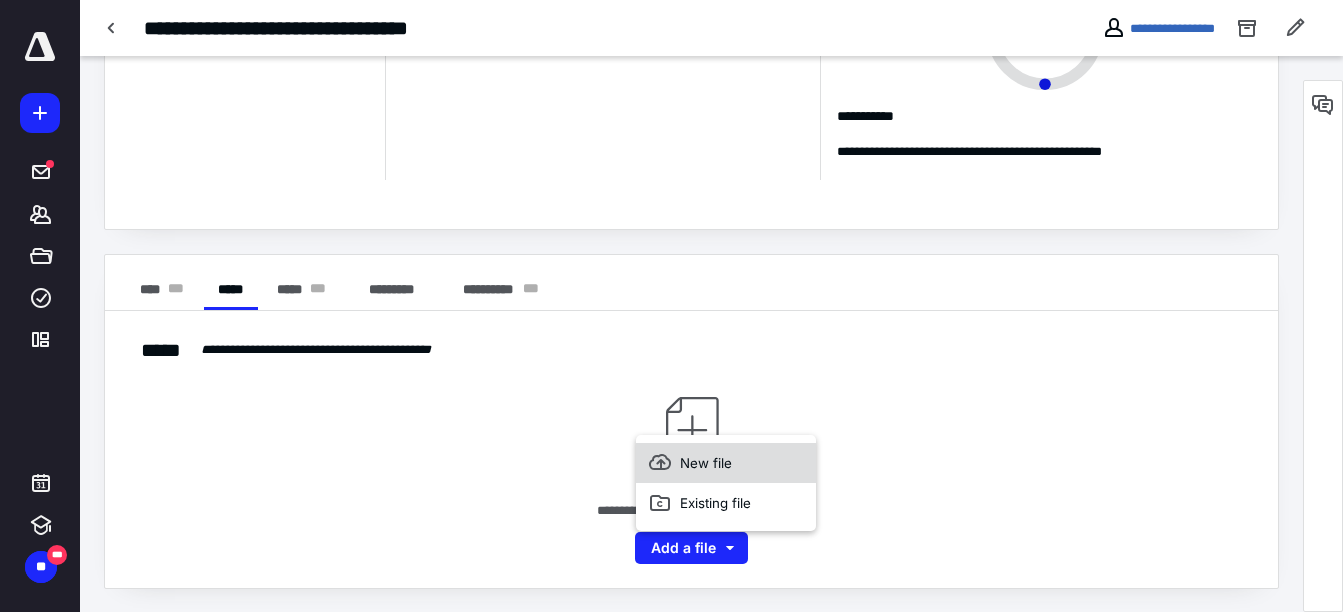 click on "New file" at bounding box center (726, 463) 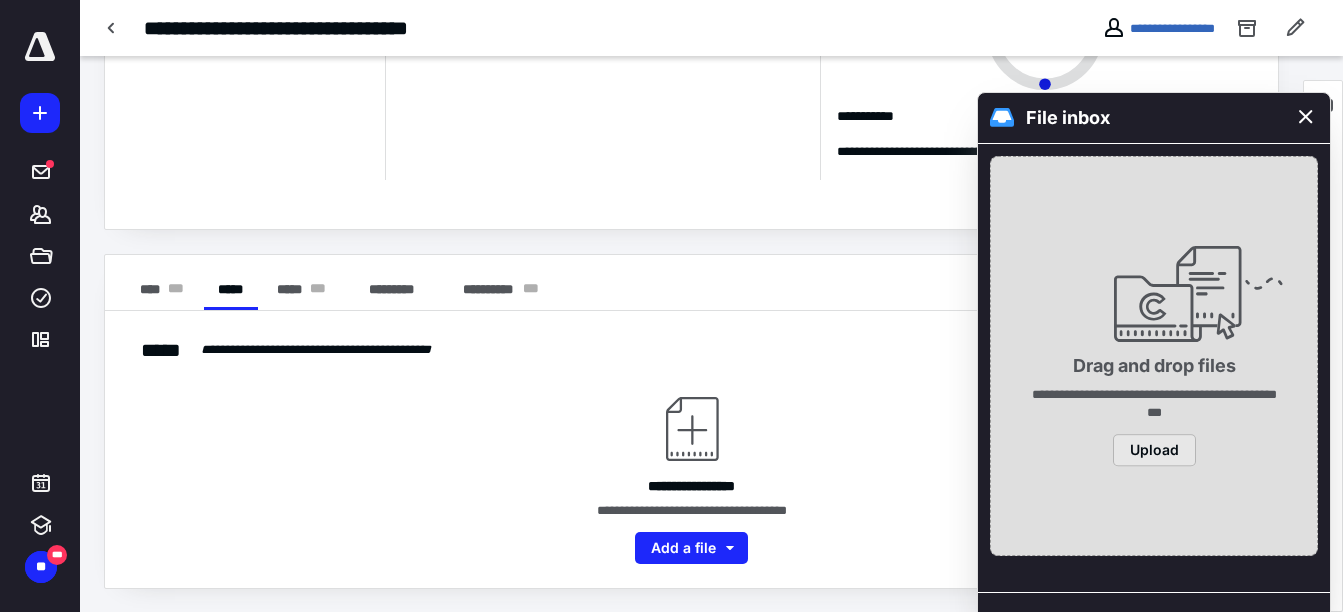 click on "Upload" at bounding box center [1154, 451] 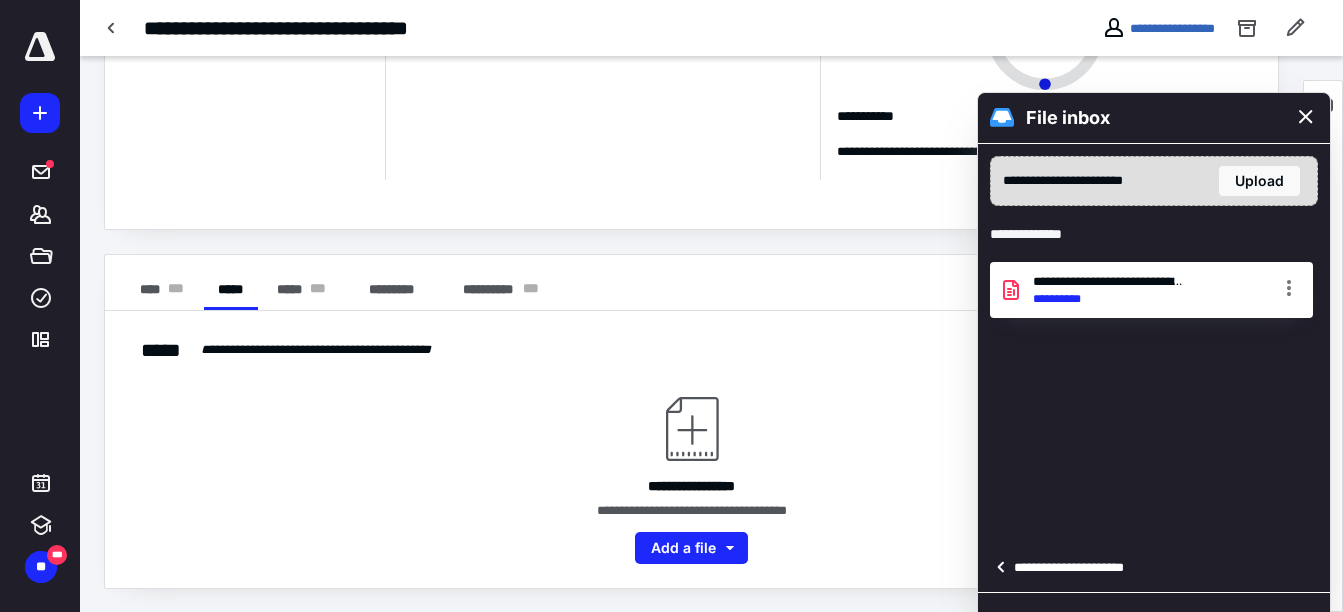 click on "**********" at bounding box center (1042, 628) 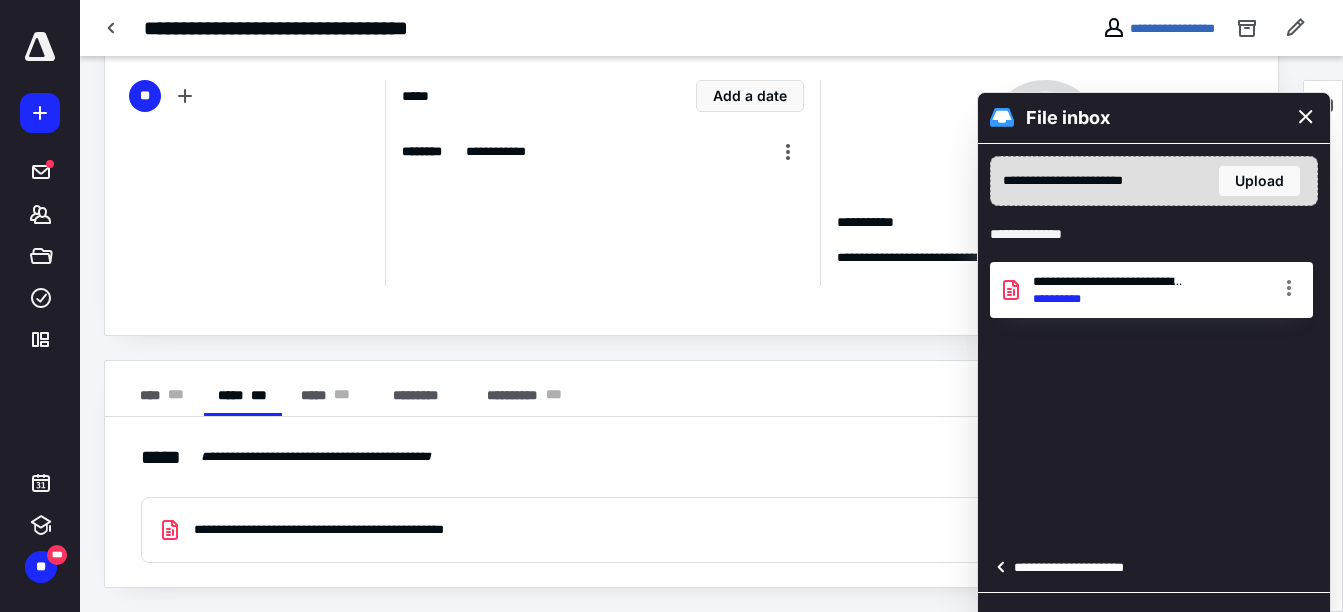 scroll, scrollTop: 81, scrollLeft: 0, axis: vertical 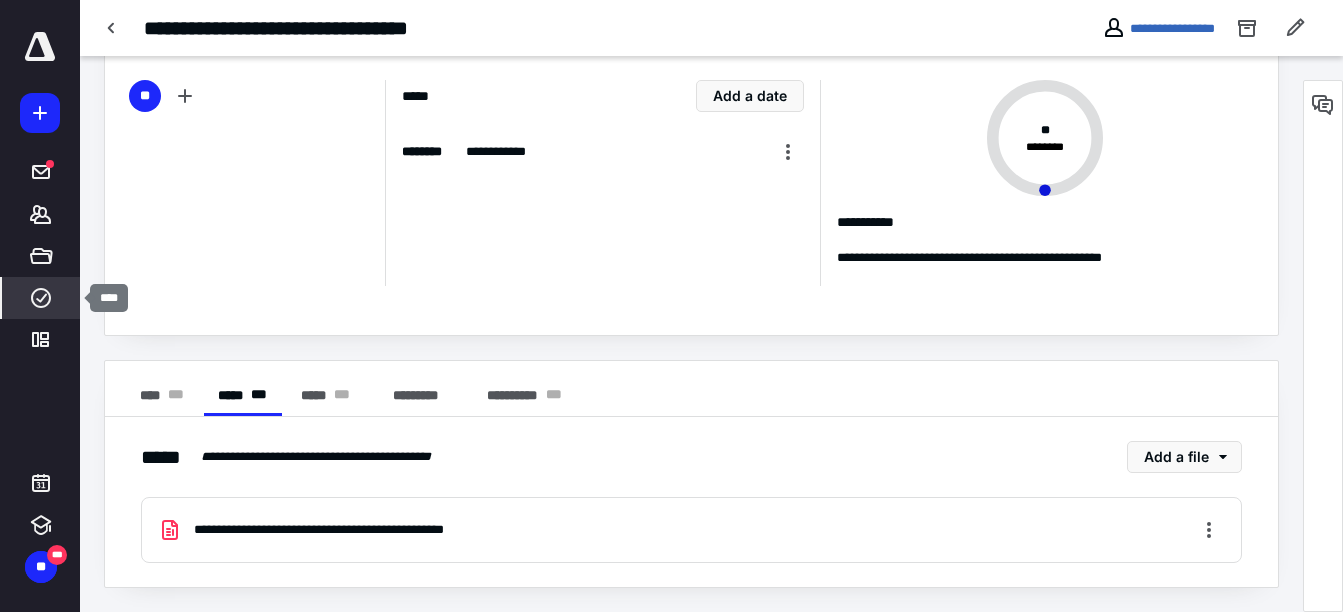 click on "****" at bounding box center [41, 298] 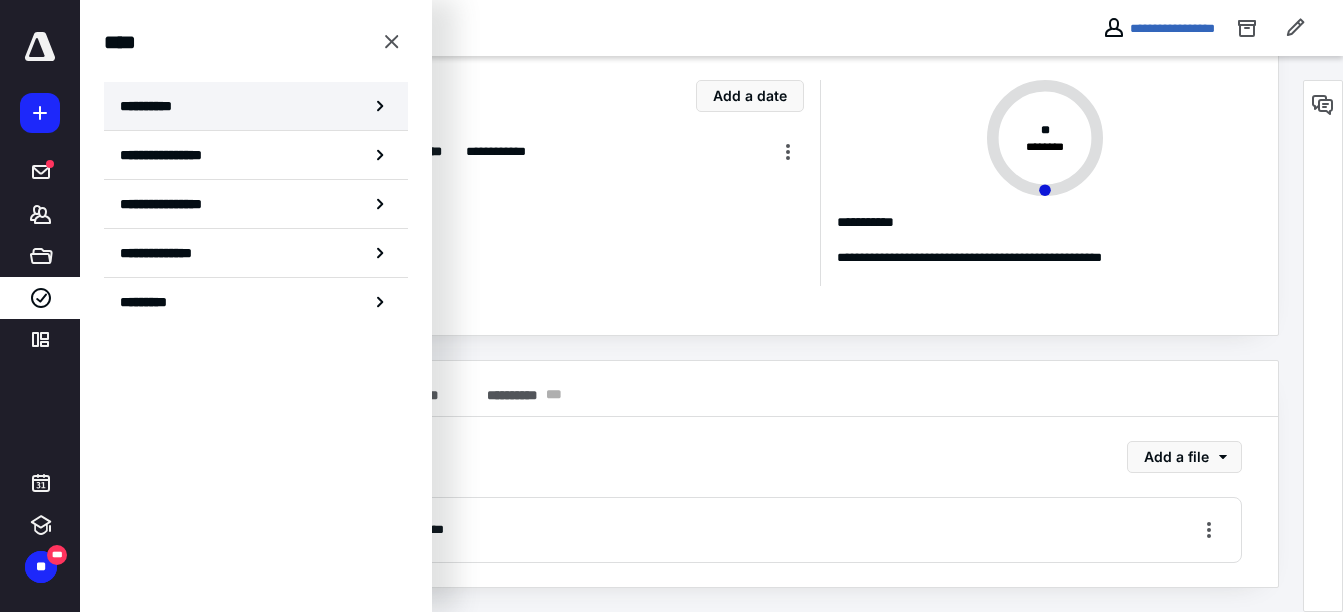 click on "**********" at bounding box center (256, 106) 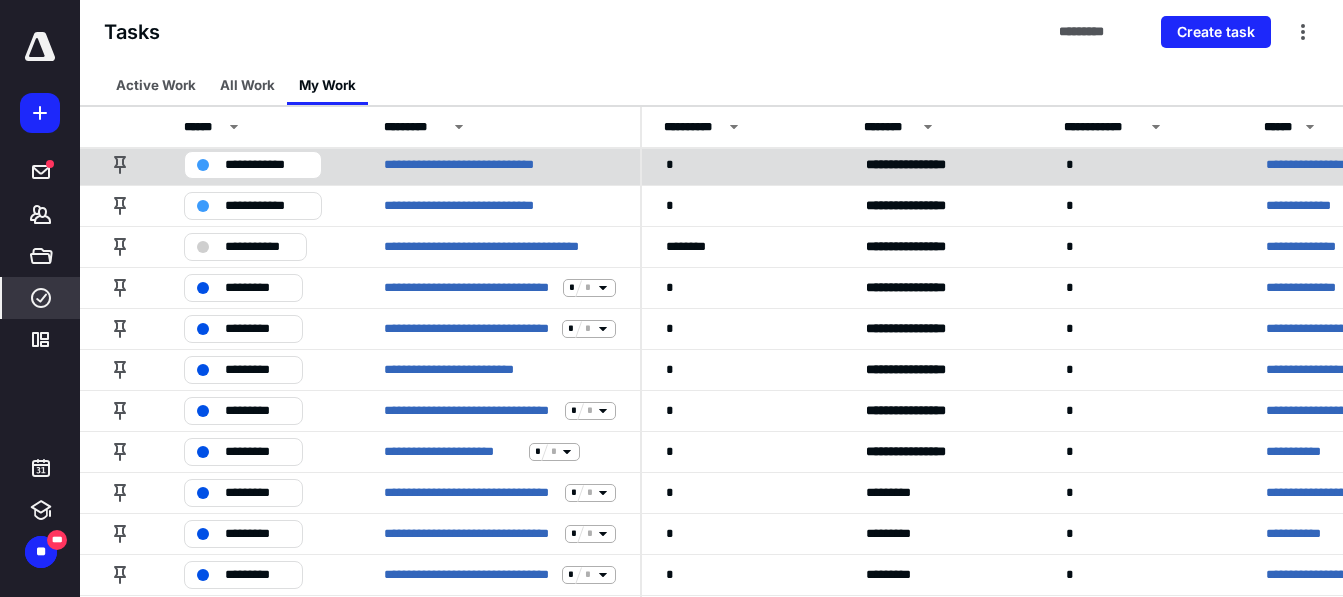 scroll, scrollTop: 260, scrollLeft: 0, axis: vertical 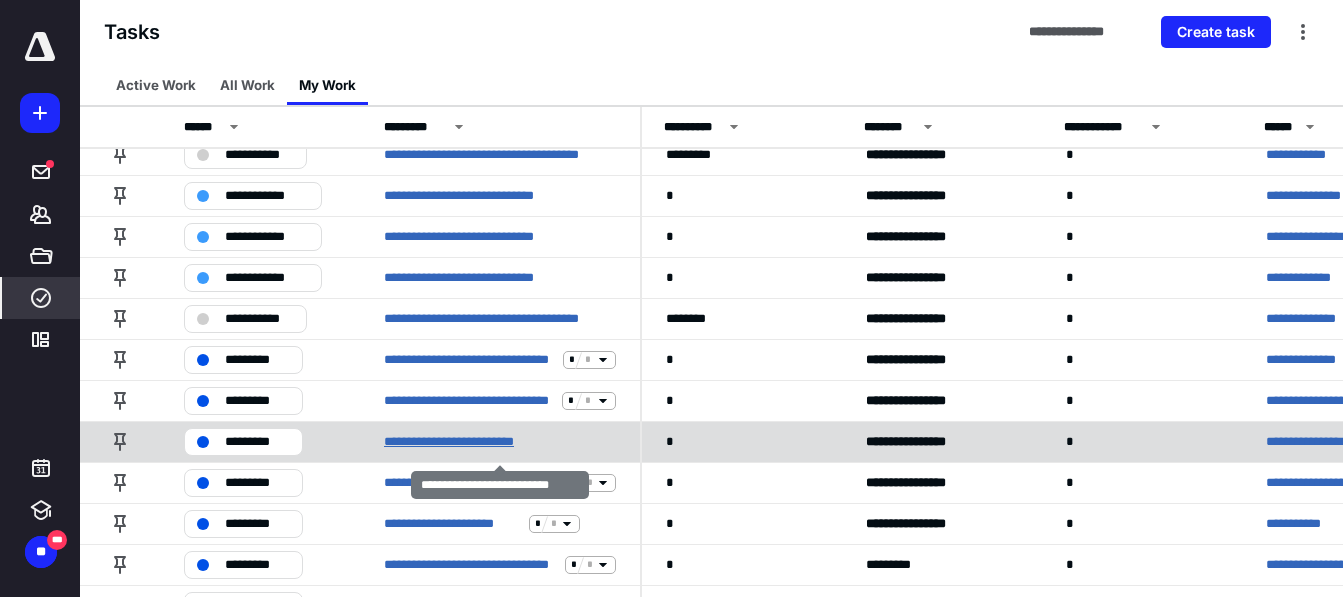 click on "**********" at bounding box center (469, 442) 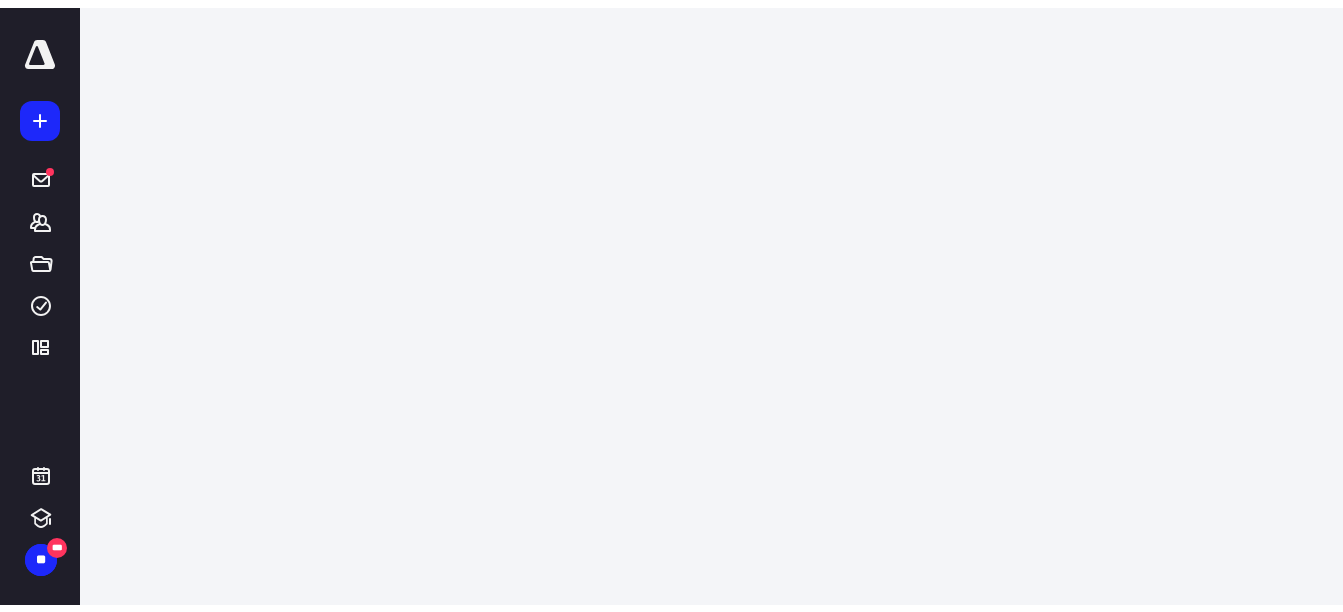scroll, scrollTop: 0, scrollLeft: 0, axis: both 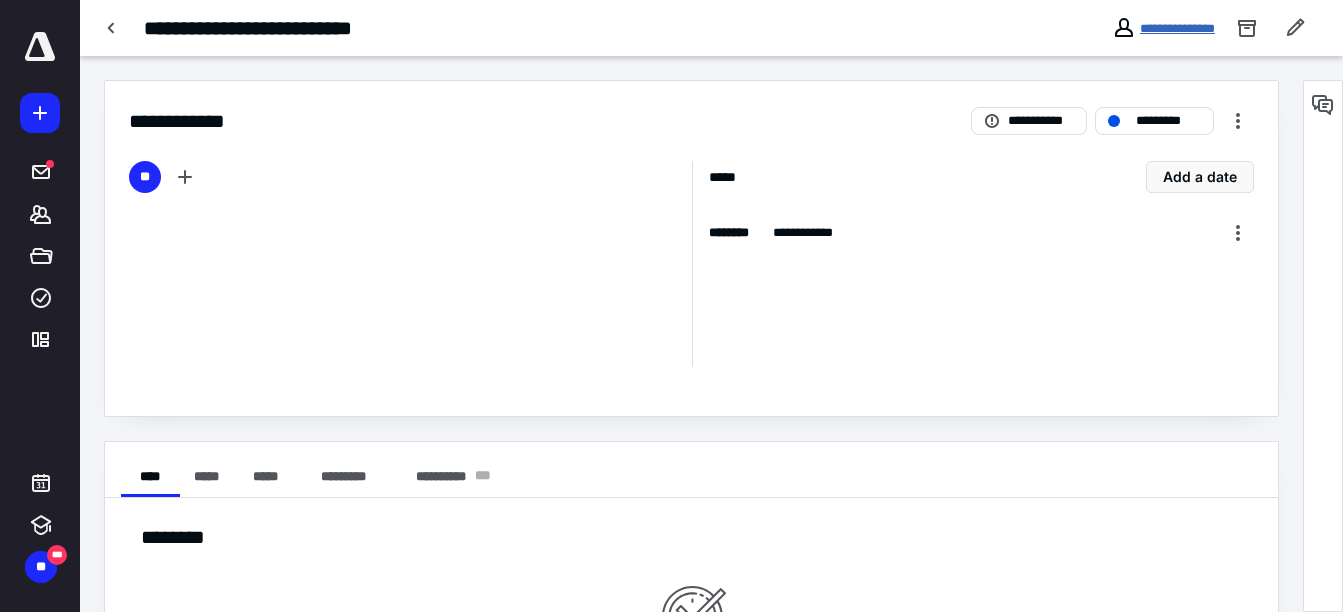 click on "**********" at bounding box center [1177, 28] 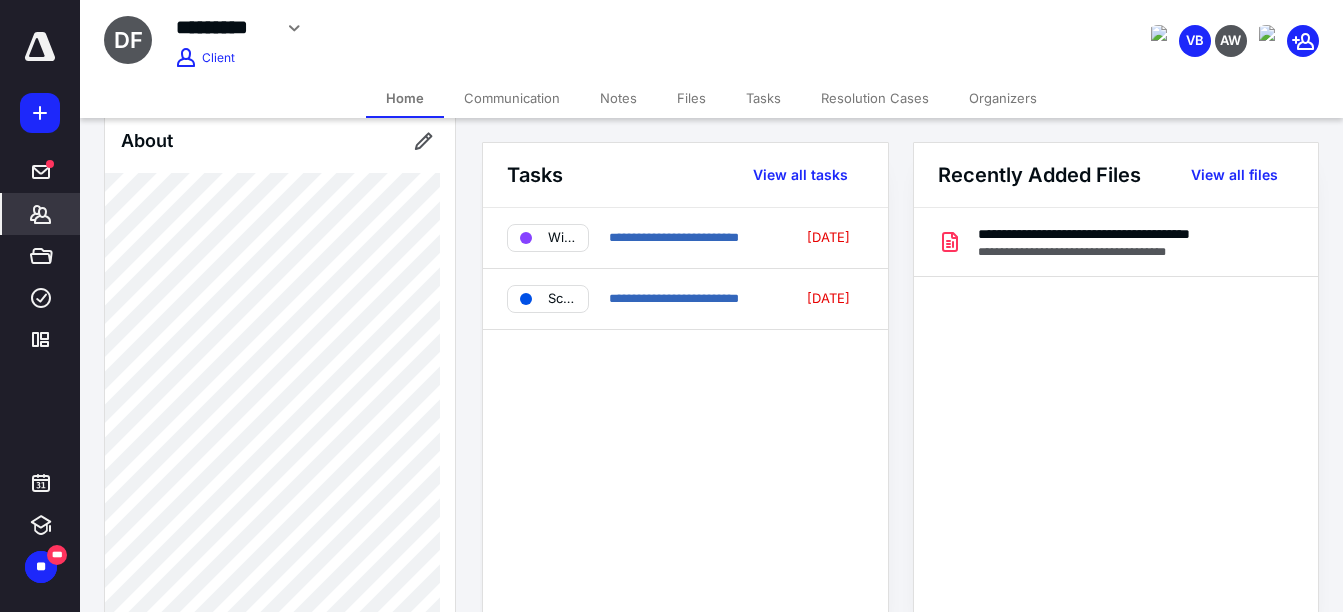 scroll, scrollTop: 531, scrollLeft: 0, axis: vertical 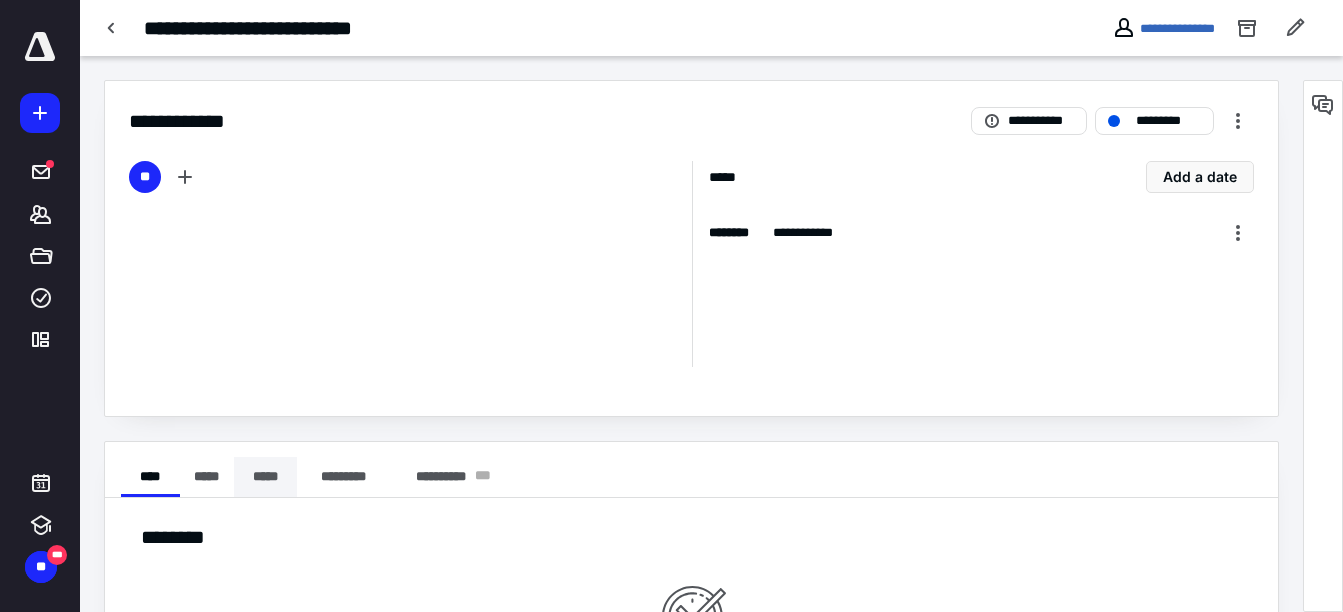 click on "*****" at bounding box center [265, 477] 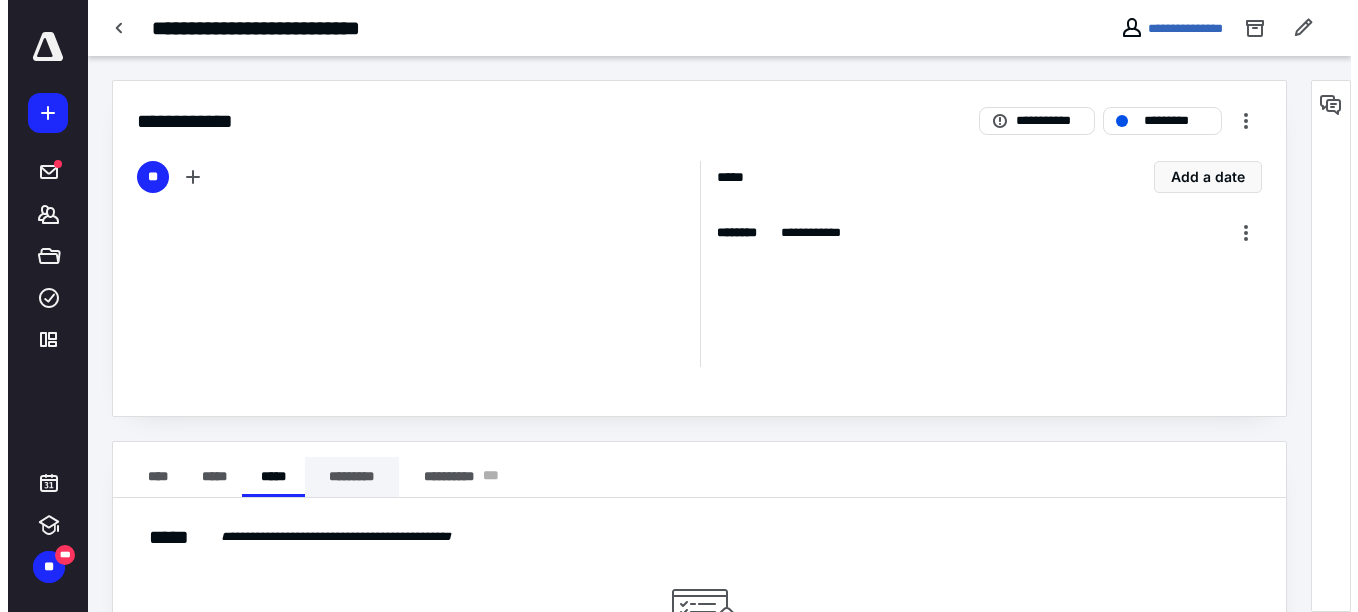 scroll, scrollTop: 187, scrollLeft: 0, axis: vertical 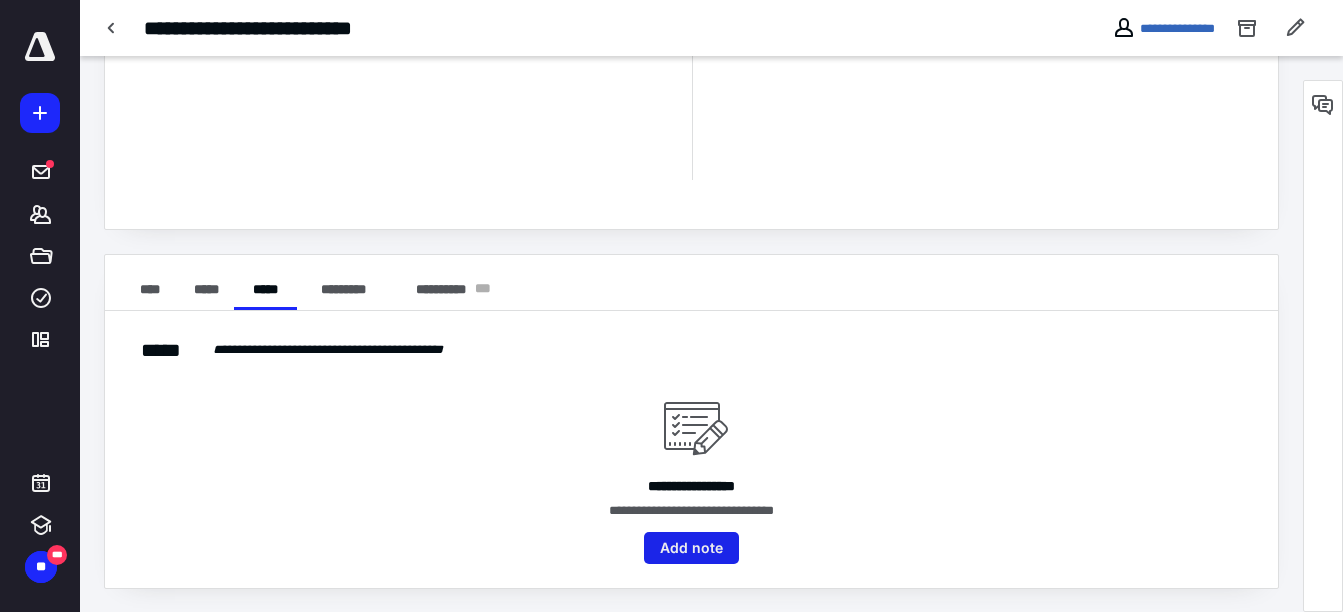 click on "Add note" at bounding box center (691, 548) 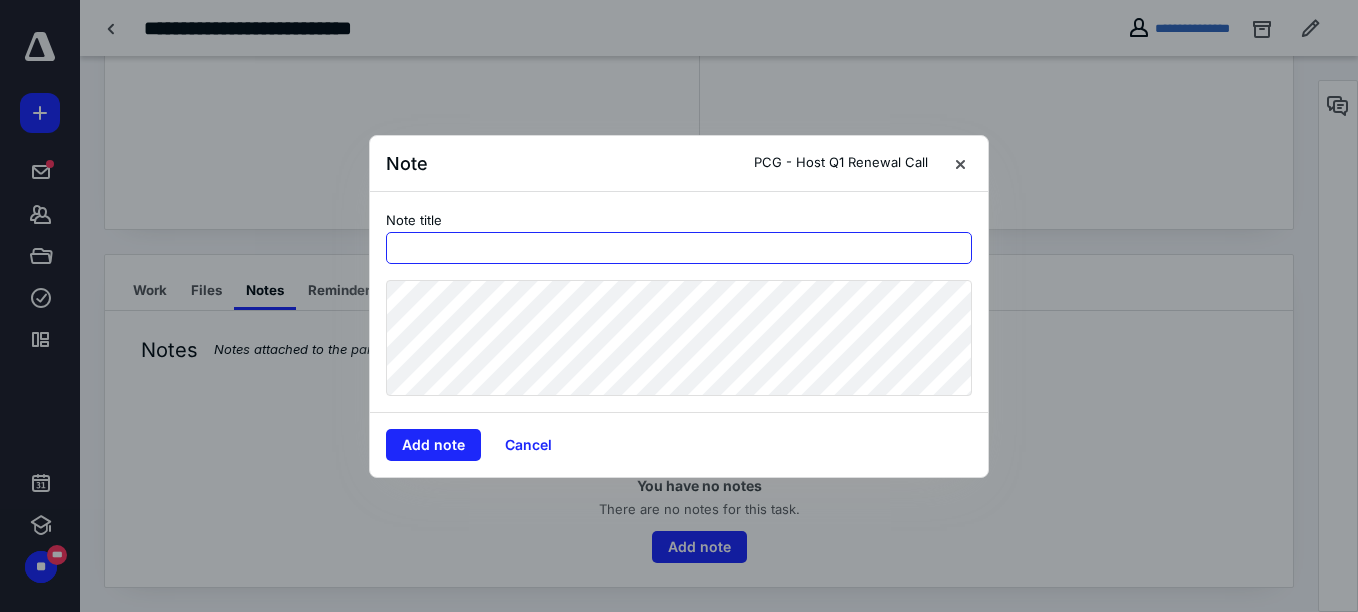 click at bounding box center [679, 248] 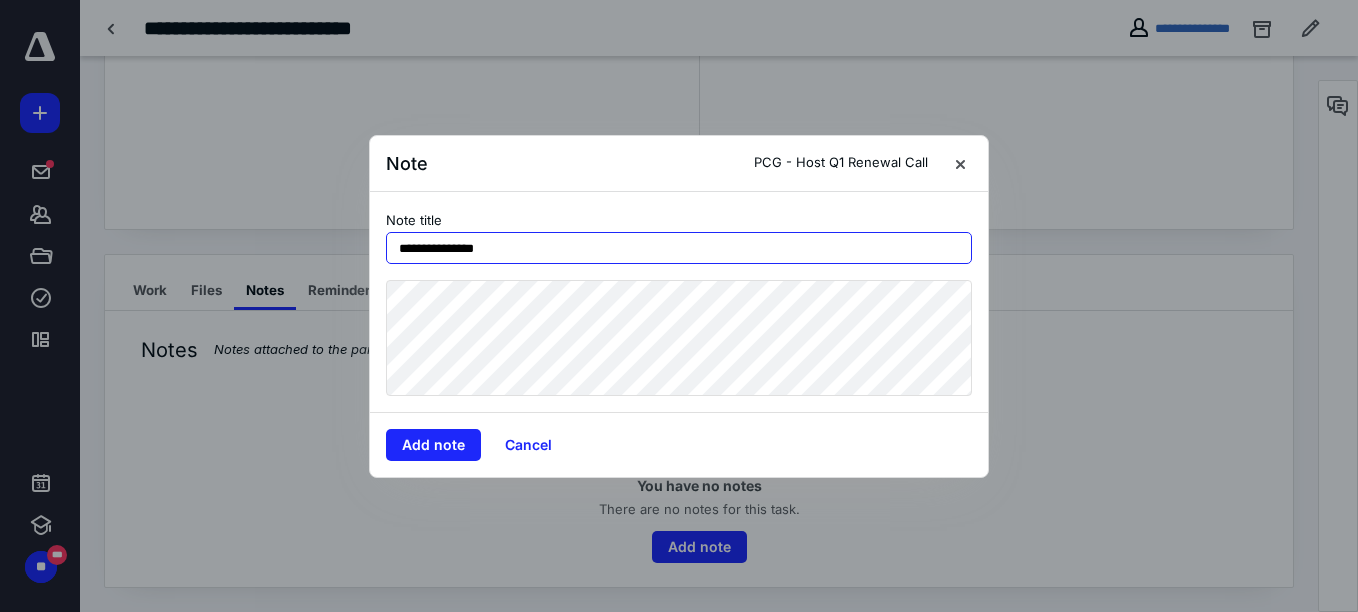 type on "**********" 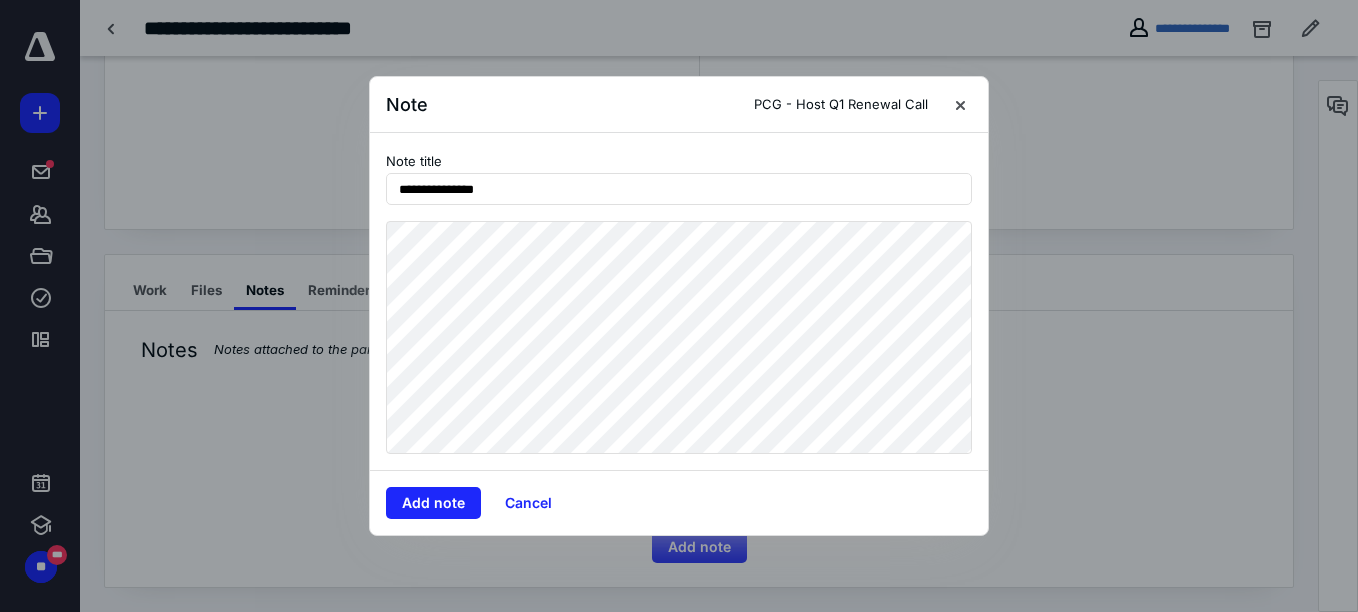 click on "**********" at bounding box center [679, 306] 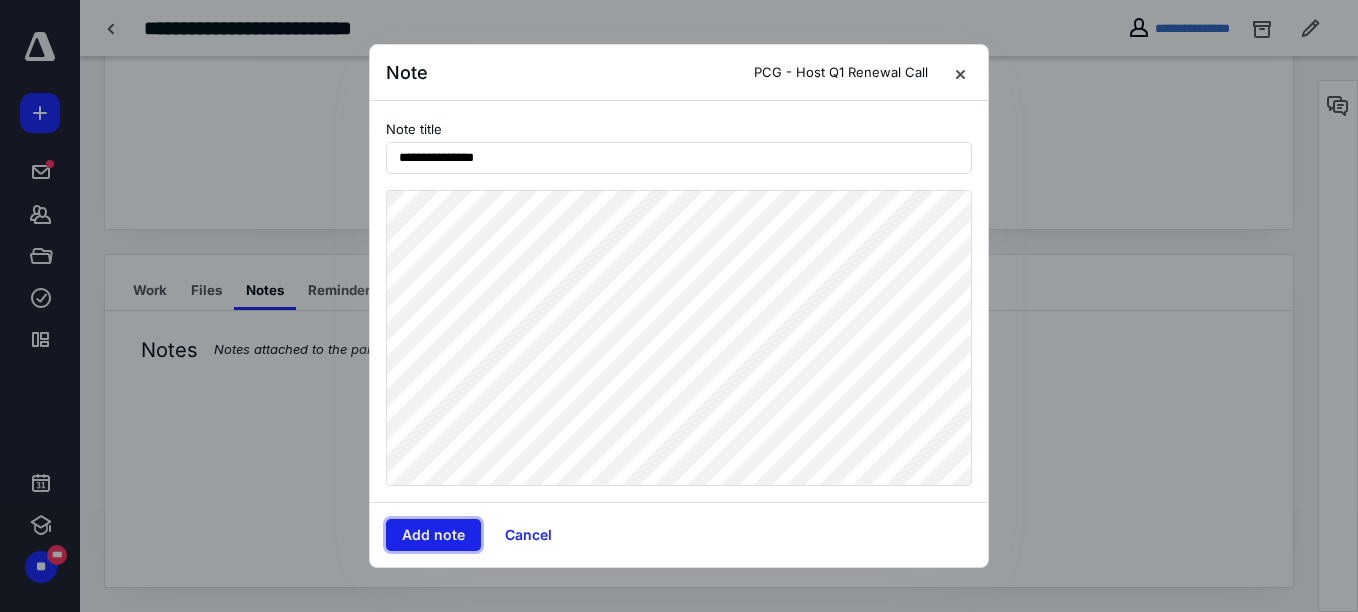 click on "Add note" at bounding box center (433, 535) 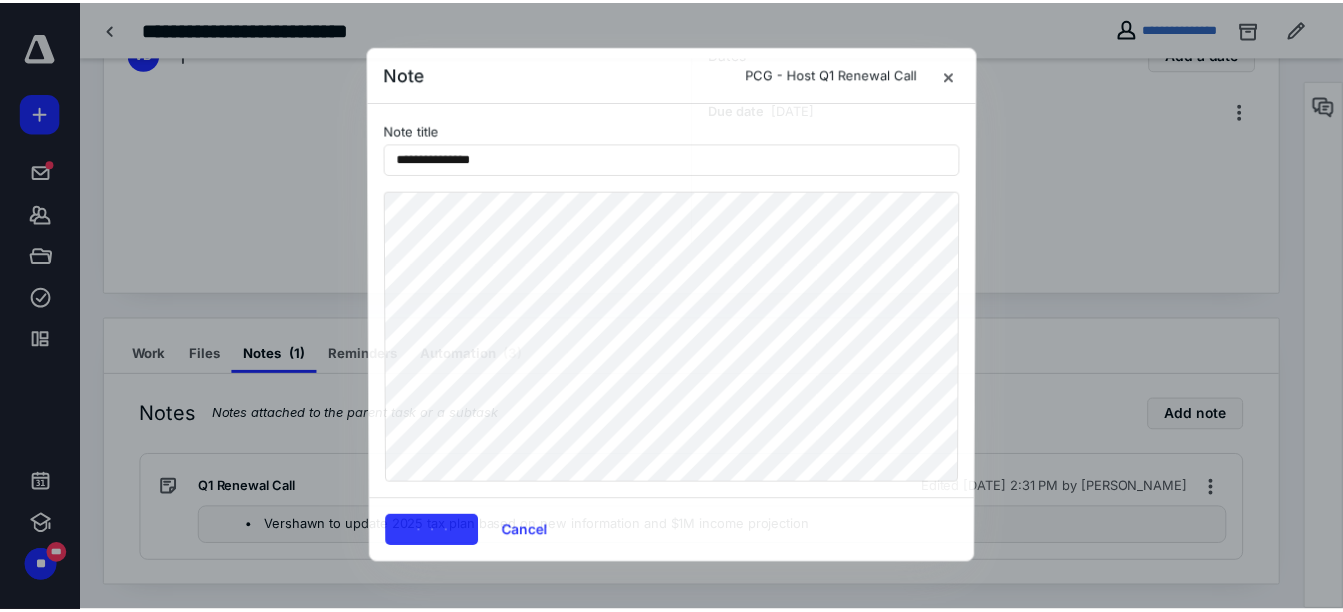 scroll, scrollTop: 123, scrollLeft: 0, axis: vertical 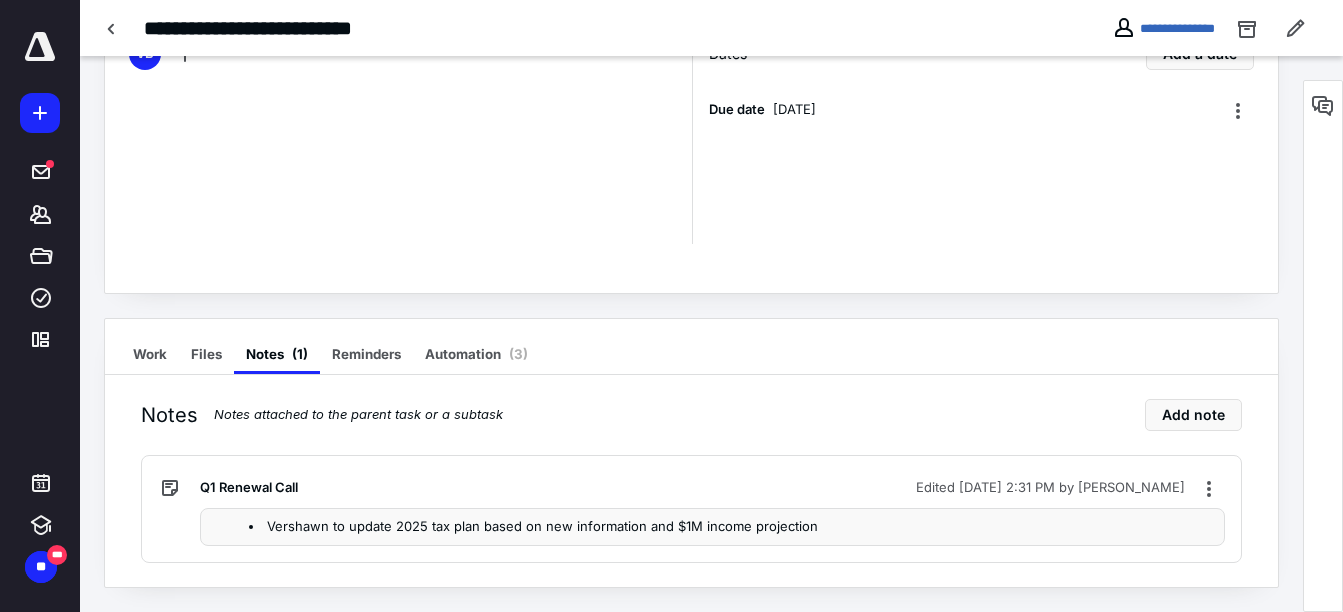 click on "Vershawn to update 2025 tax plan based on new information and $1M income projection" at bounding box center (732, 527) 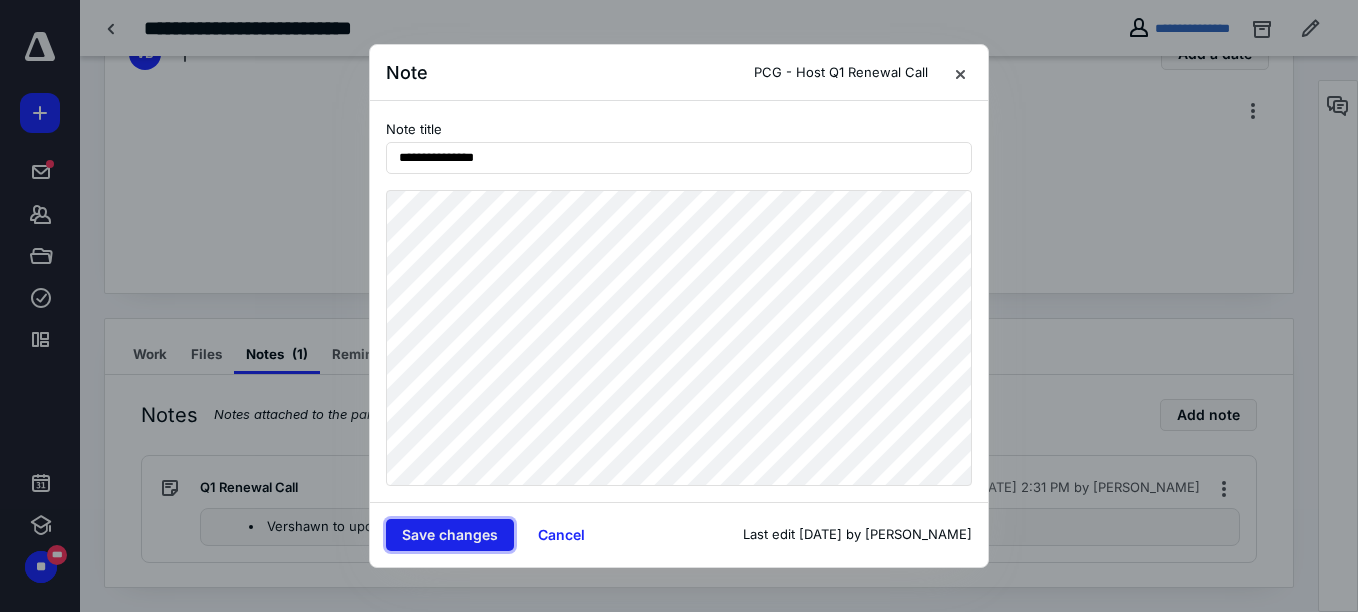 click on "Save changes" at bounding box center (450, 535) 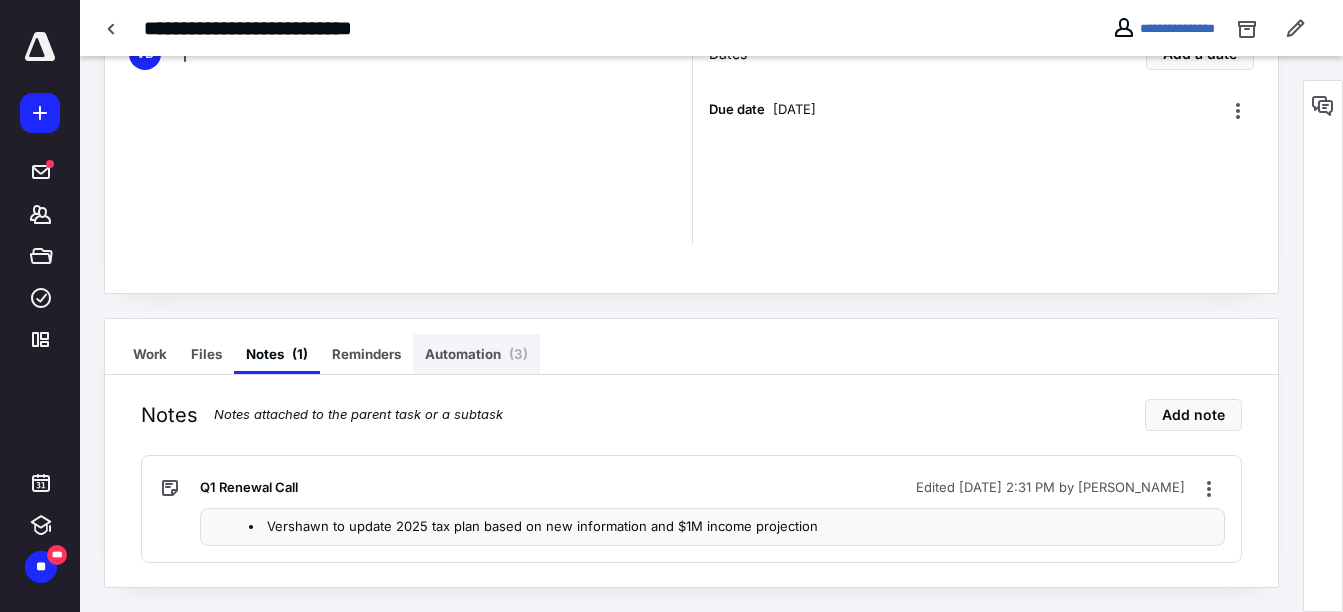 scroll, scrollTop: 0, scrollLeft: 0, axis: both 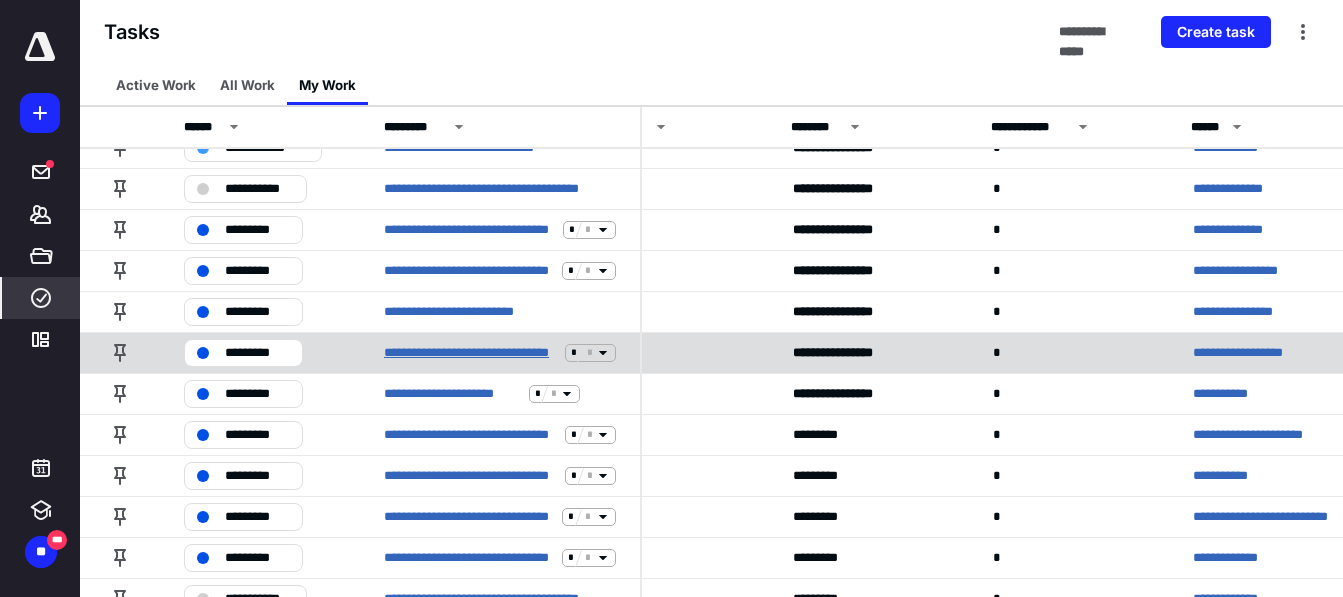 click on "**********" at bounding box center (470, 353) 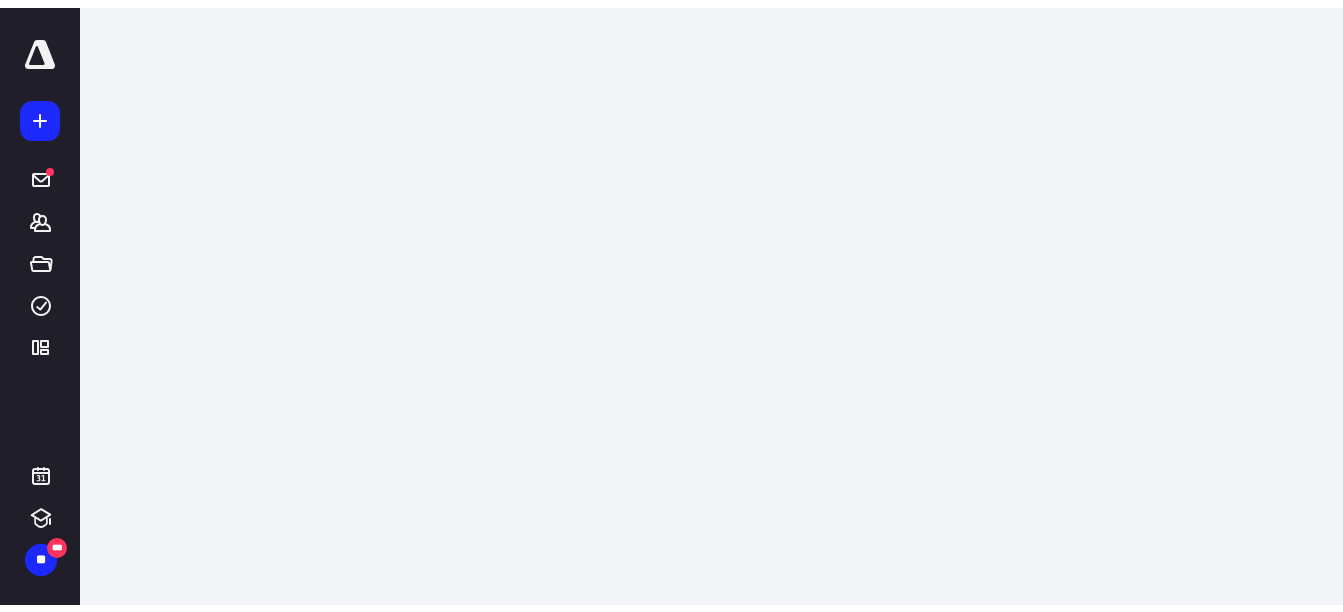 scroll, scrollTop: 0, scrollLeft: 0, axis: both 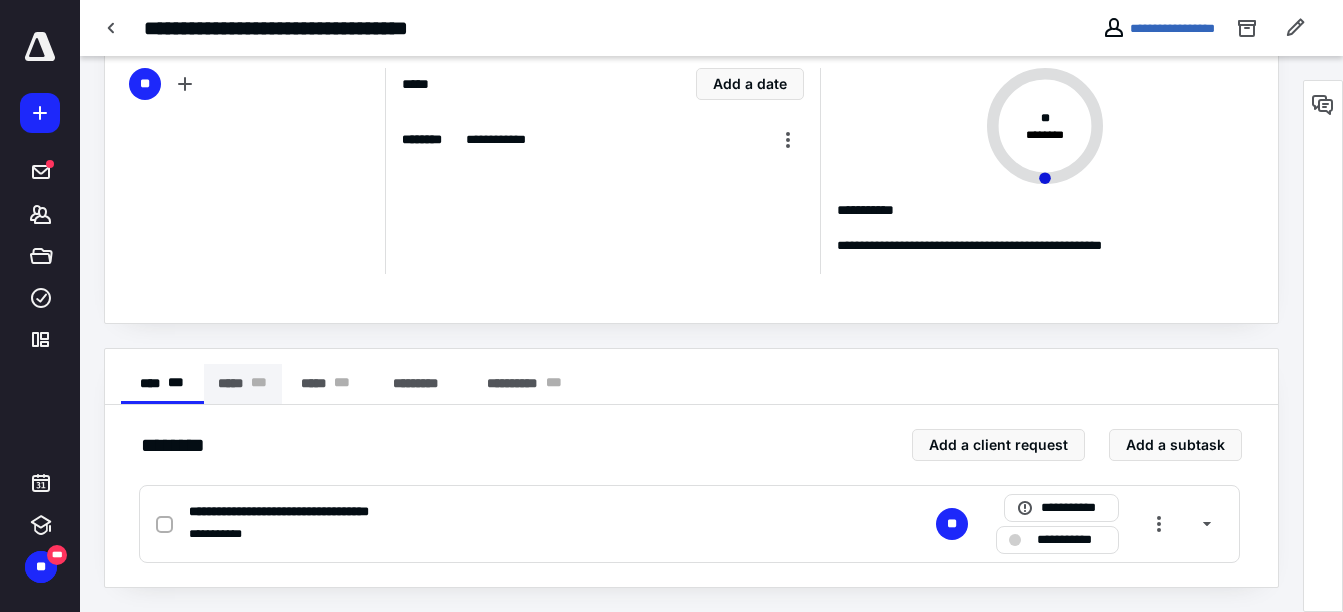 click on "***** * * *" at bounding box center [243, 384] 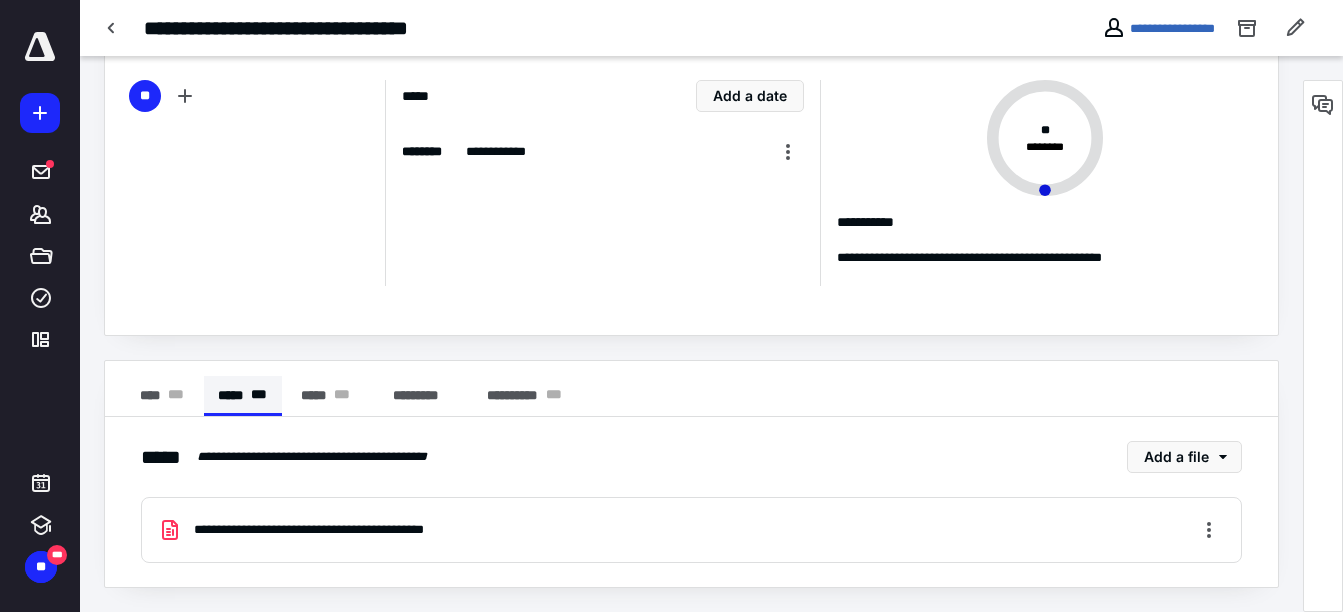 scroll, scrollTop: 81, scrollLeft: 0, axis: vertical 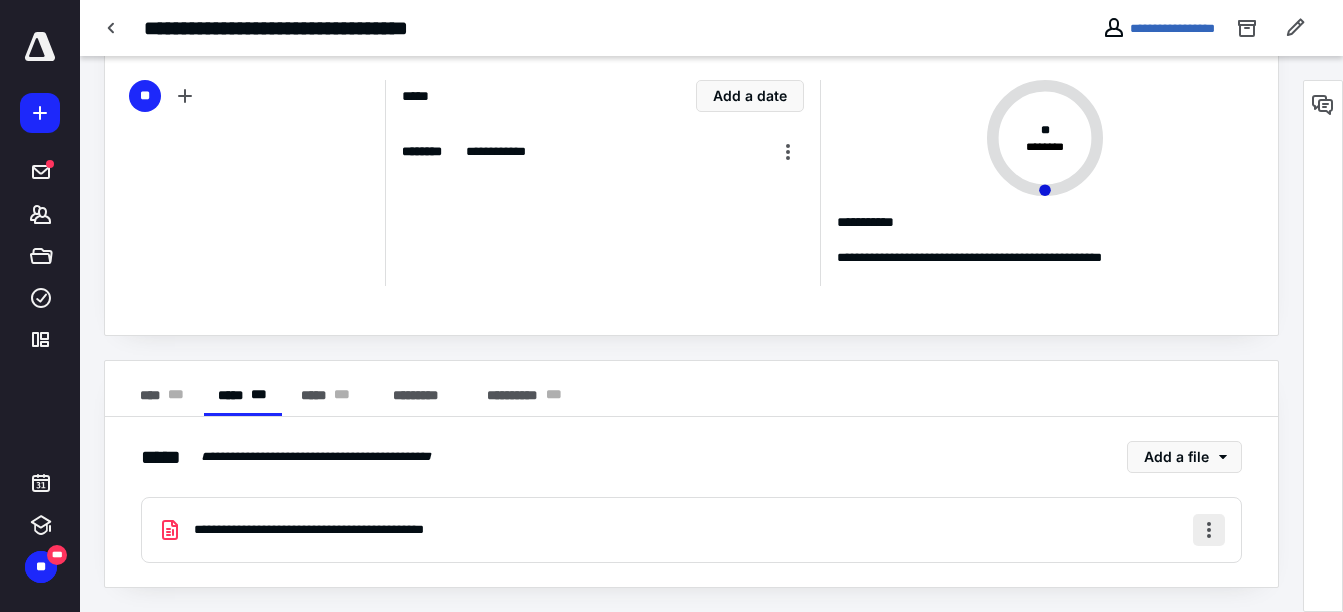 click at bounding box center [1209, 530] 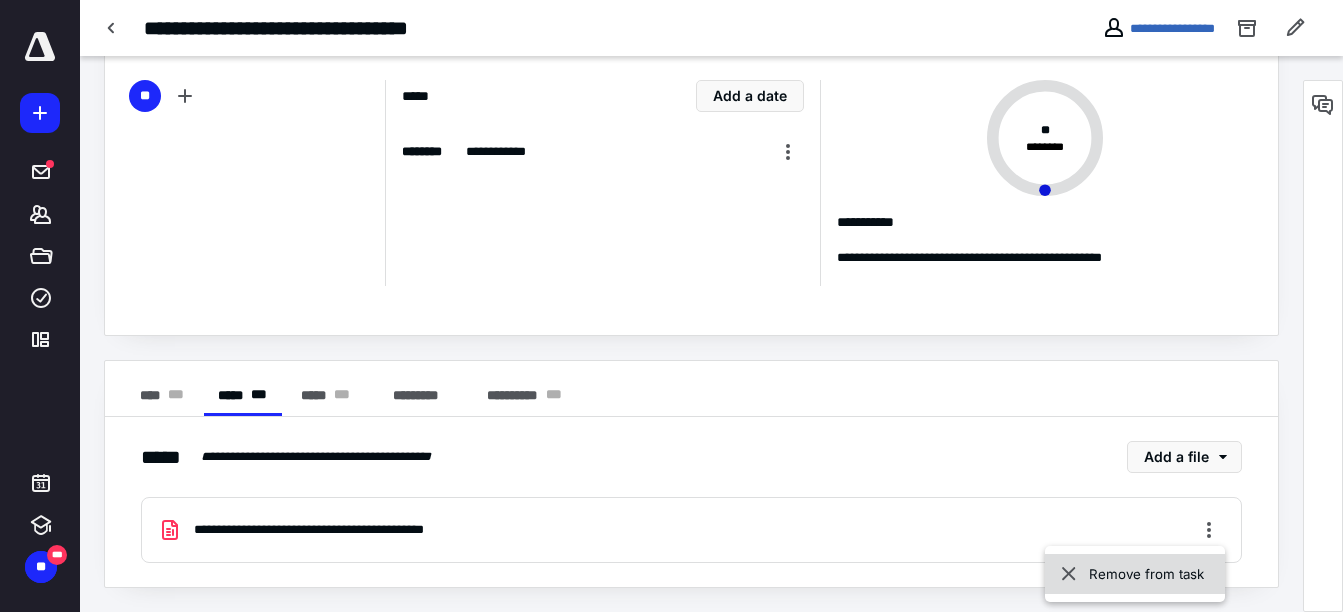 click on "Remove from task" at bounding box center [1135, 574] 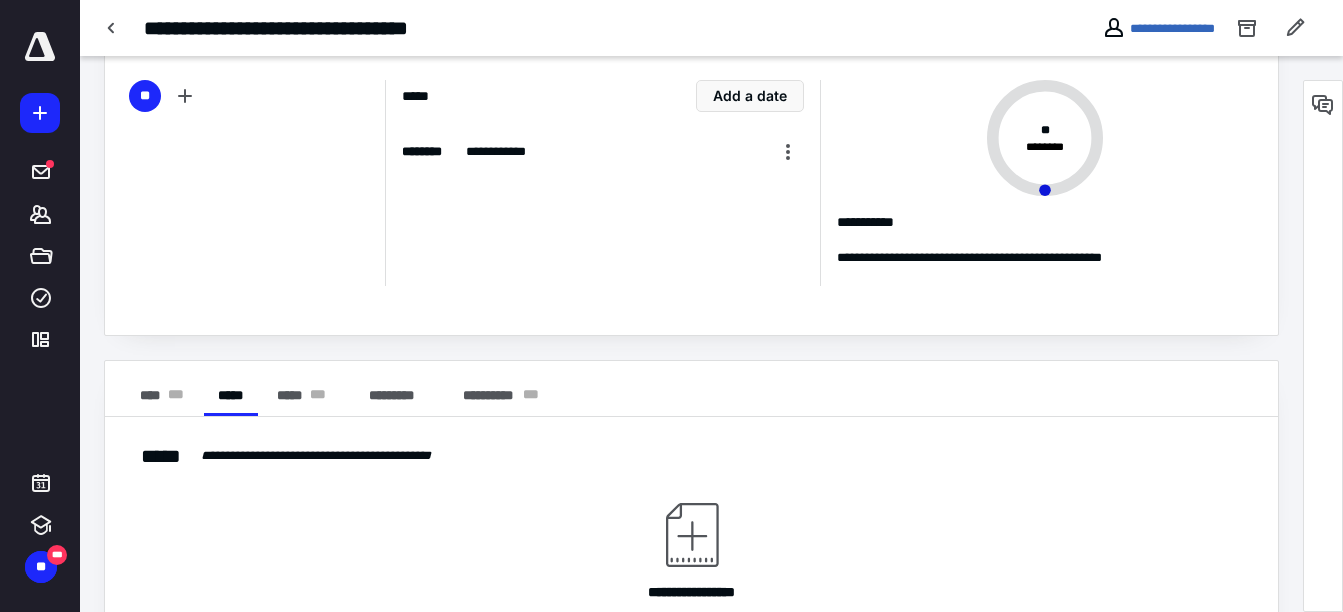 click on "**********" at bounding box center [691, 347] 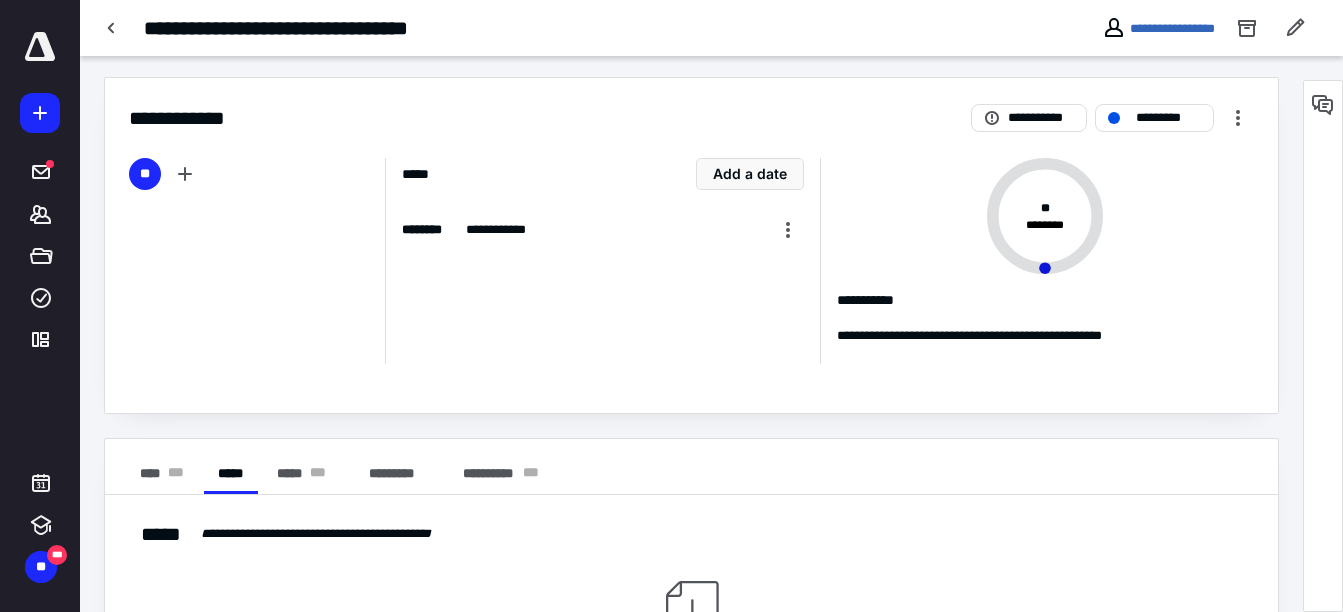 scroll, scrollTop: 2, scrollLeft: 0, axis: vertical 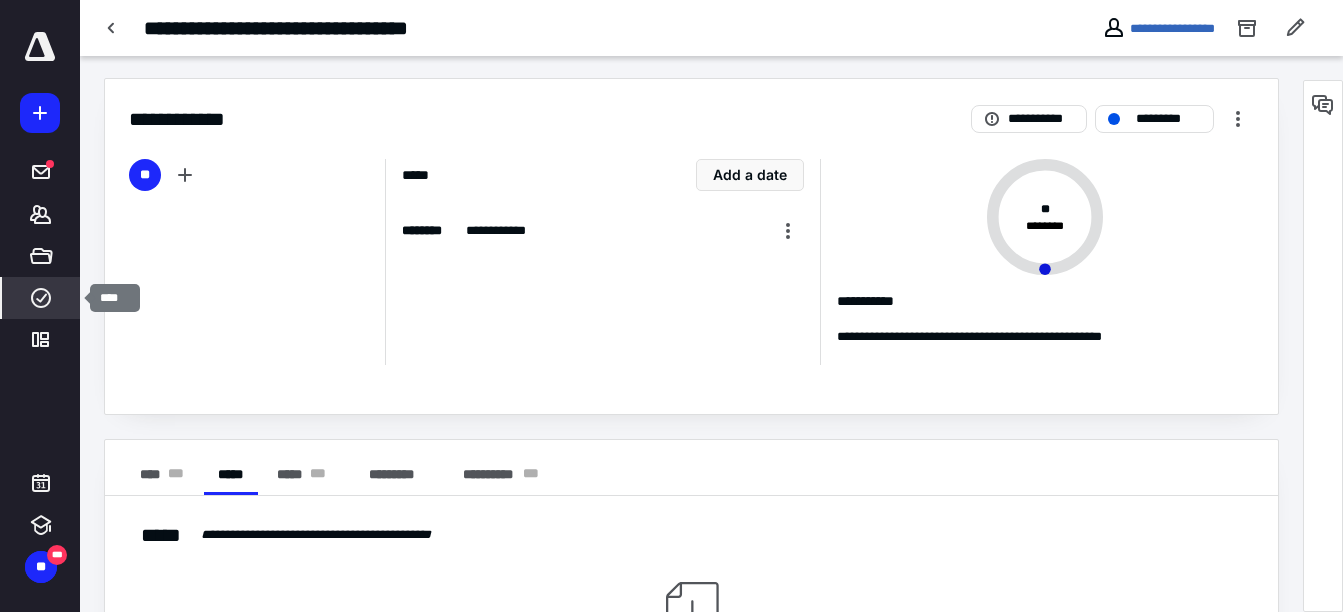 click 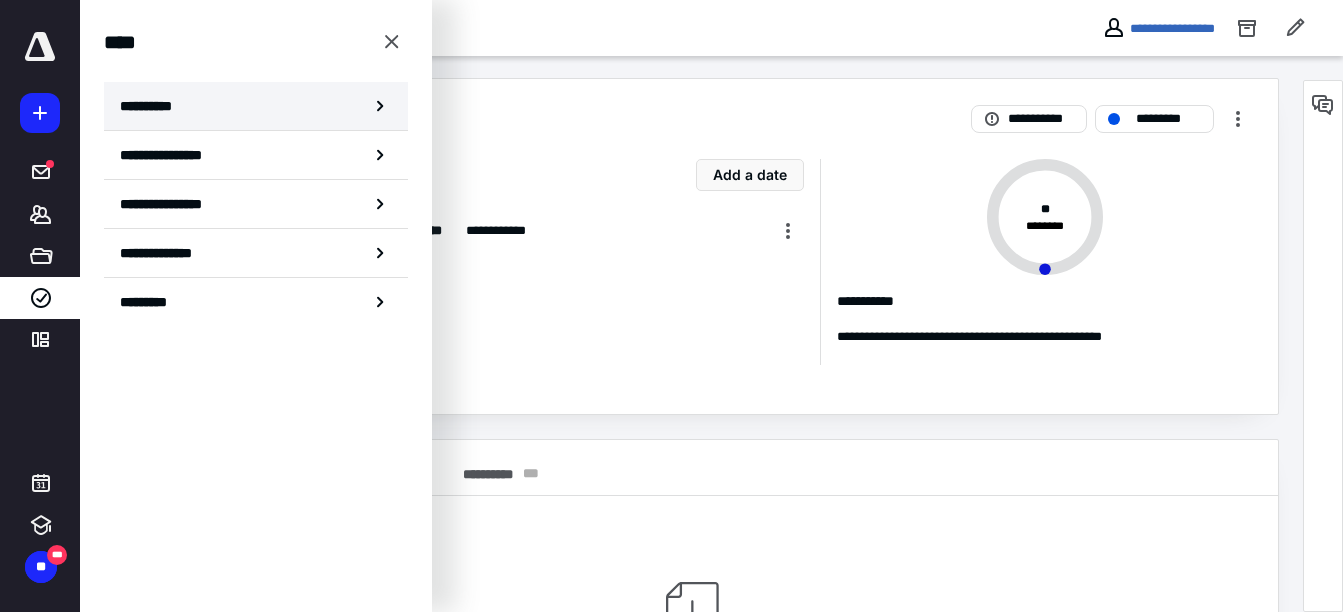 click on "**********" at bounding box center (256, 106) 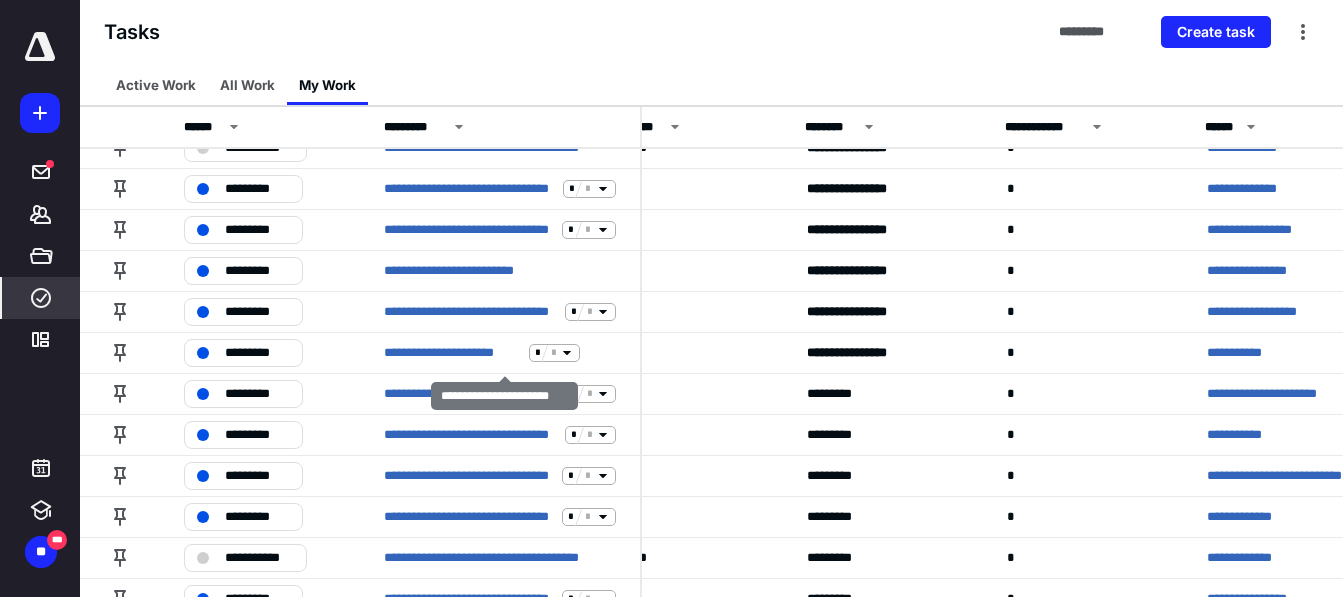 scroll, scrollTop: 431, scrollLeft: 68, axis: both 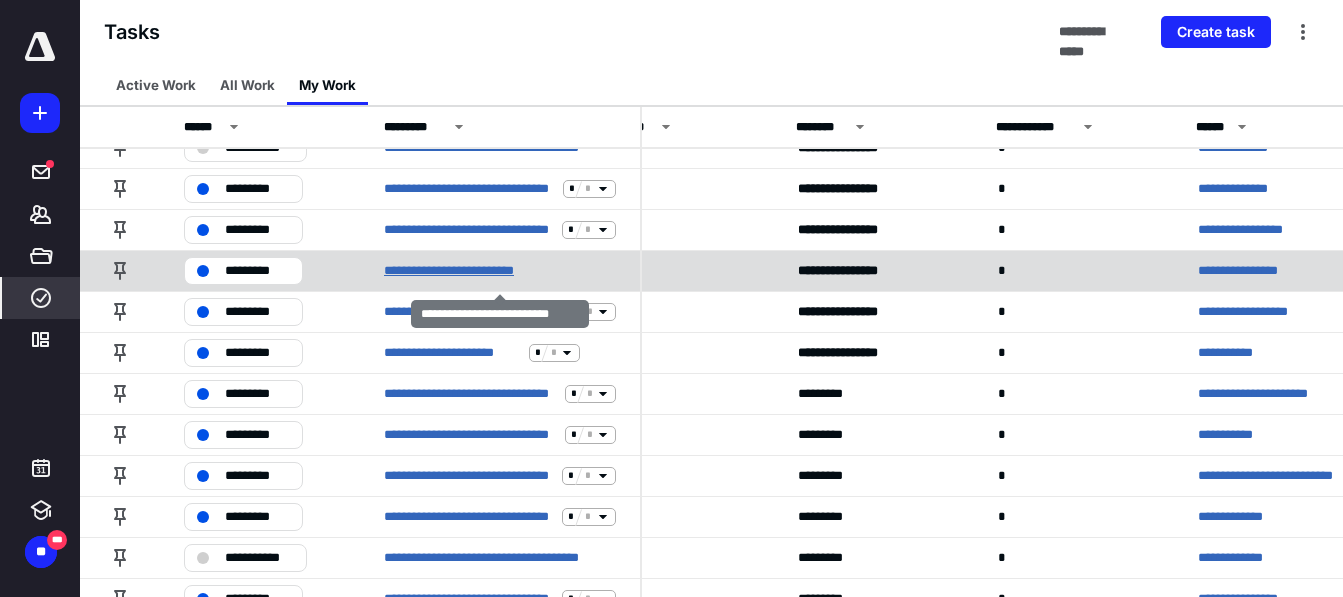 click on "**********" at bounding box center (469, 271) 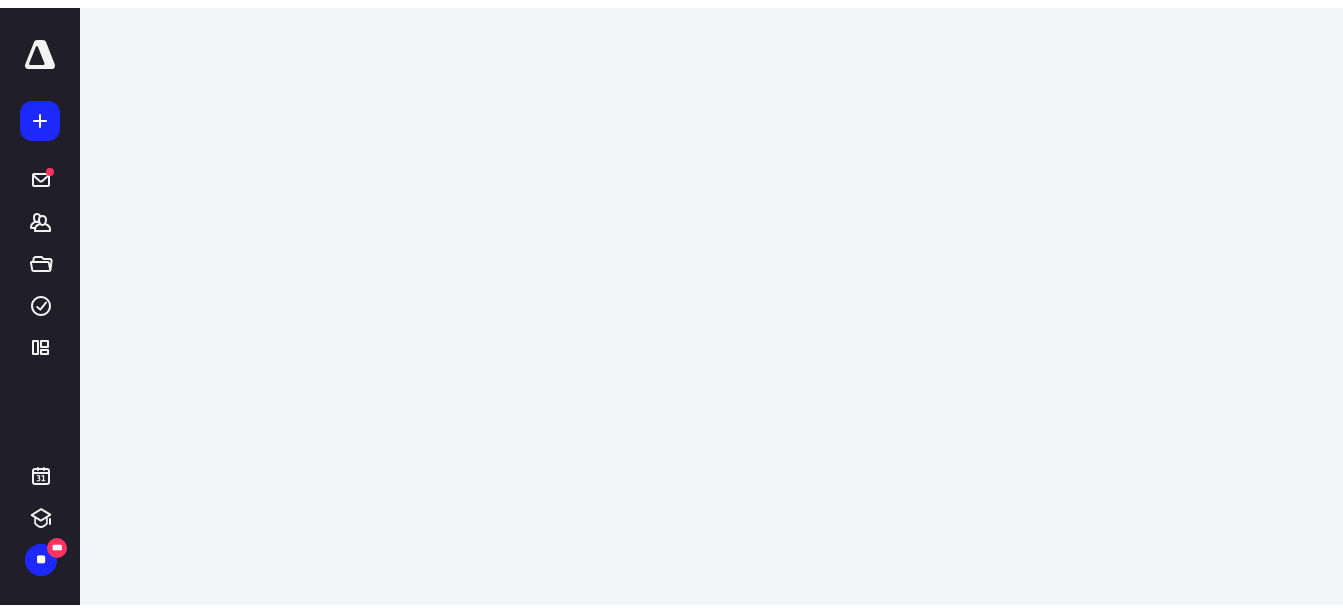 scroll, scrollTop: 0, scrollLeft: 0, axis: both 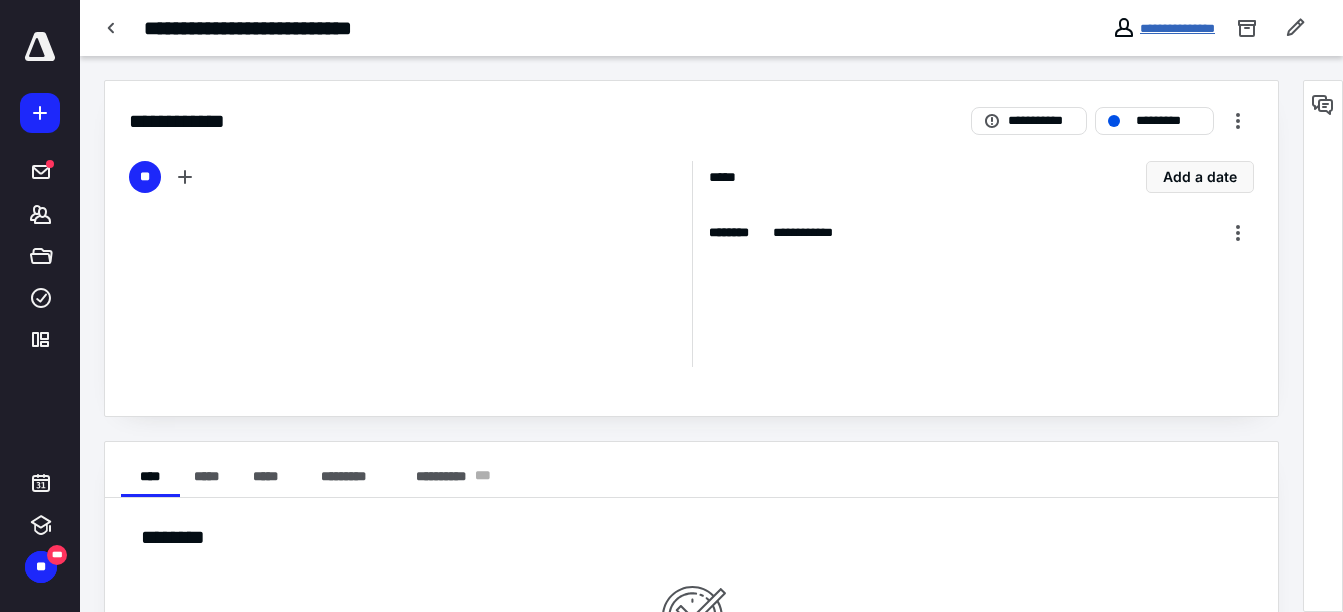 click on "**********" at bounding box center (1177, 28) 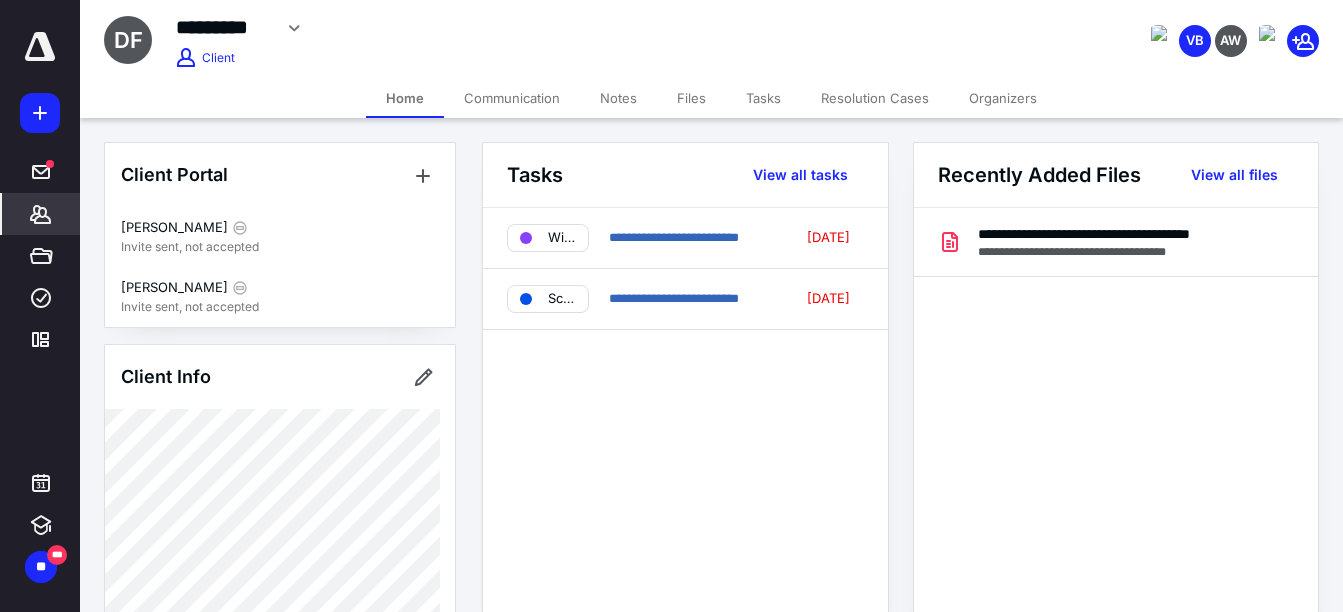 click on "Files" at bounding box center [691, 98] 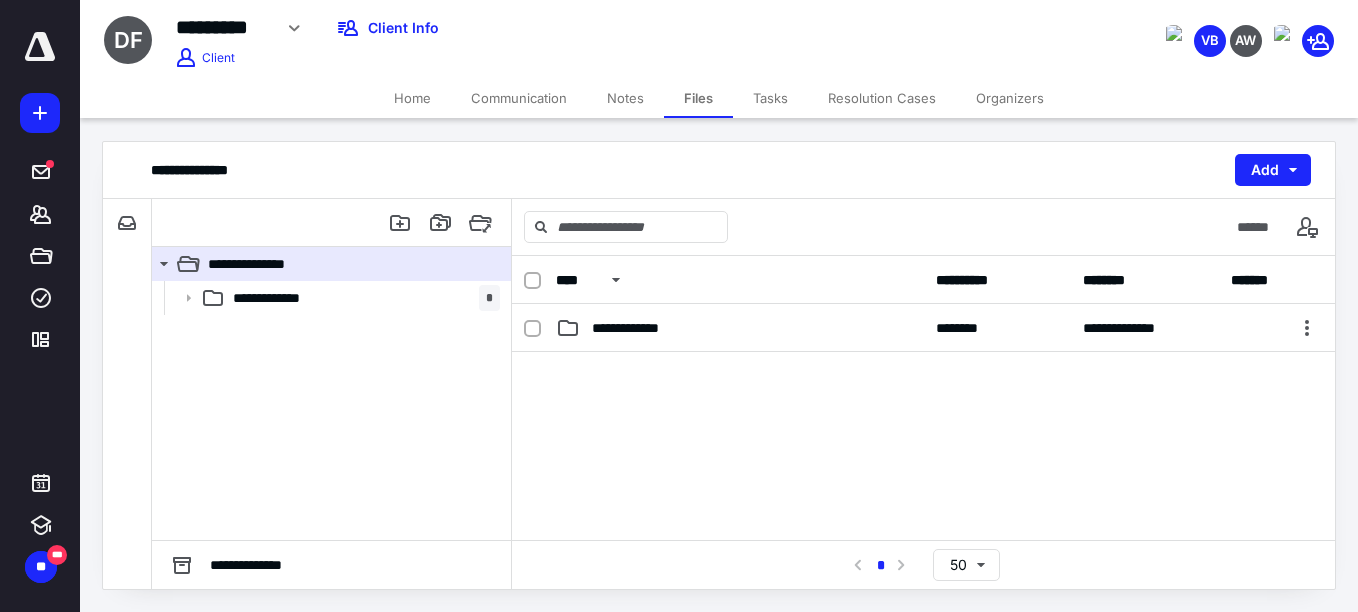 click on "Home" at bounding box center [412, 98] 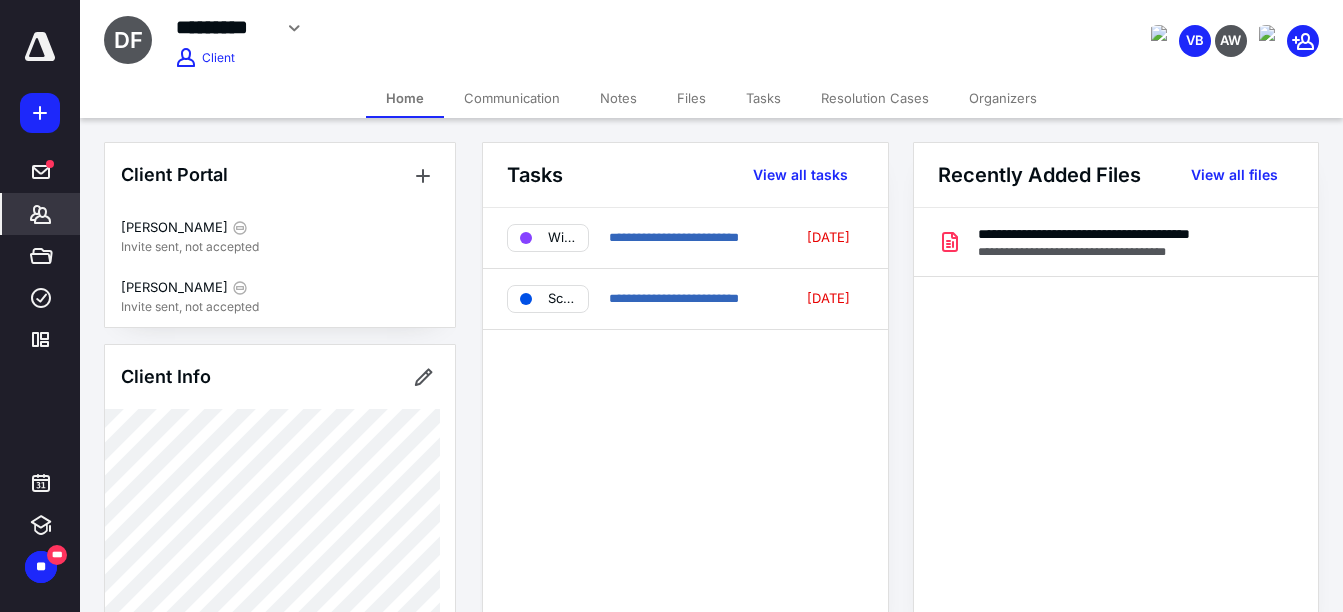 click on "Notes" at bounding box center [618, 98] 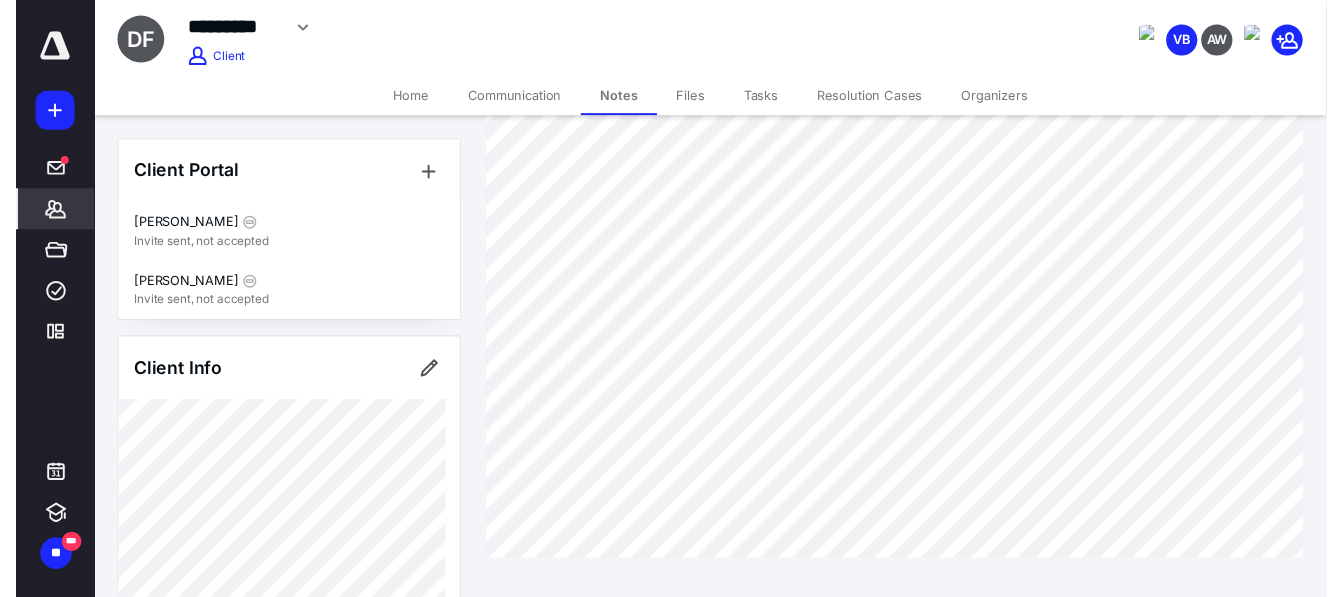 scroll, scrollTop: 0, scrollLeft: 0, axis: both 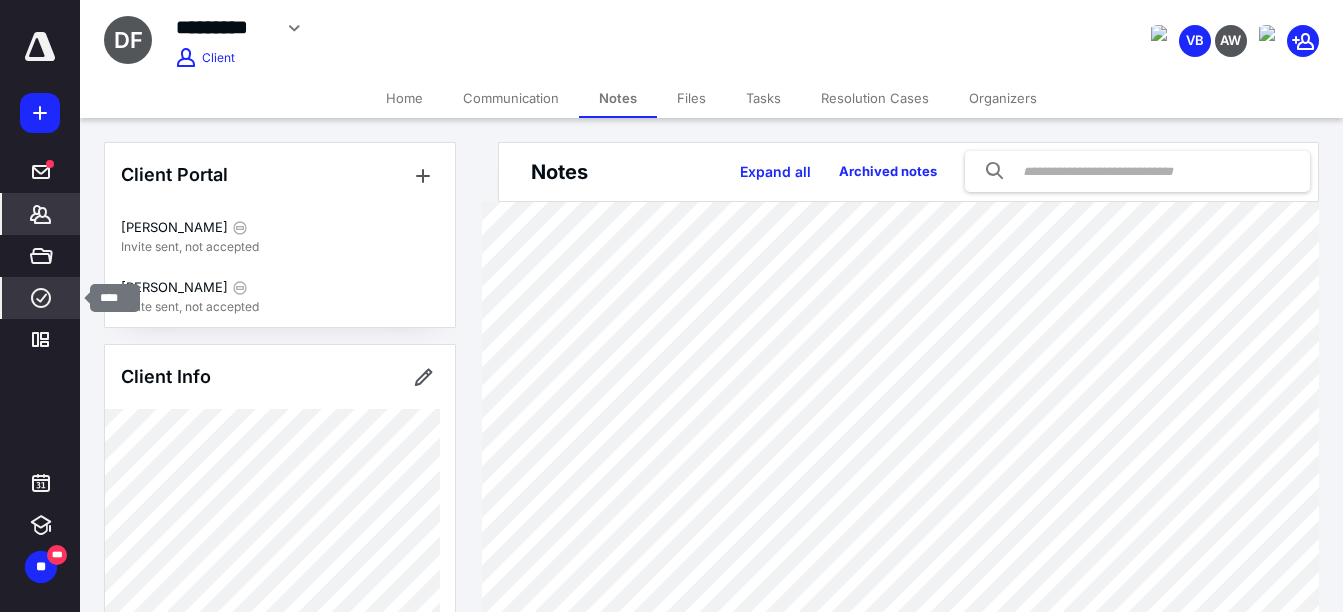 click 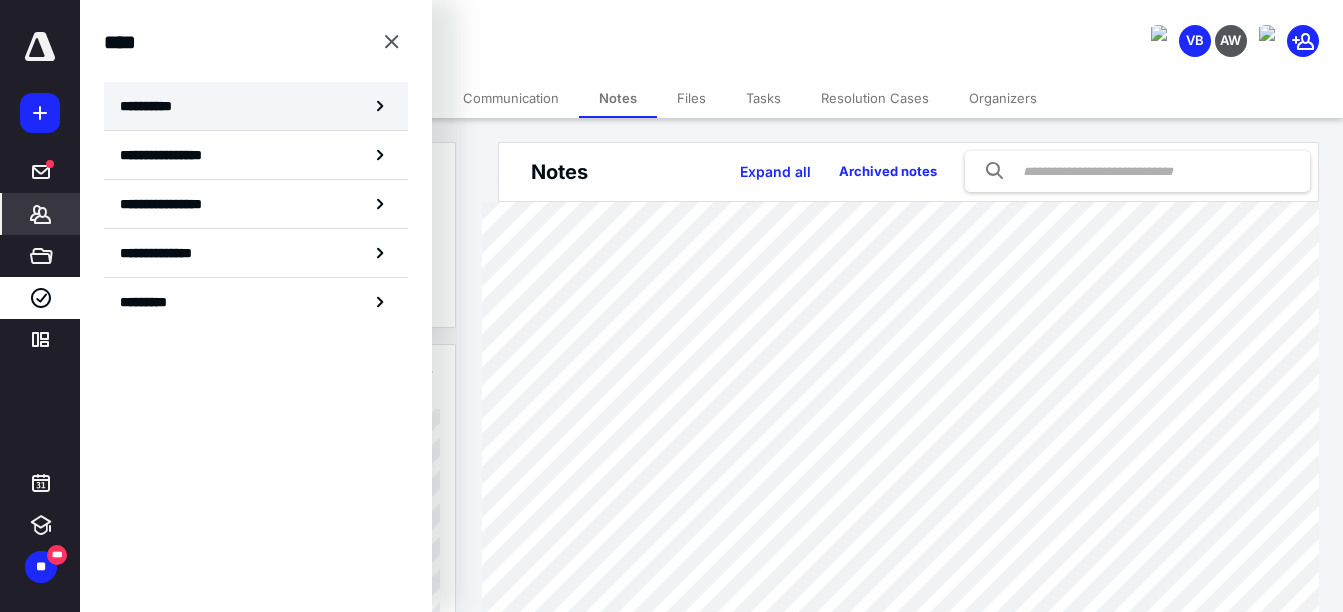 click on "**********" at bounding box center (256, 106) 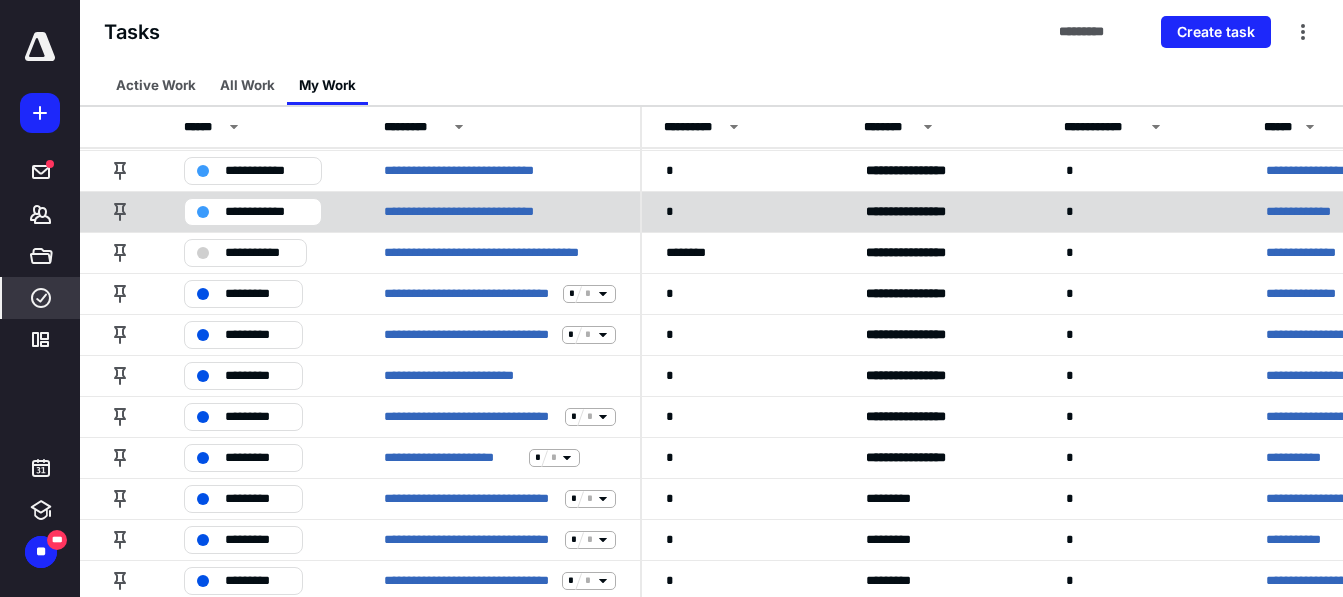 scroll, scrollTop: 327, scrollLeft: 0, axis: vertical 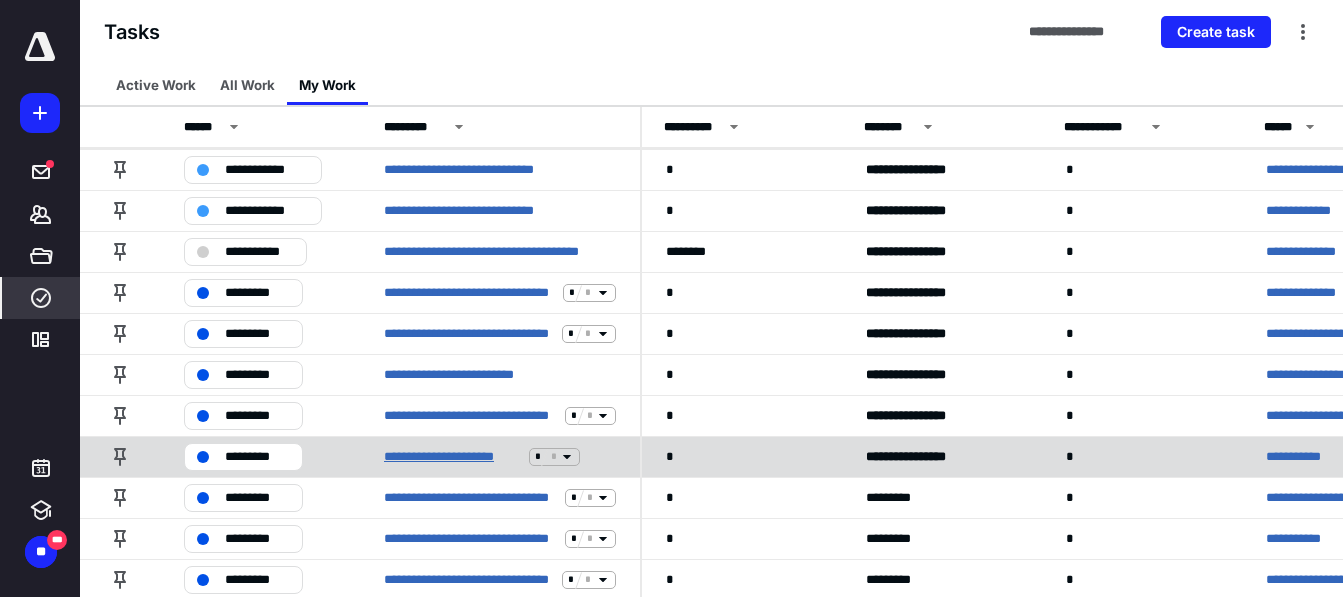 click on "**********" at bounding box center [452, 457] 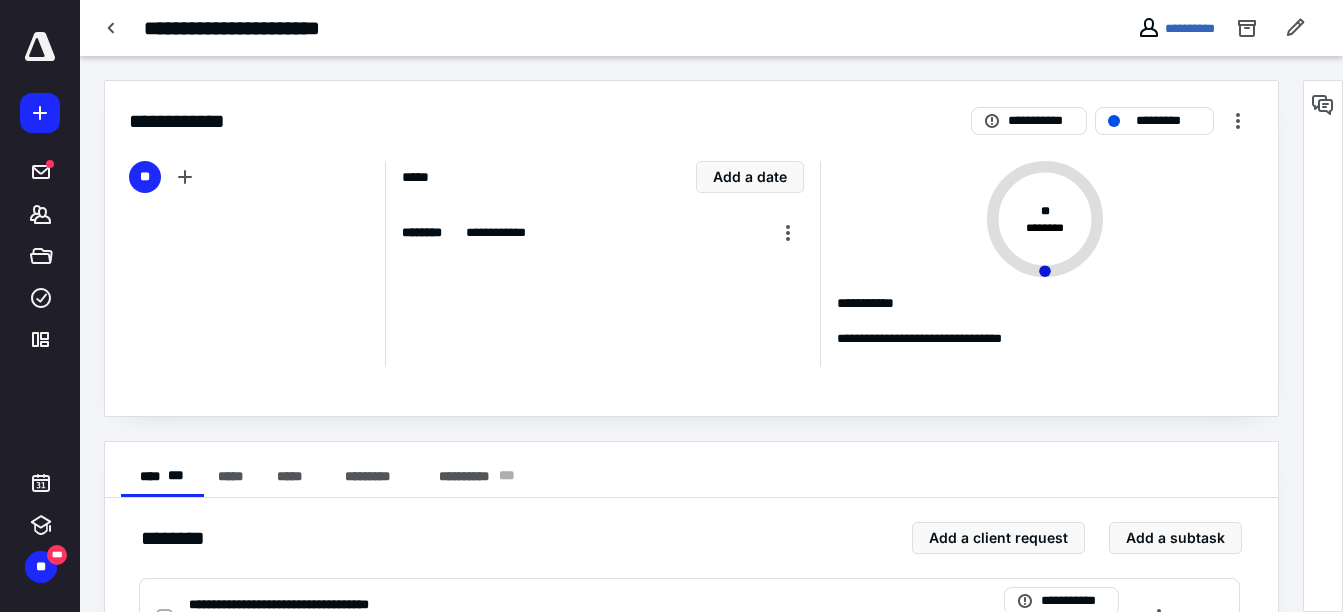 scroll, scrollTop: 93, scrollLeft: 0, axis: vertical 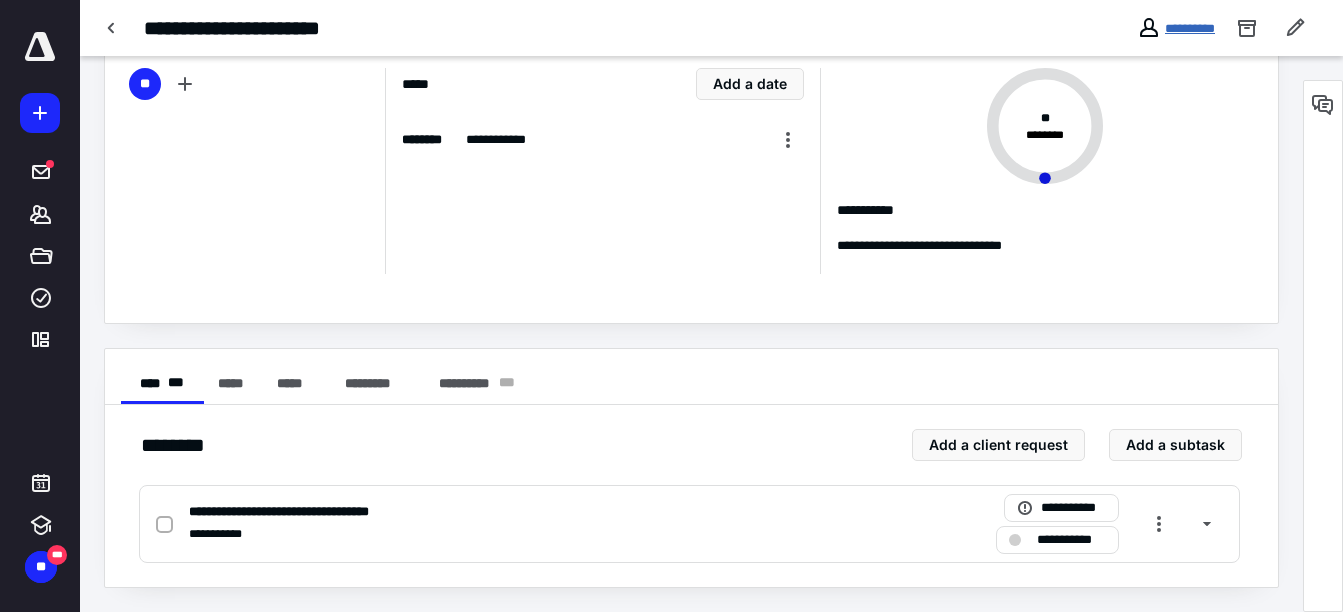 click on "**********" at bounding box center [1190, 28] 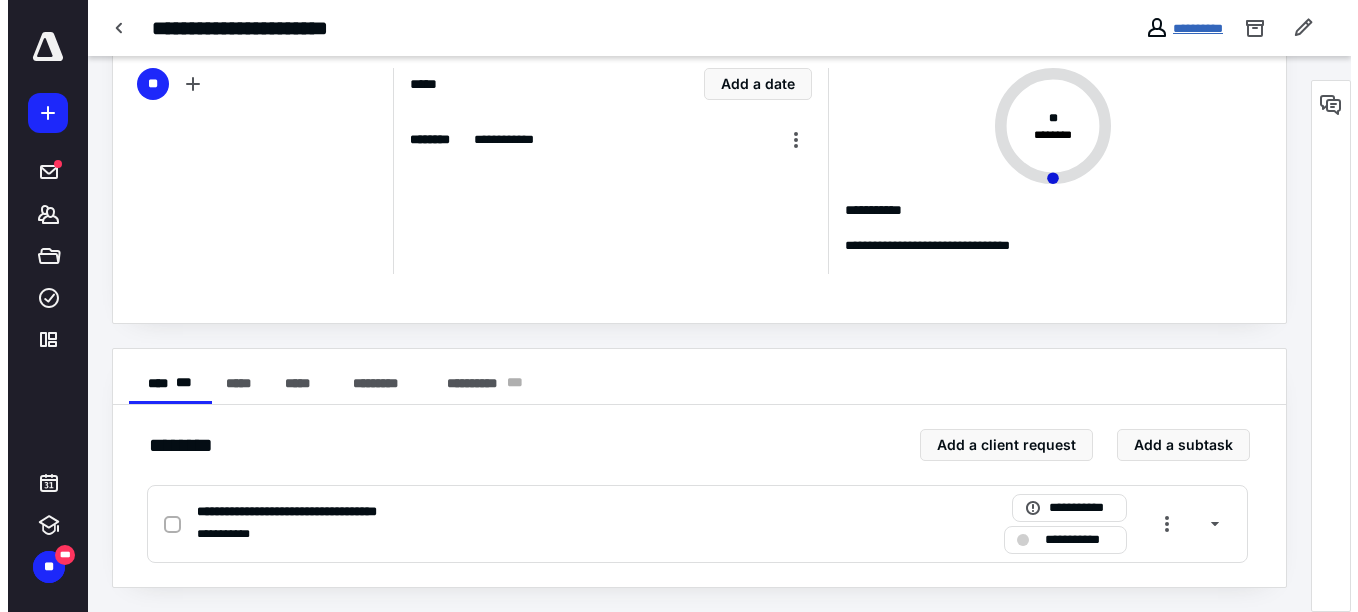 scroll, scrollTop: 0, scrollLeft: 0, axis: both 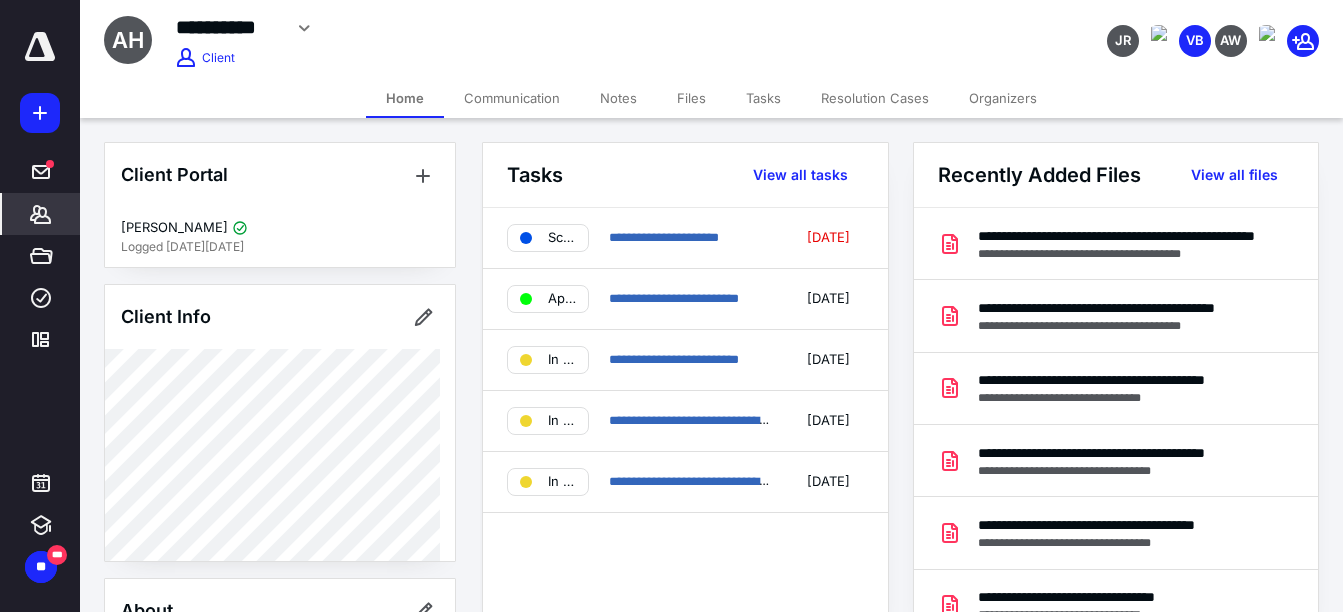 click on "Files" at bounding box center [691, 98] 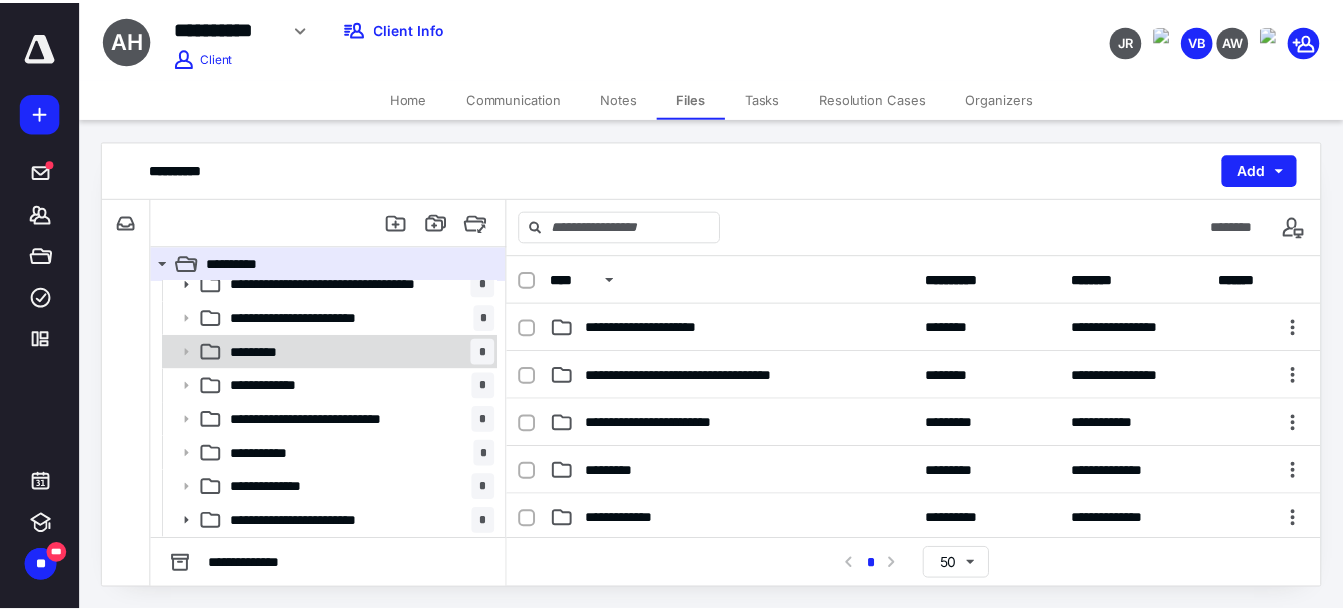 scroll, scrollTop: 0, scrollLeft: 0, axis: both 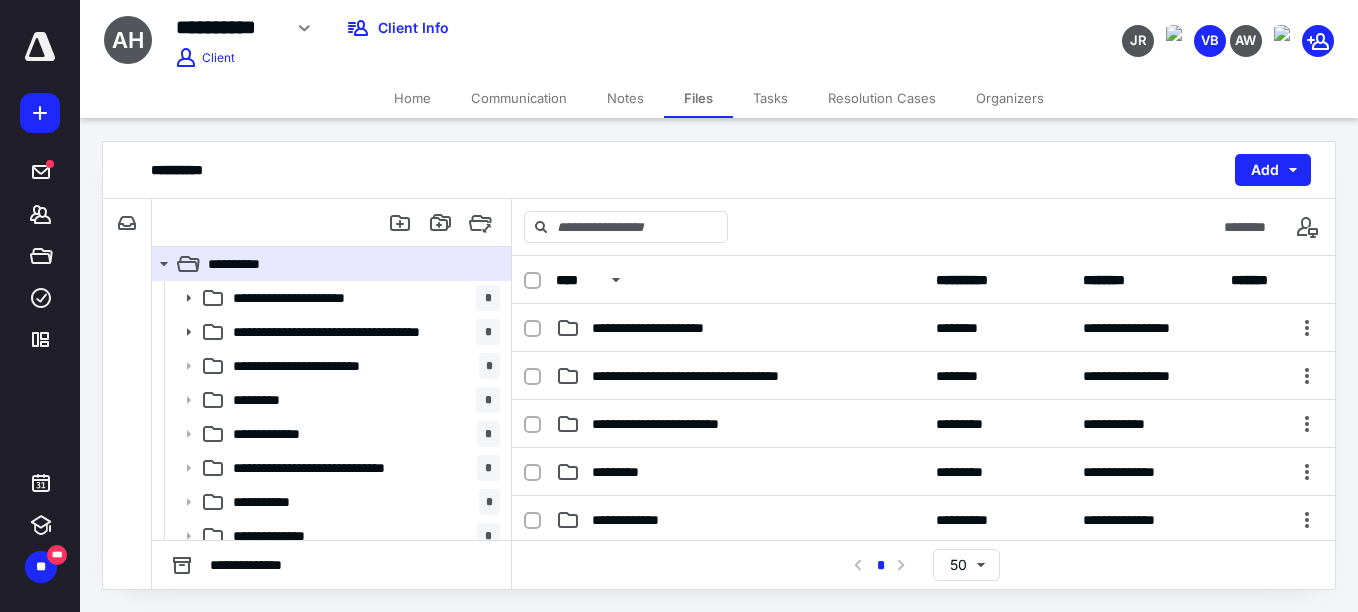 click on "Home" at bounding box center (412, 98) 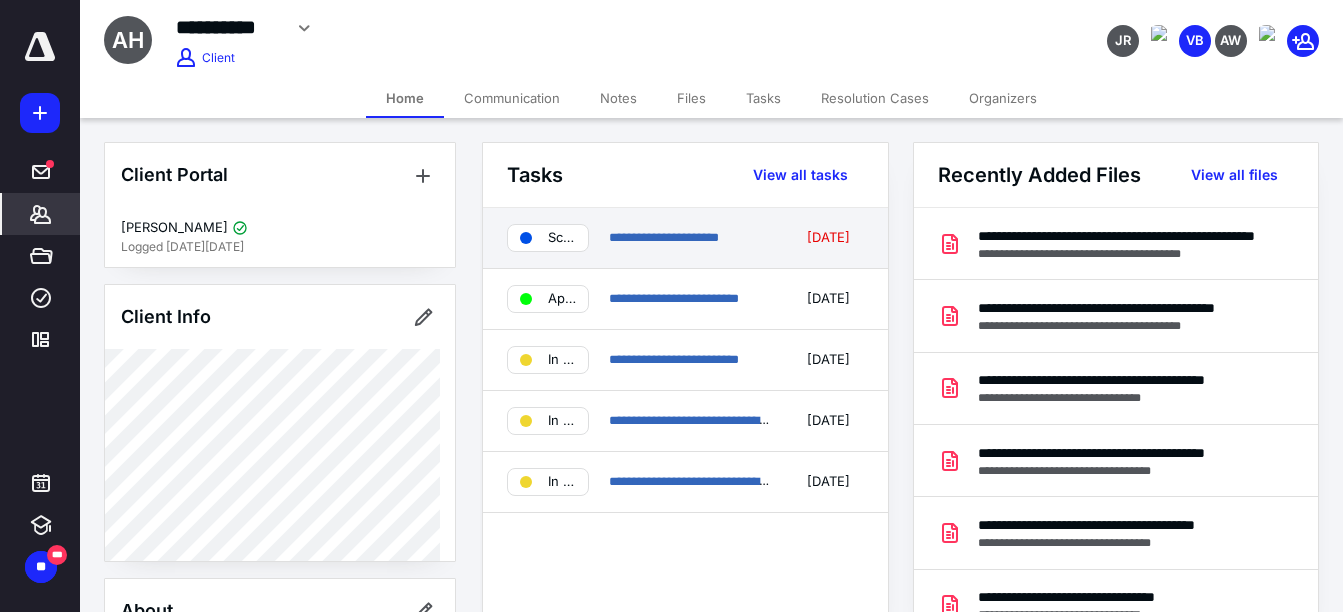 click on "**********" at bounding box center [691, 238] 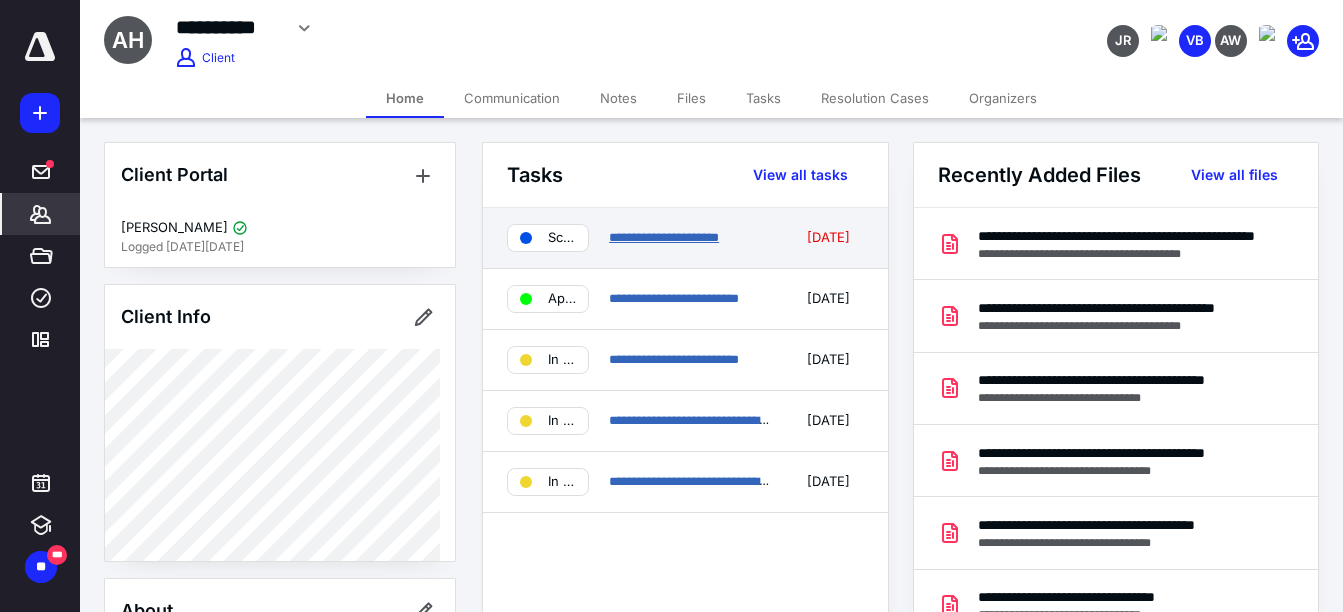 click on "**********" at bounding box center (664, 237) 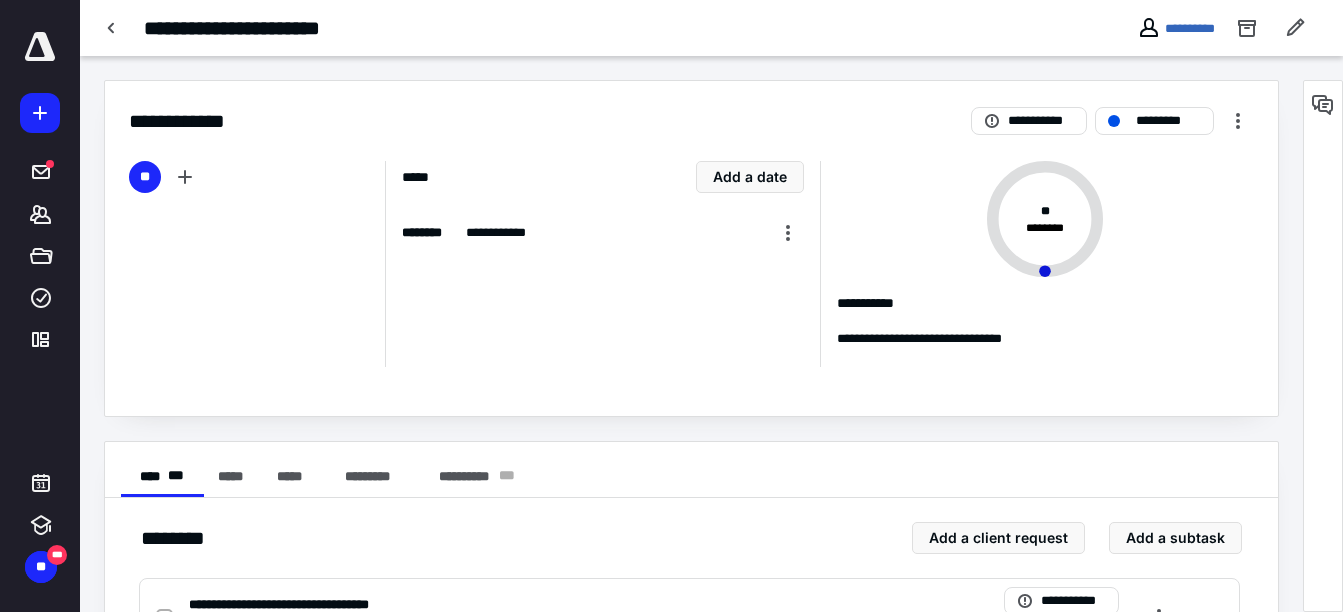 scroll, scrollTop: 93, scrollLeft: 0, axis: vertical 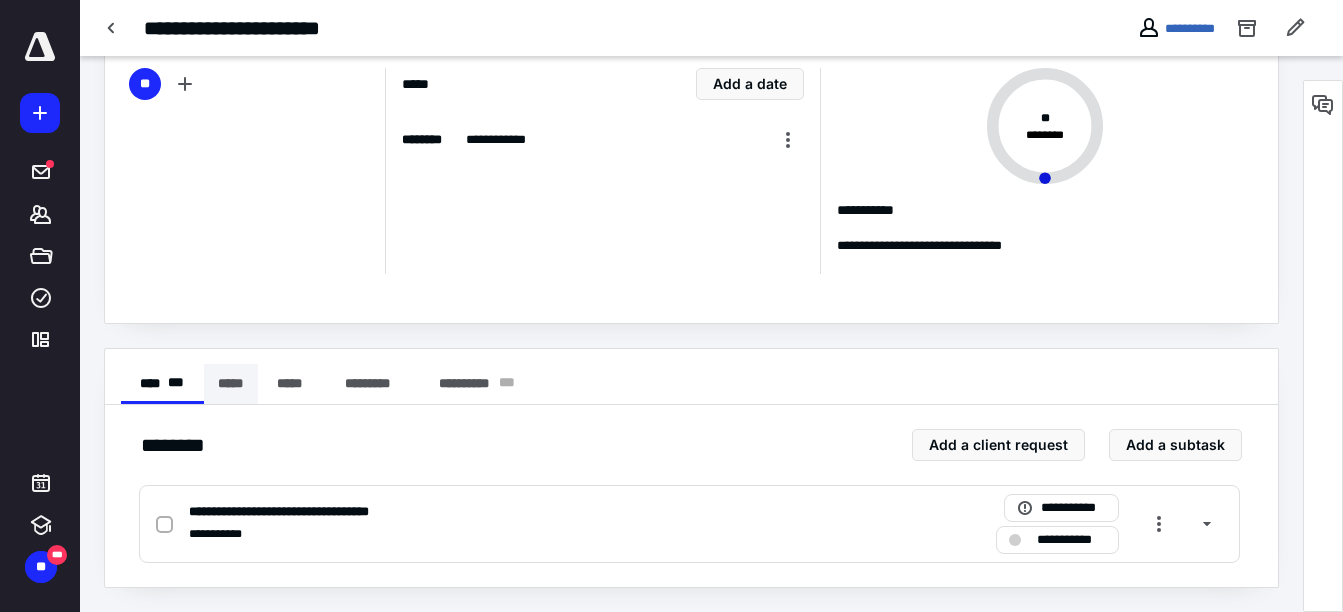 click on "*****" at bounding box center [231, 384] 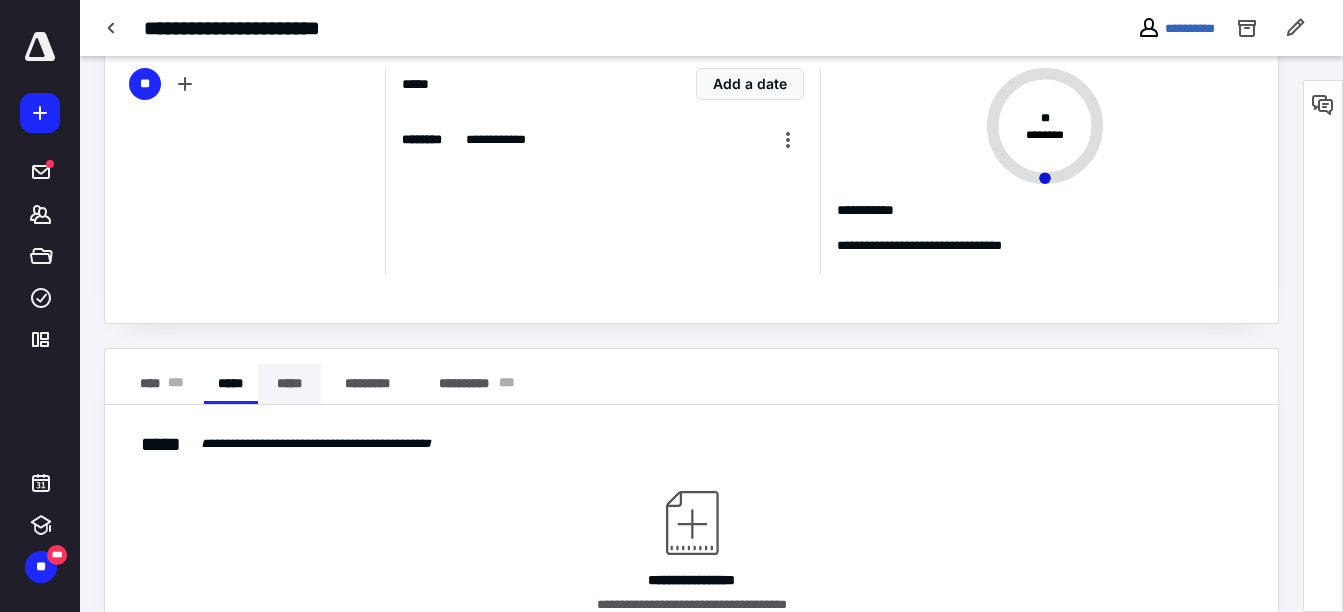click on "*****" at bounding box center [289, 384] 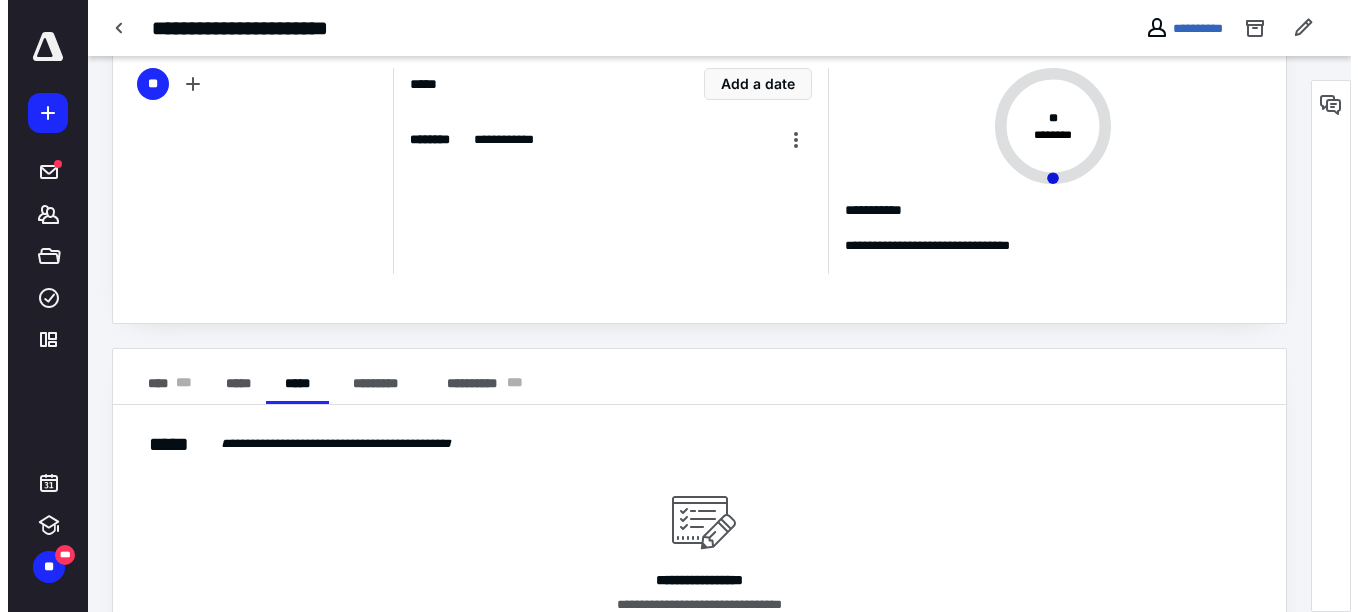 scroll, scrollTop: 187, scrollLeft: 0, axis: vertical 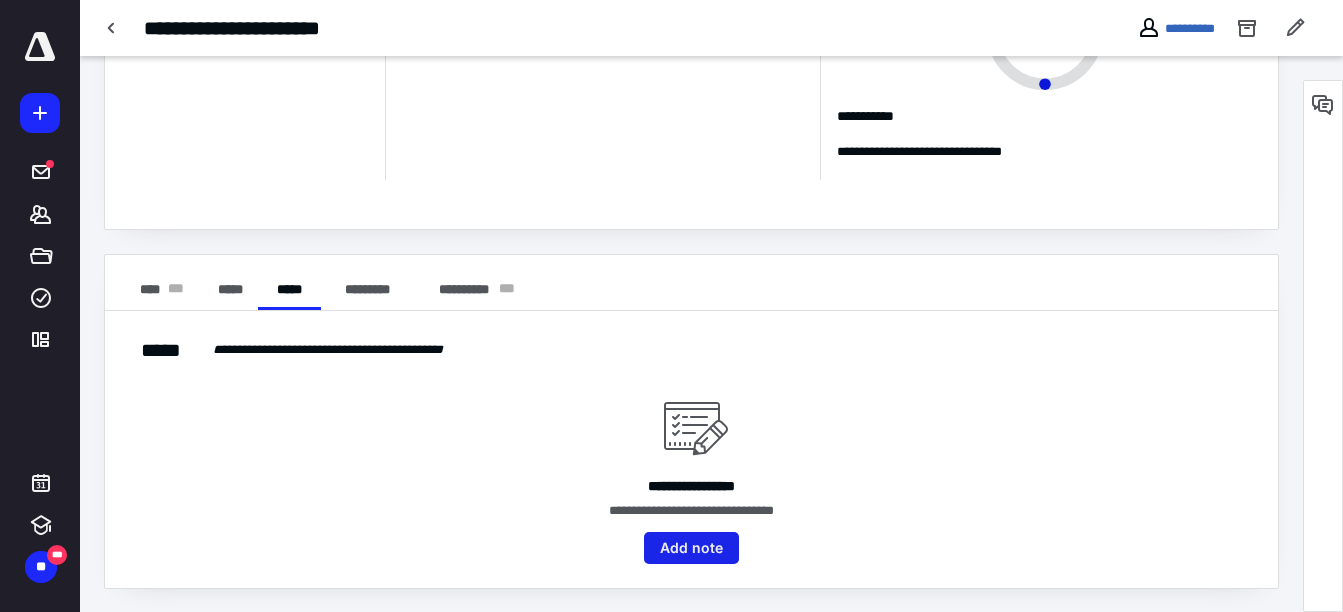 click on "Add note" at bounding box center (691, 548) 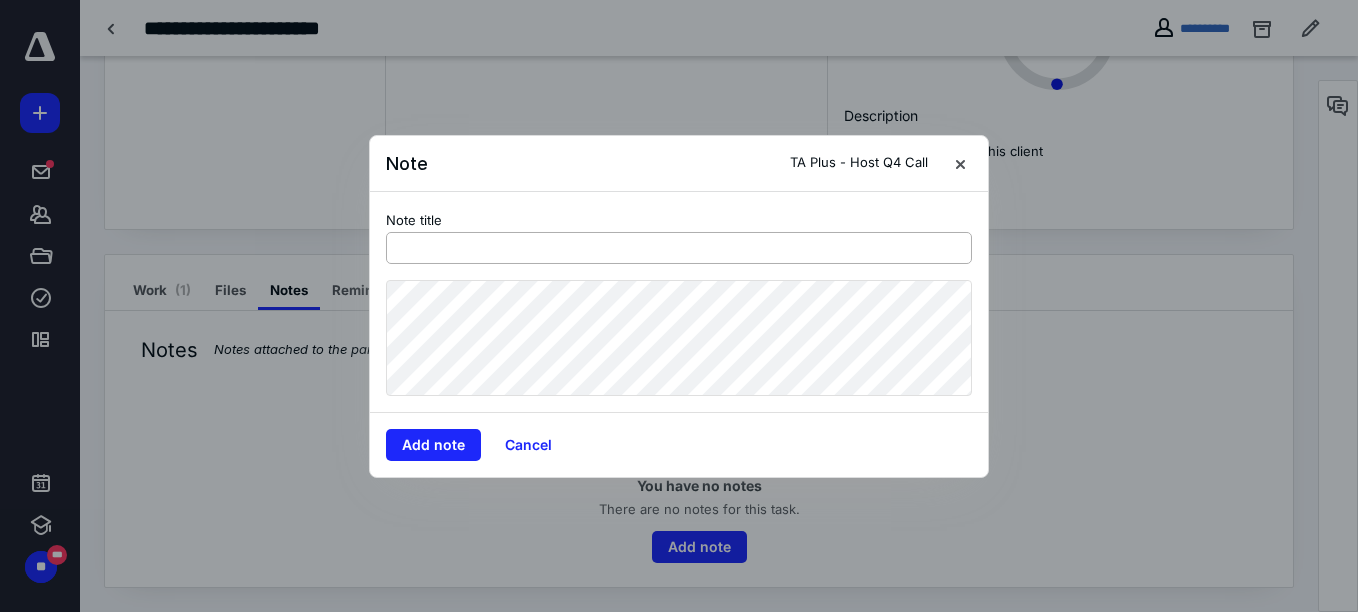 click at bounding box center (679, 248) 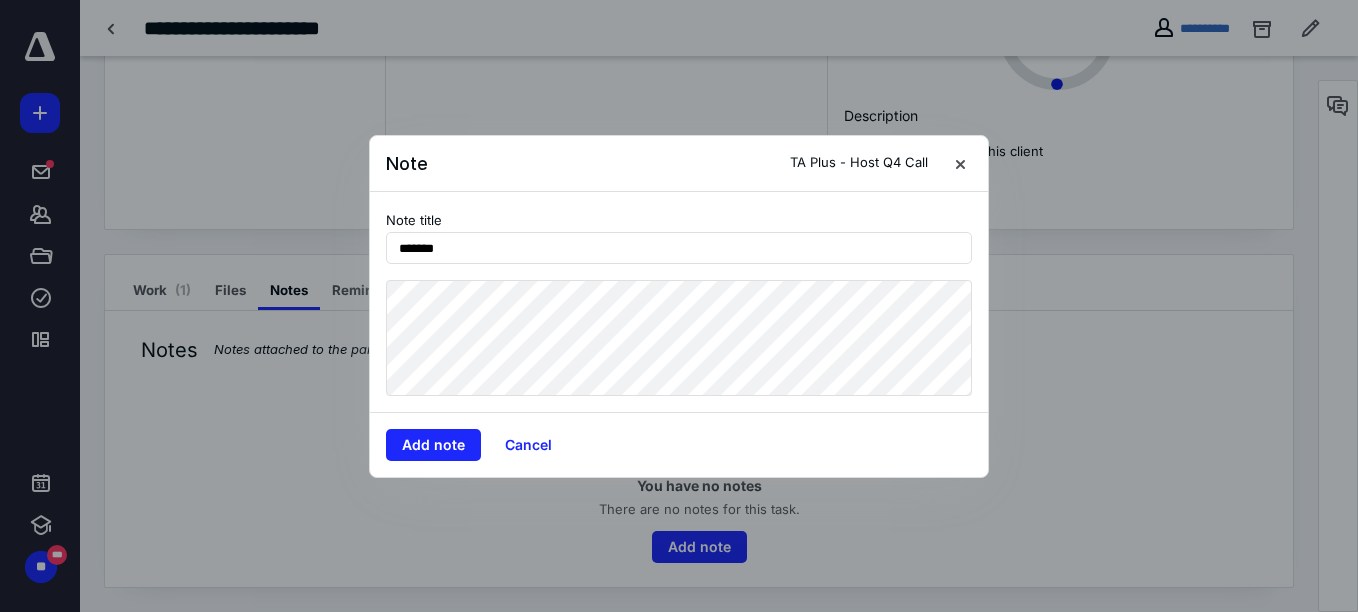 type on "*******" 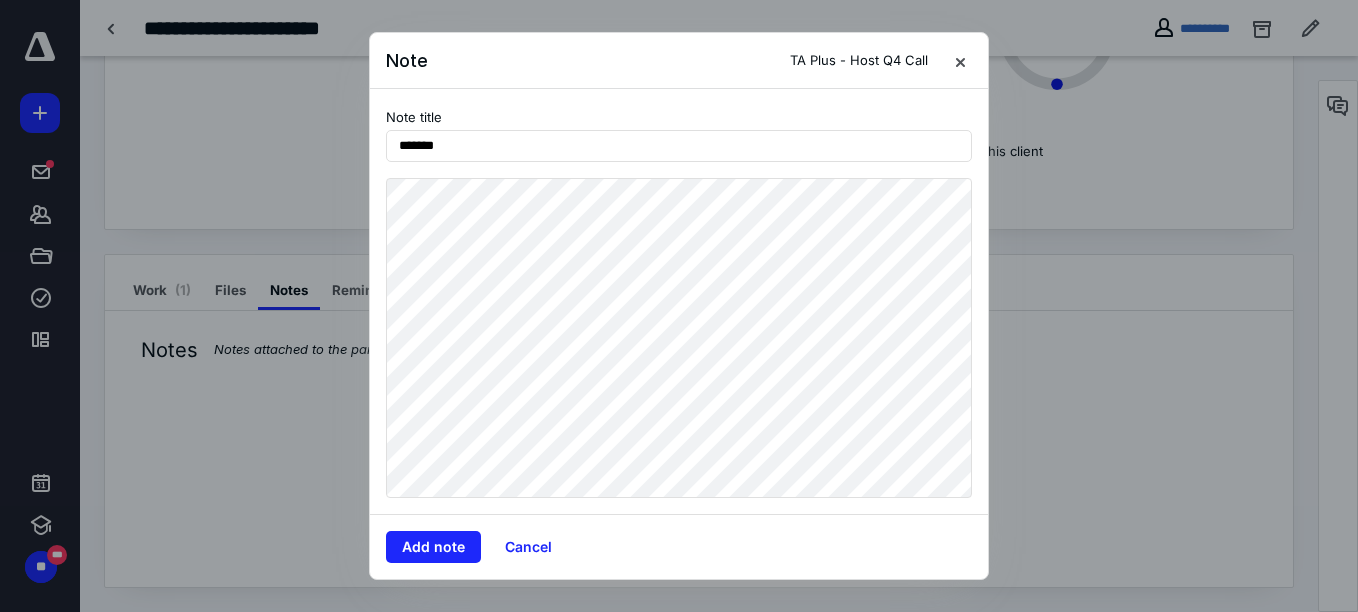 click on "Note TA Plus - Host Q4 Call Note title ******* Add note Cancel" at bounding box center (679, 306) 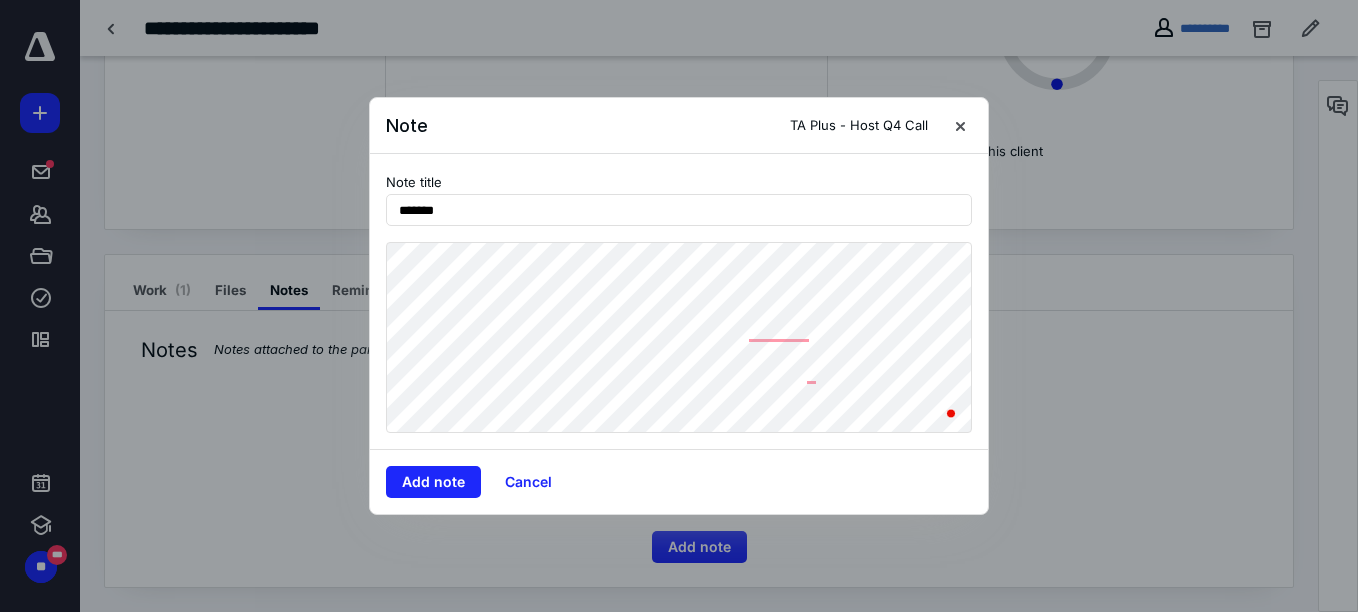click on "Note title ******* Add note Cancel" at bounding box center (679, 334) 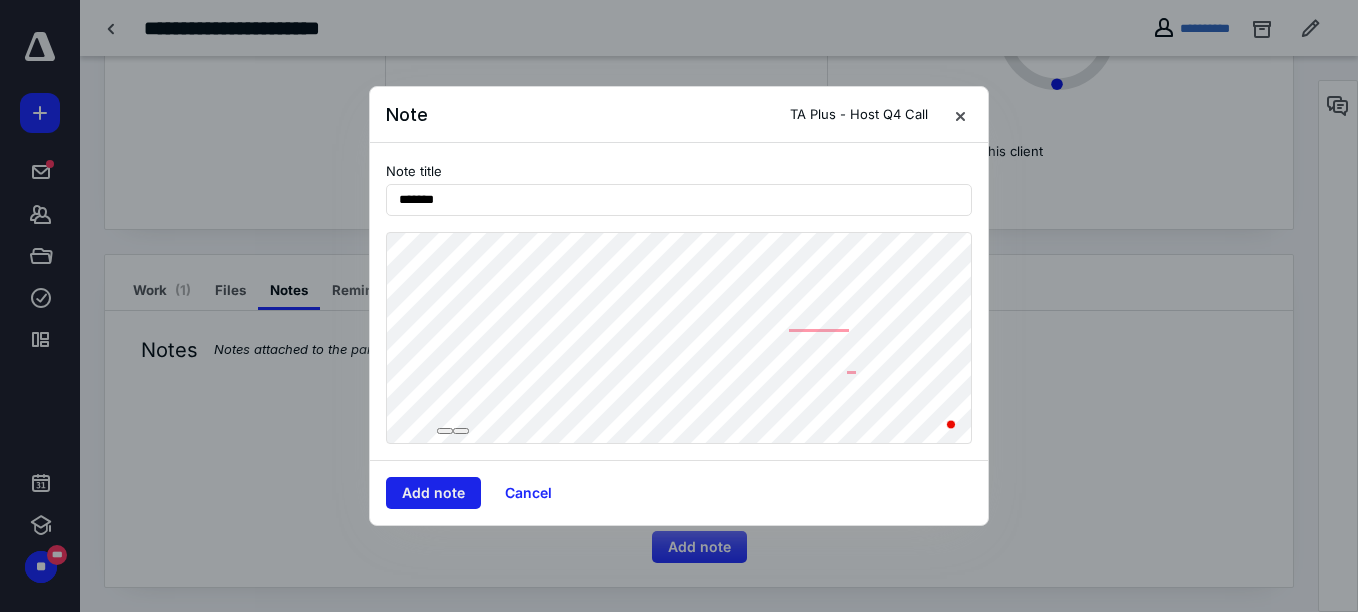 click on "Add note" at bounding box center [433, 493] 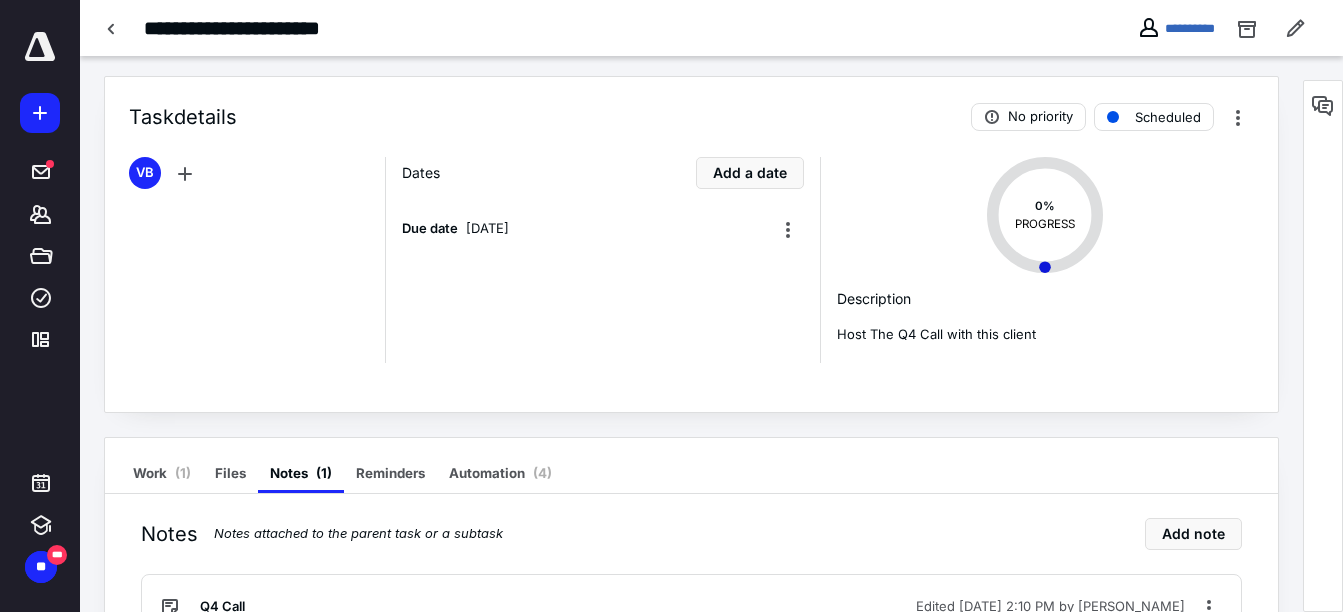 scroll, scrollTop: 123, scrollLeft: 0, axis: vertical 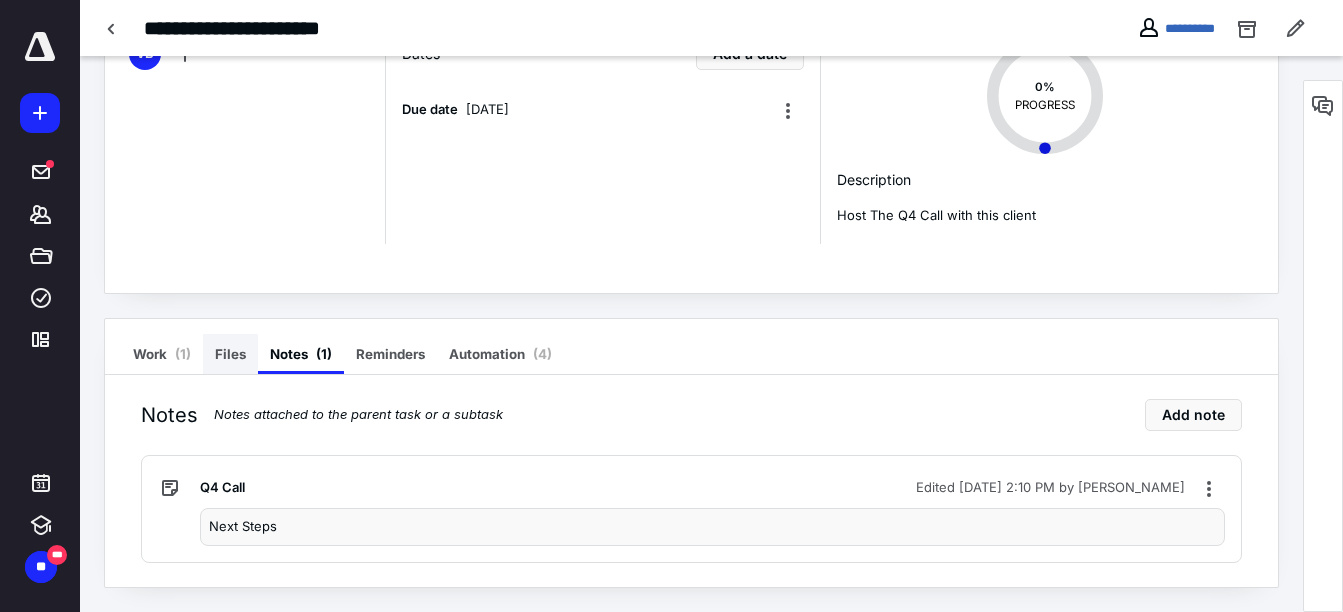 click on "Files" at bounding box center (230, 354) 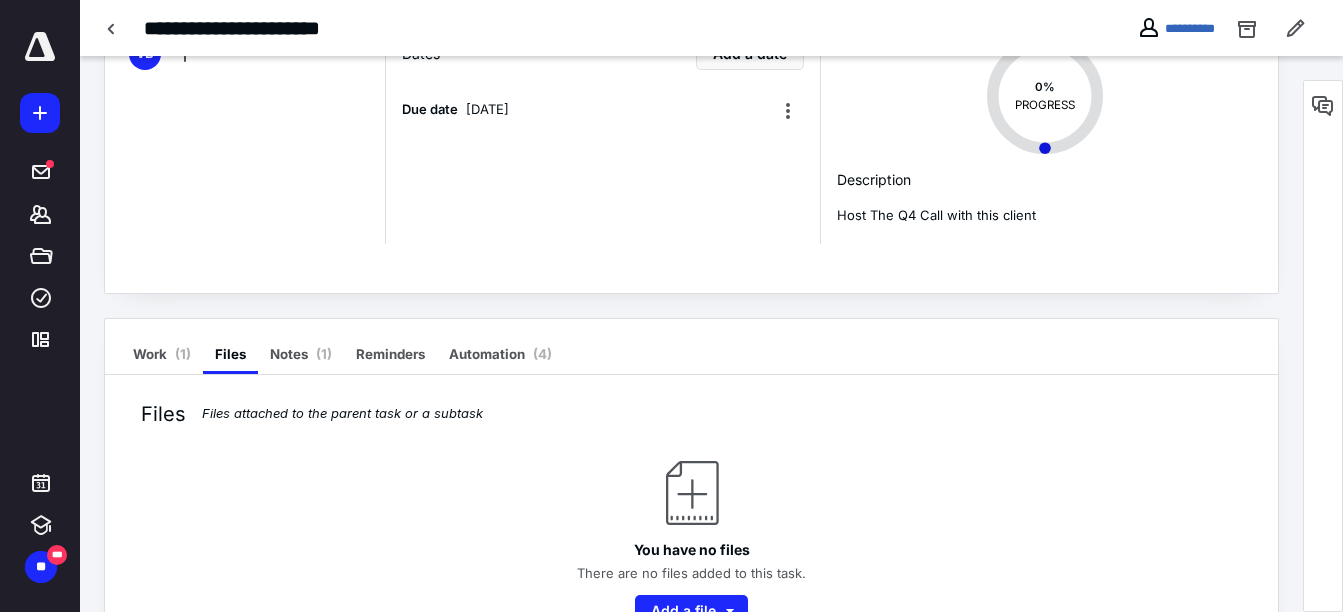 scroll, scrollTop: 187, scrollLeft: 0, axis: vertical 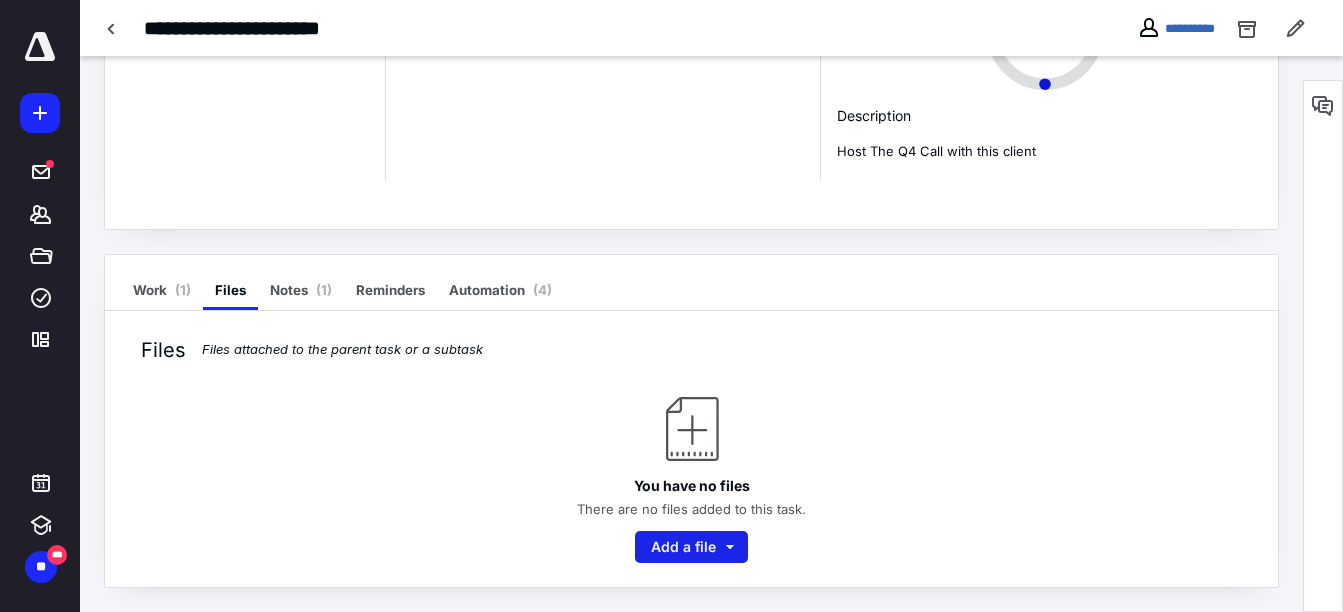 click on "Add a file" at bounding box center [691, 547] 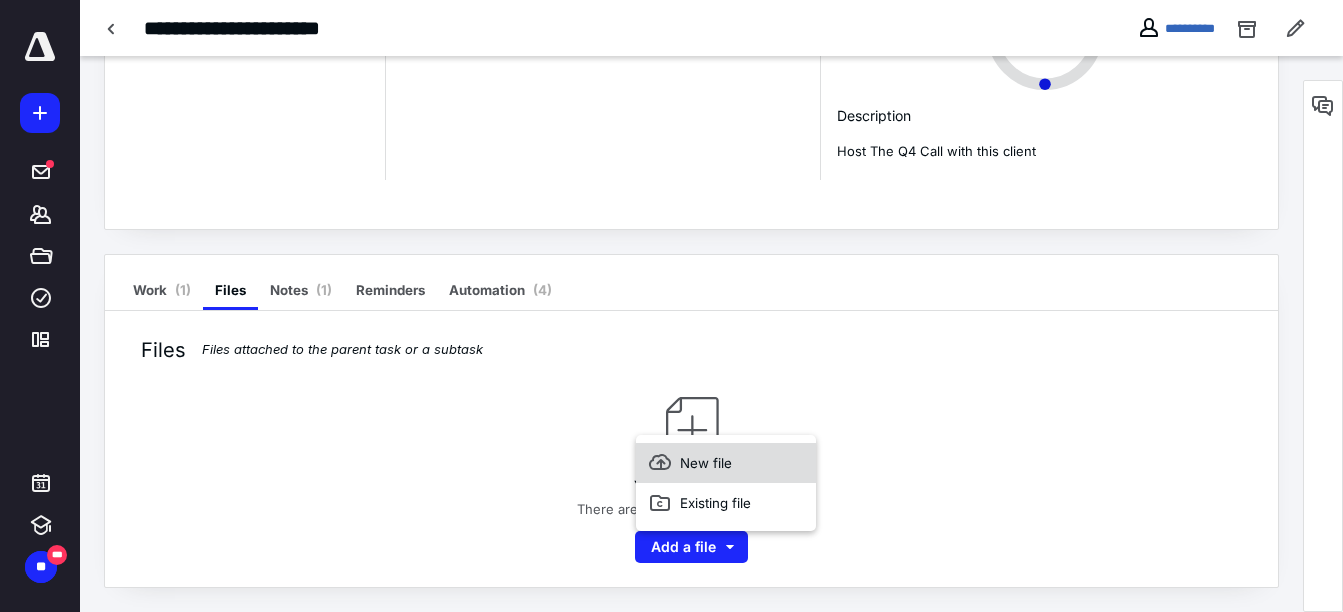 click on "New file" at bounding box center [726, 463] 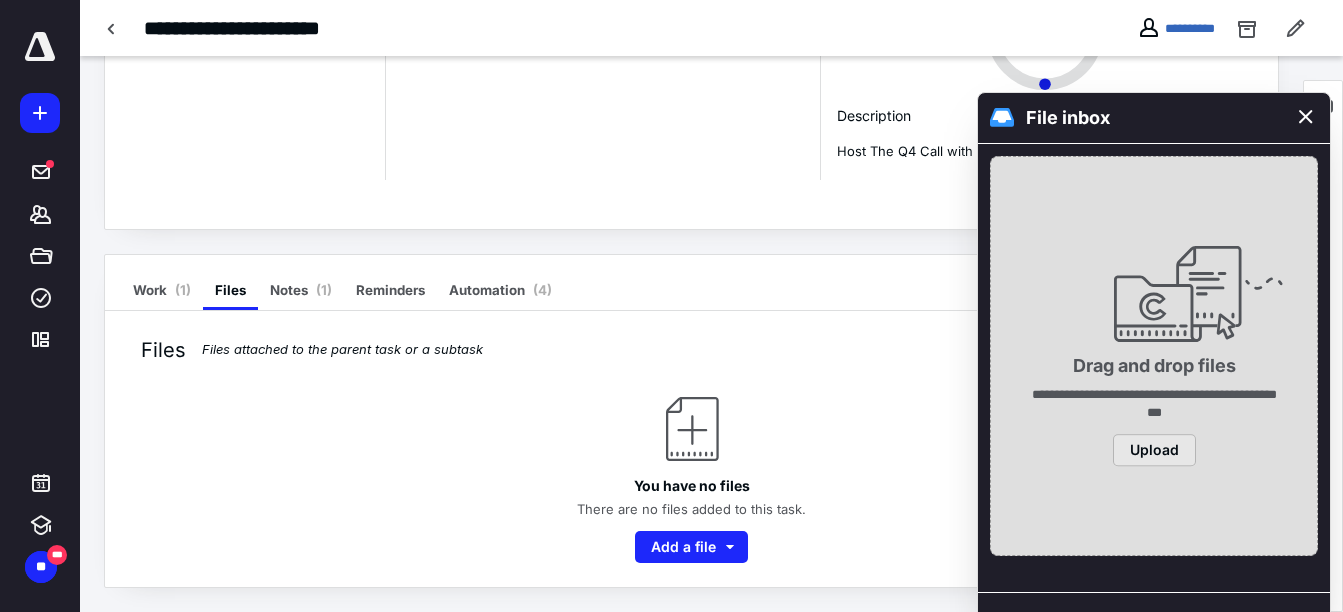 click on "Upload" at bounding box center (1154, 451) 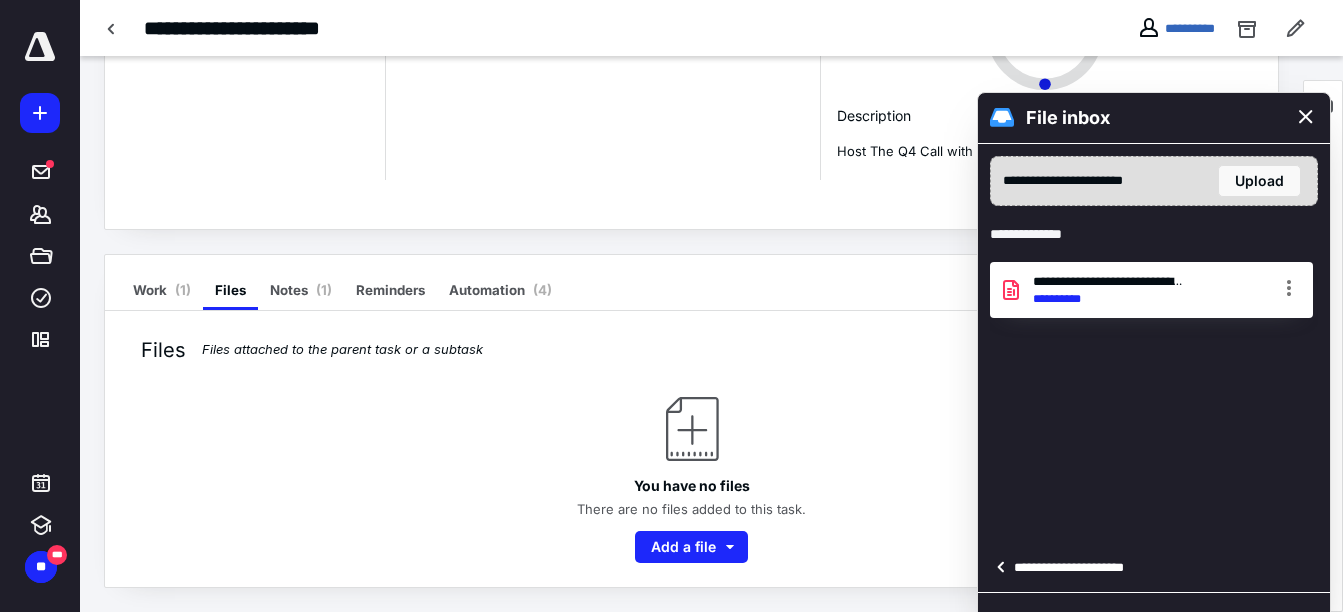 click on "**********" at bounding box center (1042, 628) 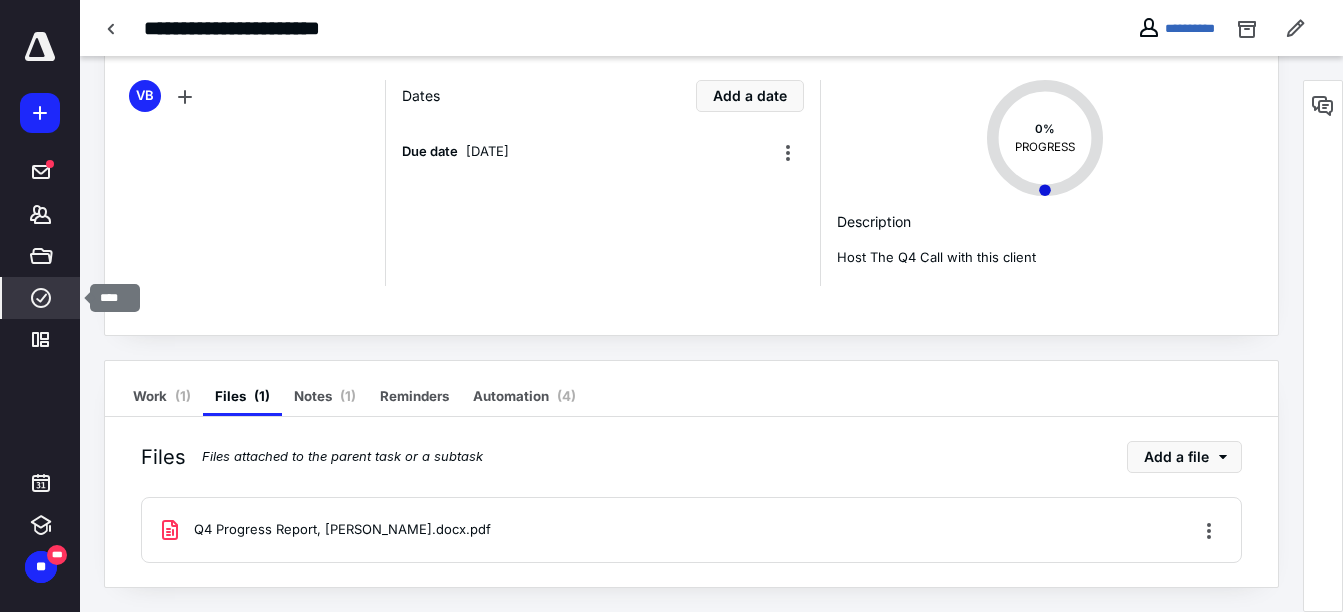 click on "****" at bounding box center (41, 298) 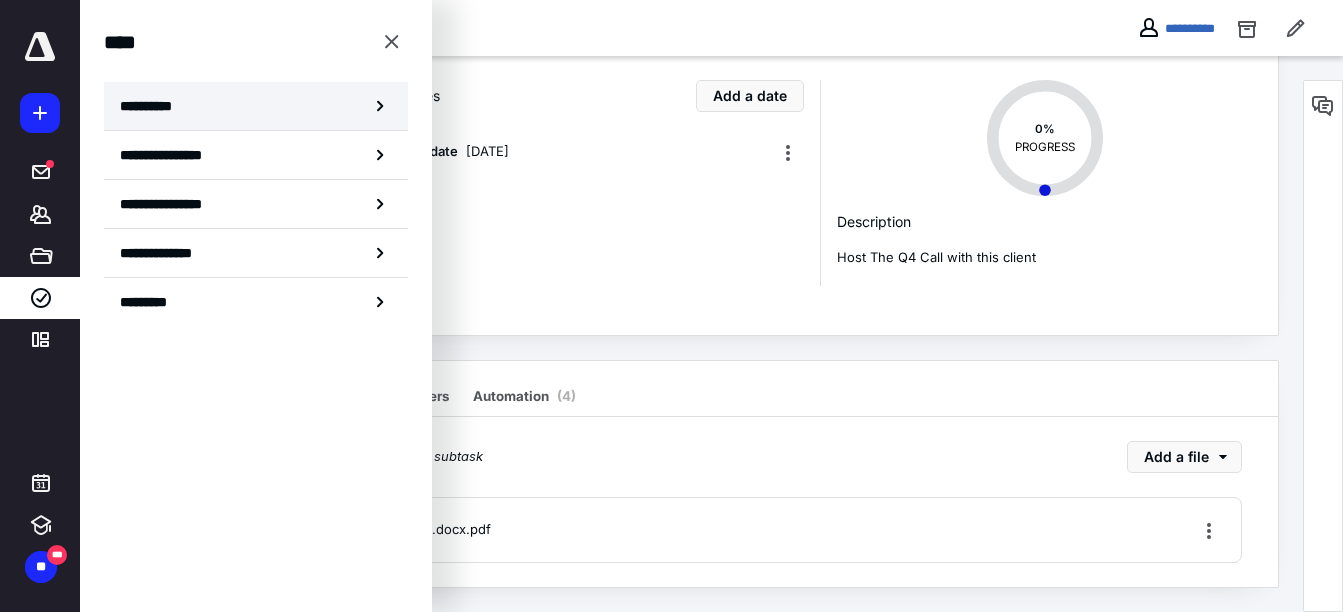 click on "**********" at bounding box center (256, 106) 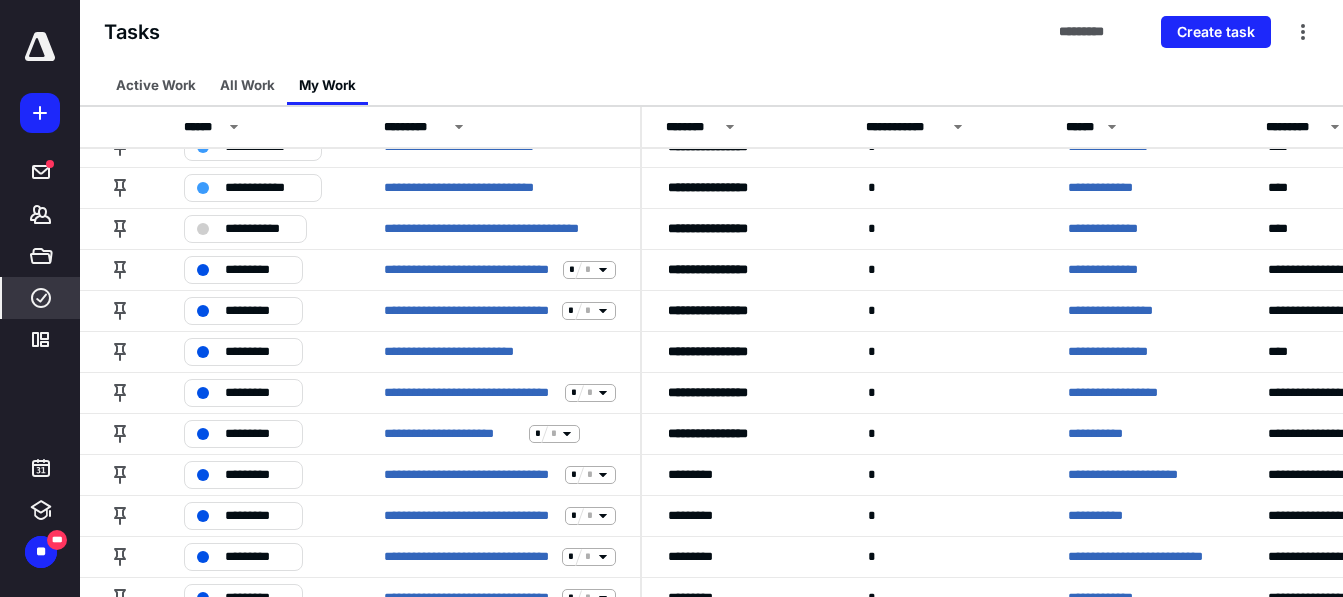 scroll, scrollTop: 350, scrollLeft: 200, axis: both 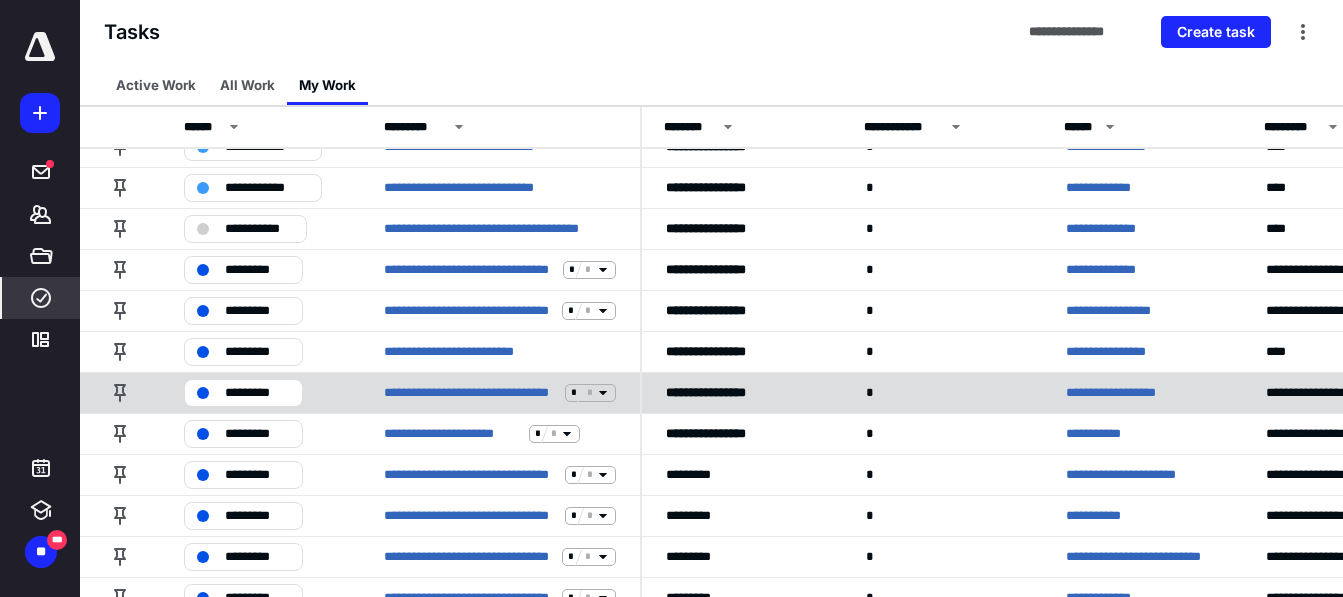 click on "**********" at bounding box center [500, 392] 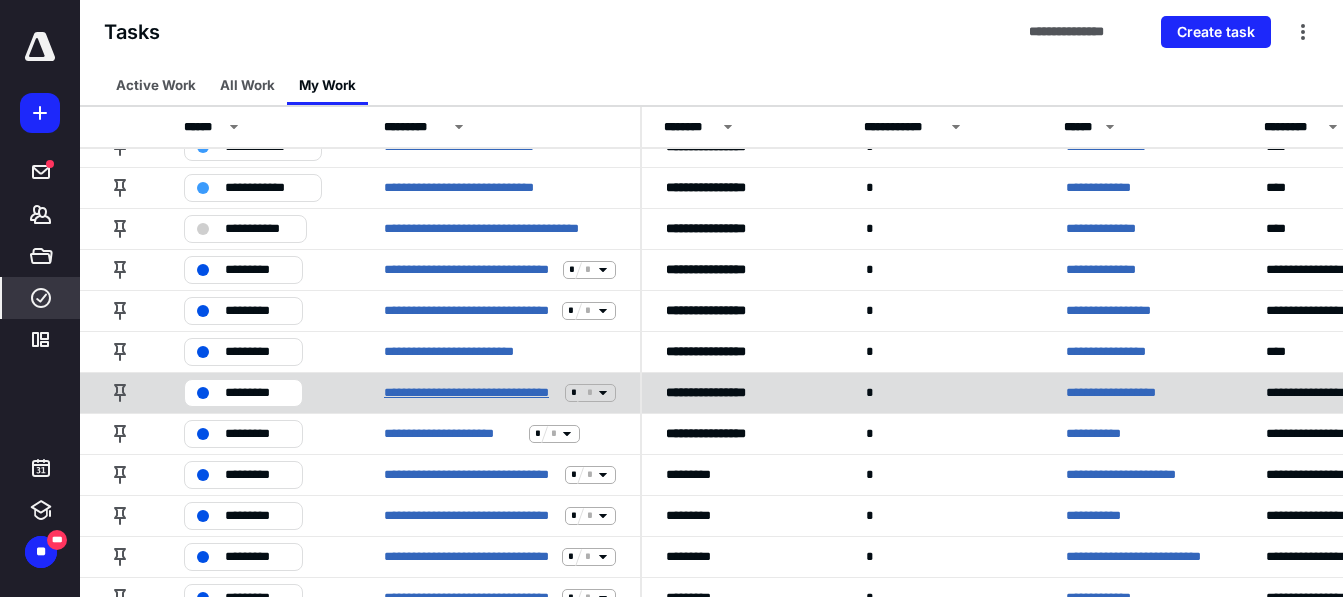 click on "**********" at bounding box center (470, 393) 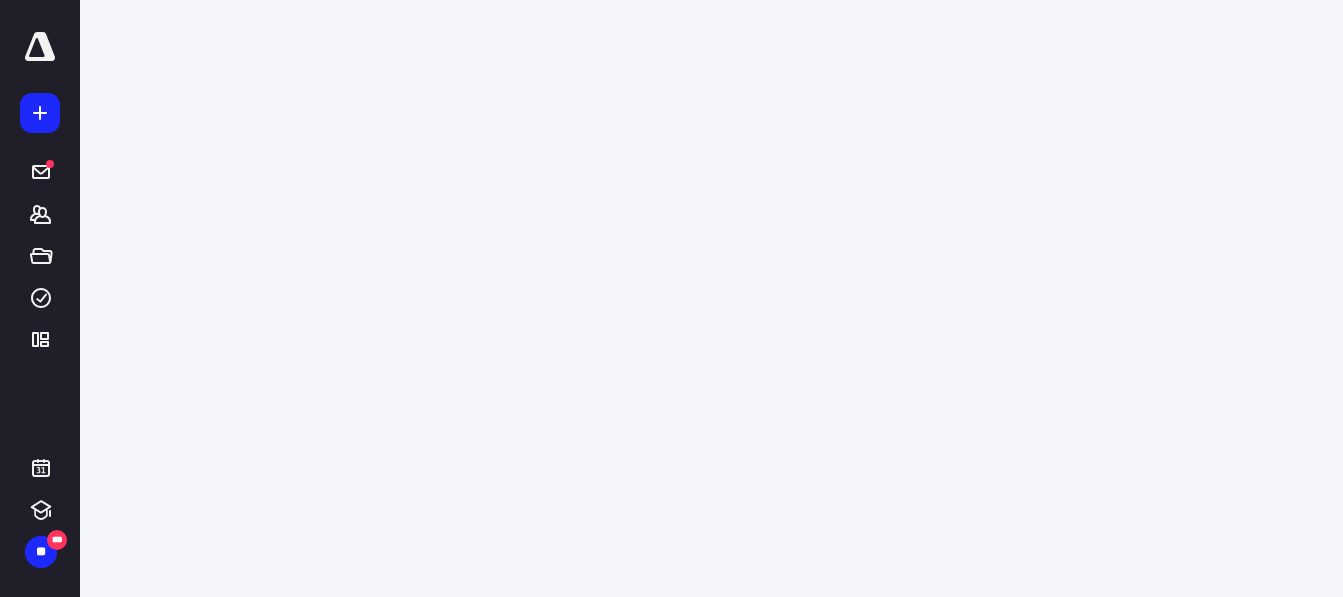 scroll, scrollTop: 0, scrollLeft: 0, axis: both 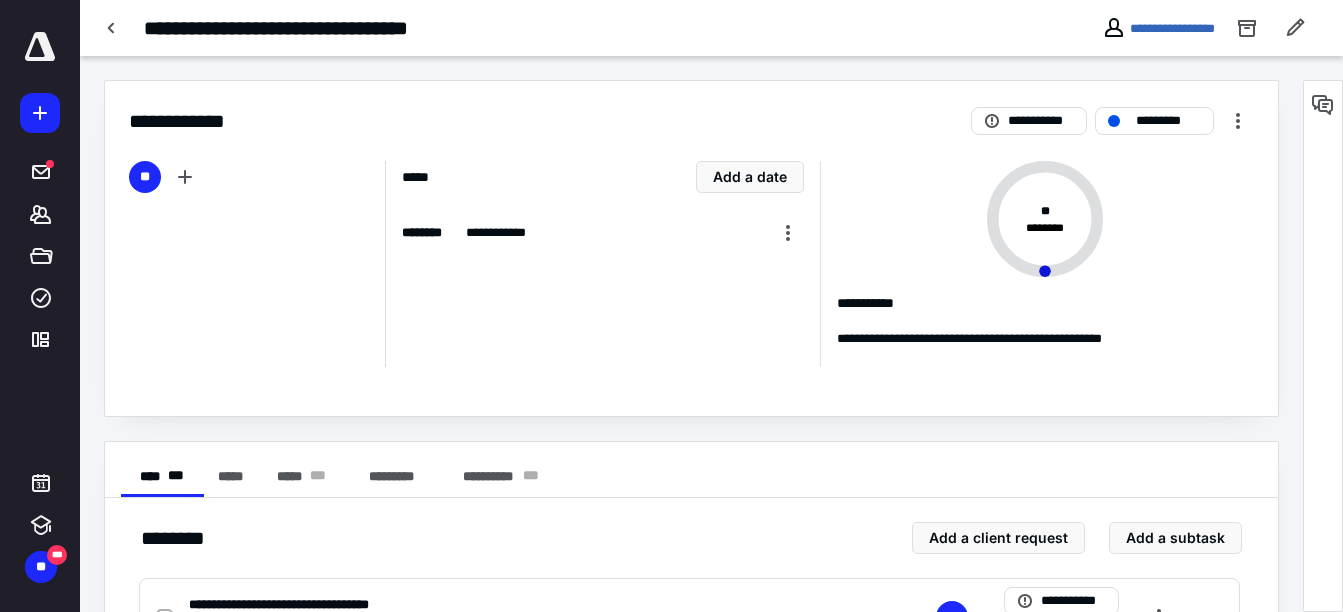 click on "**********" at bounding box center [711, 28] 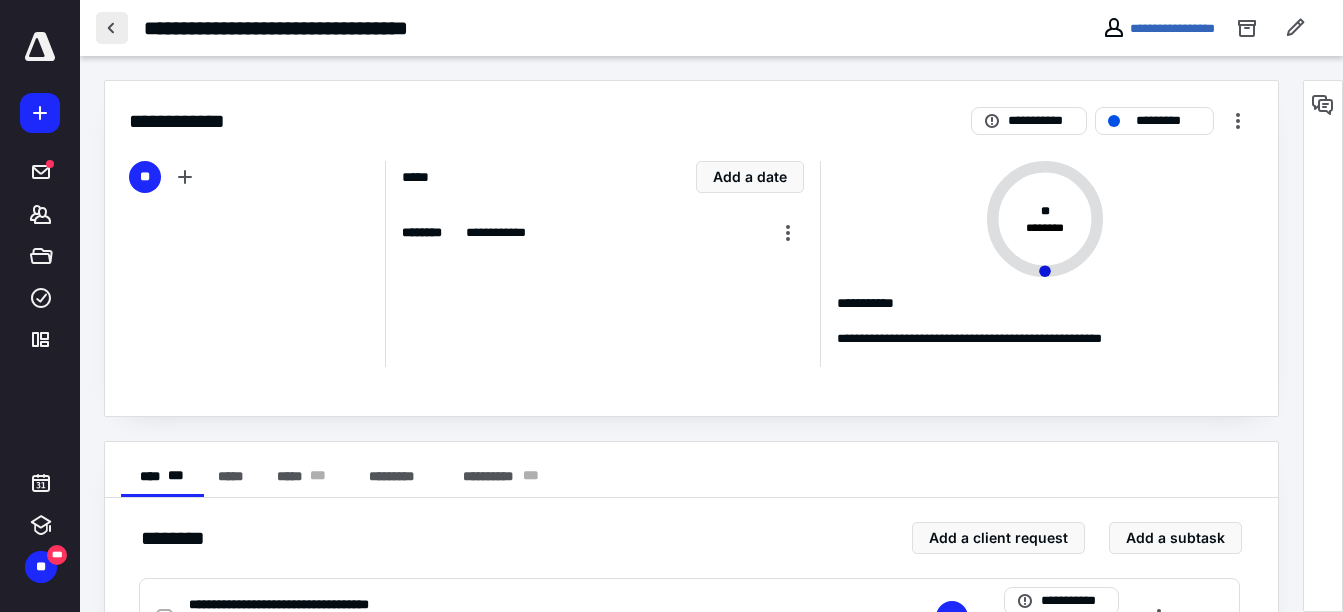 click at bounding box center (112, 28) 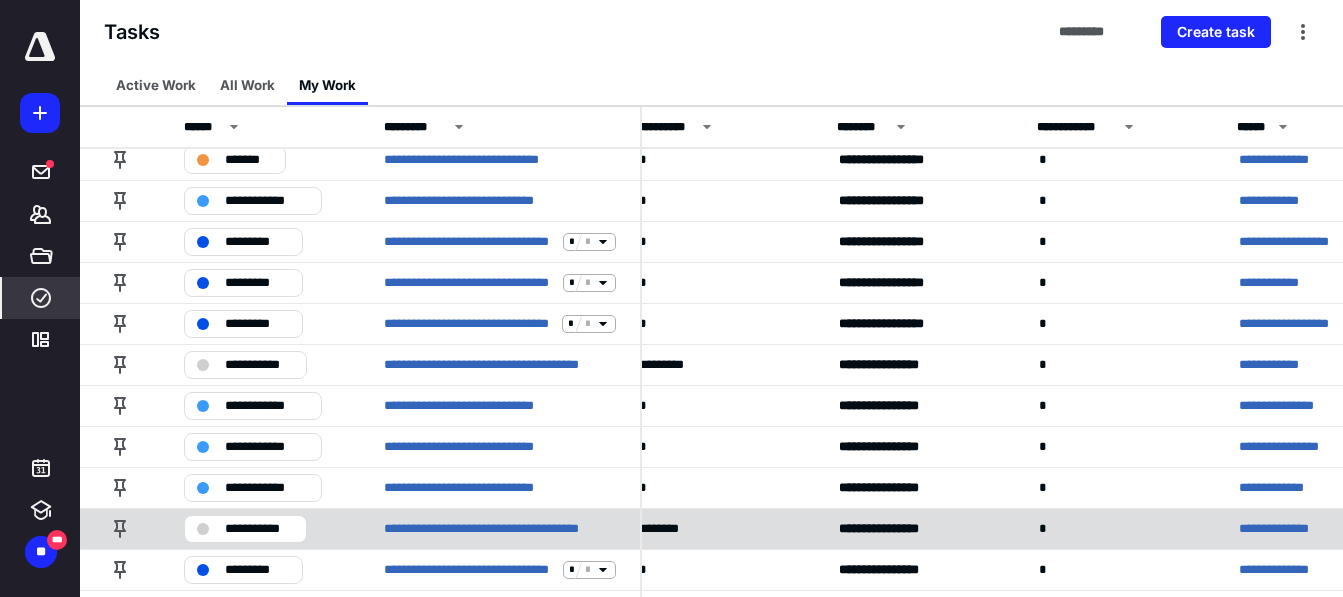 scroll, scrollTop: 50, scrollLeft: 0, axis: vertical 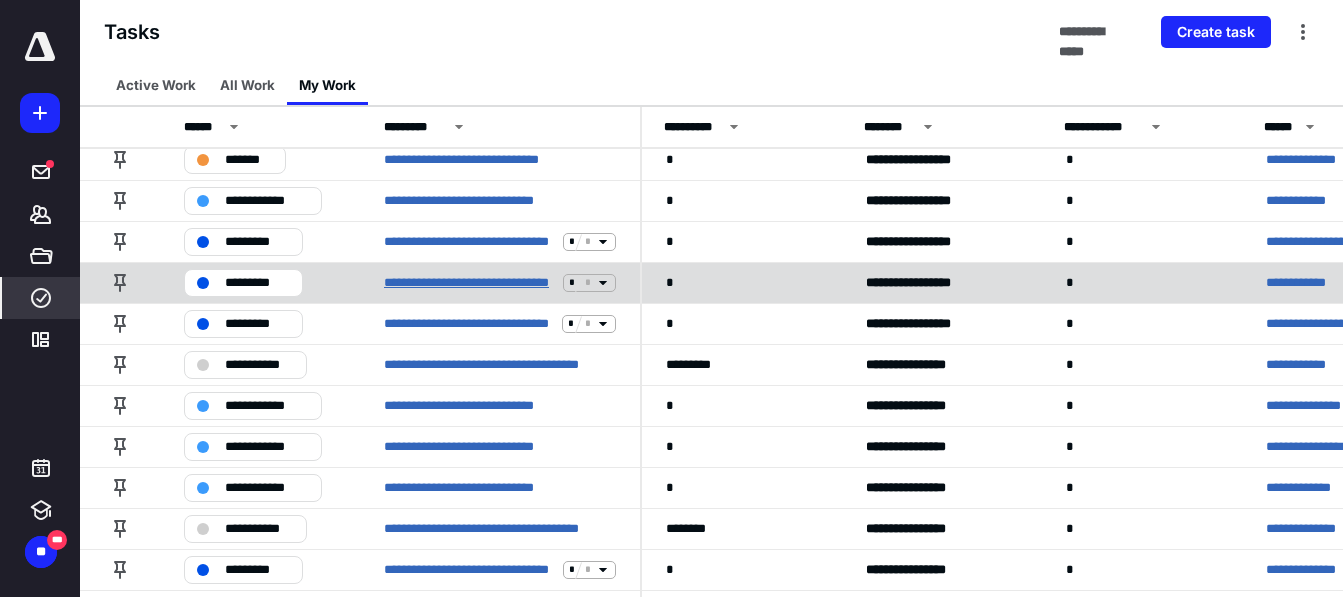 click on "**********" at bounding box center (469, 283) 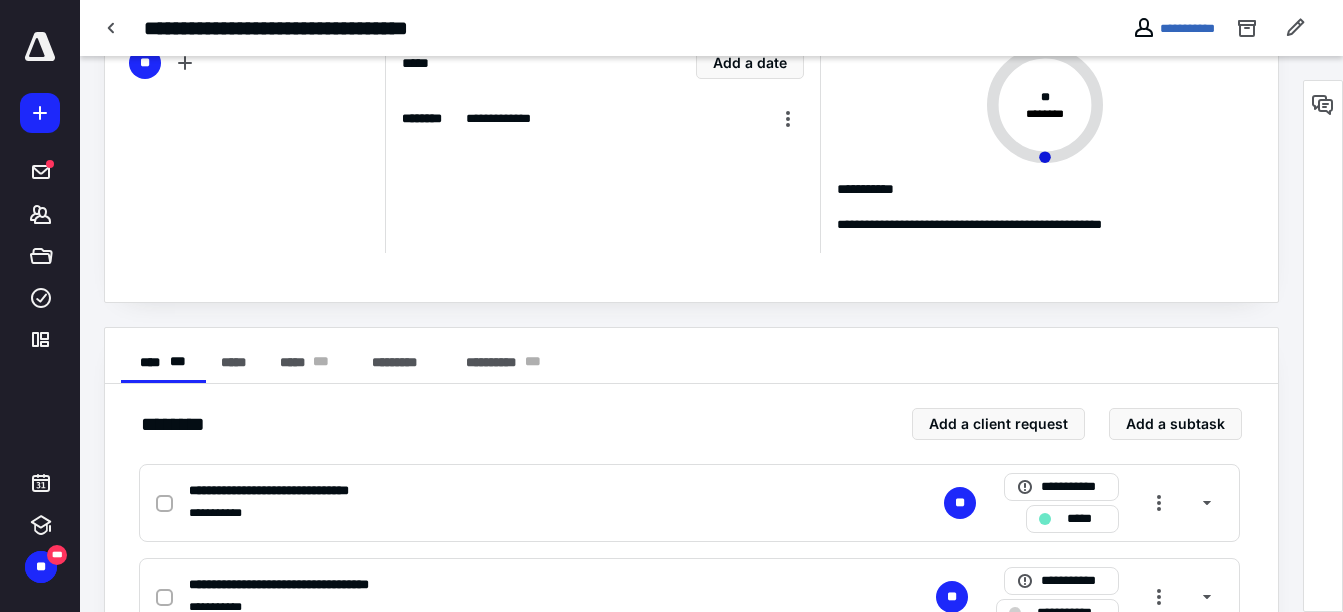 scroll, scrollTop: 115, scrollLeft: 0, axis: vertical 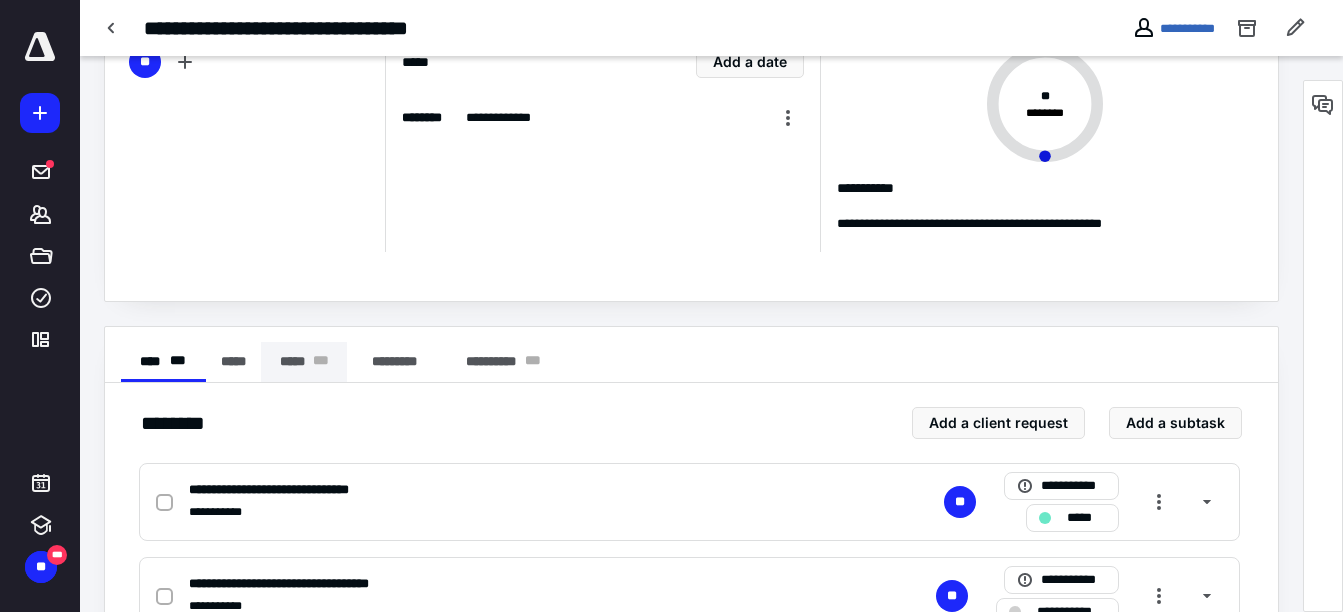 click on "***** * * *" at bounding box center (304, 362) 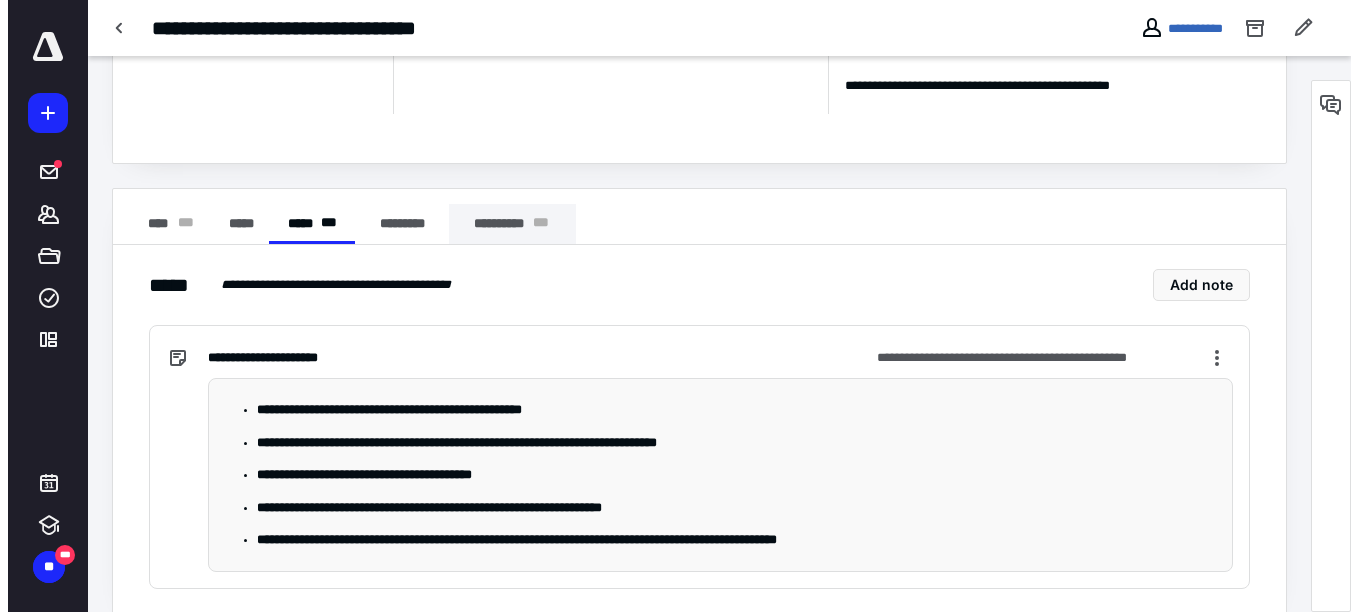 scroll, scrollTop: 0, scrollLeft: 0, axis: both 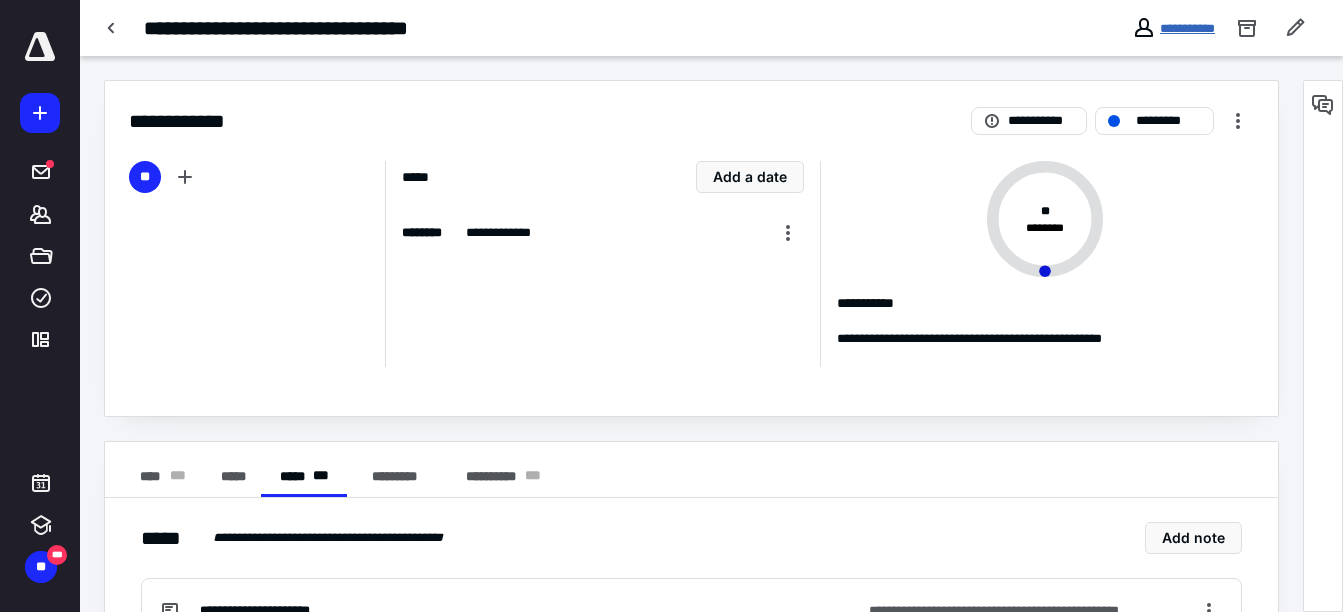 click on "**********" at bounding box center (1187, 28) 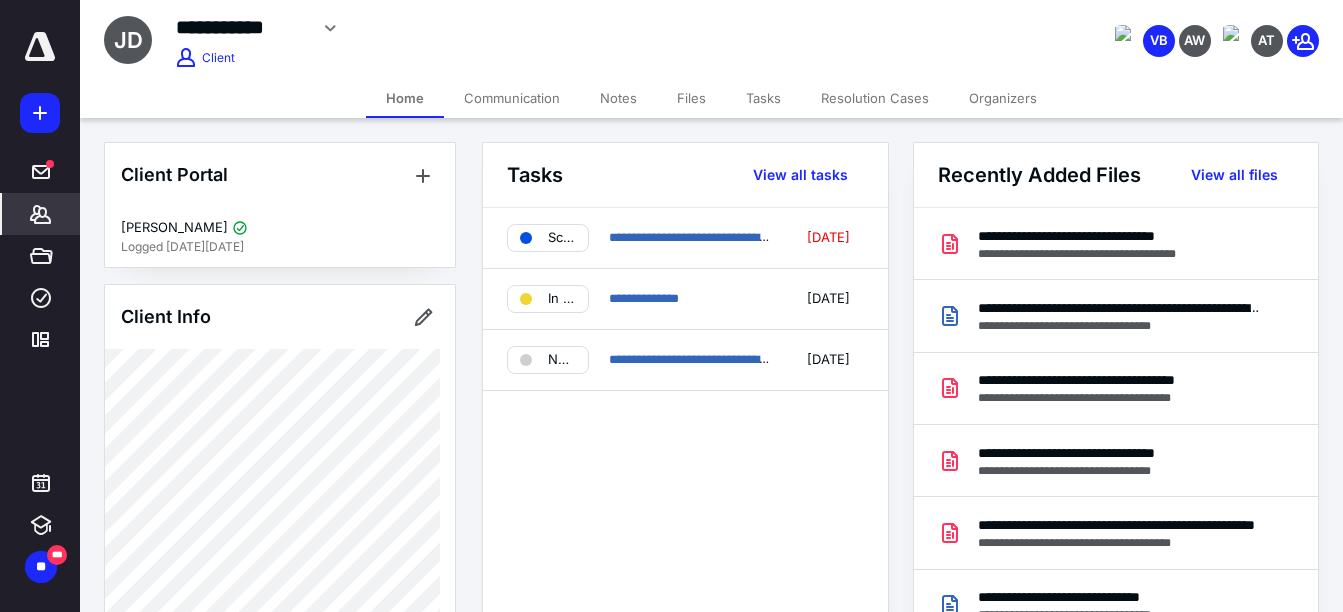 click on "Files" at bounding box center [691, 98] 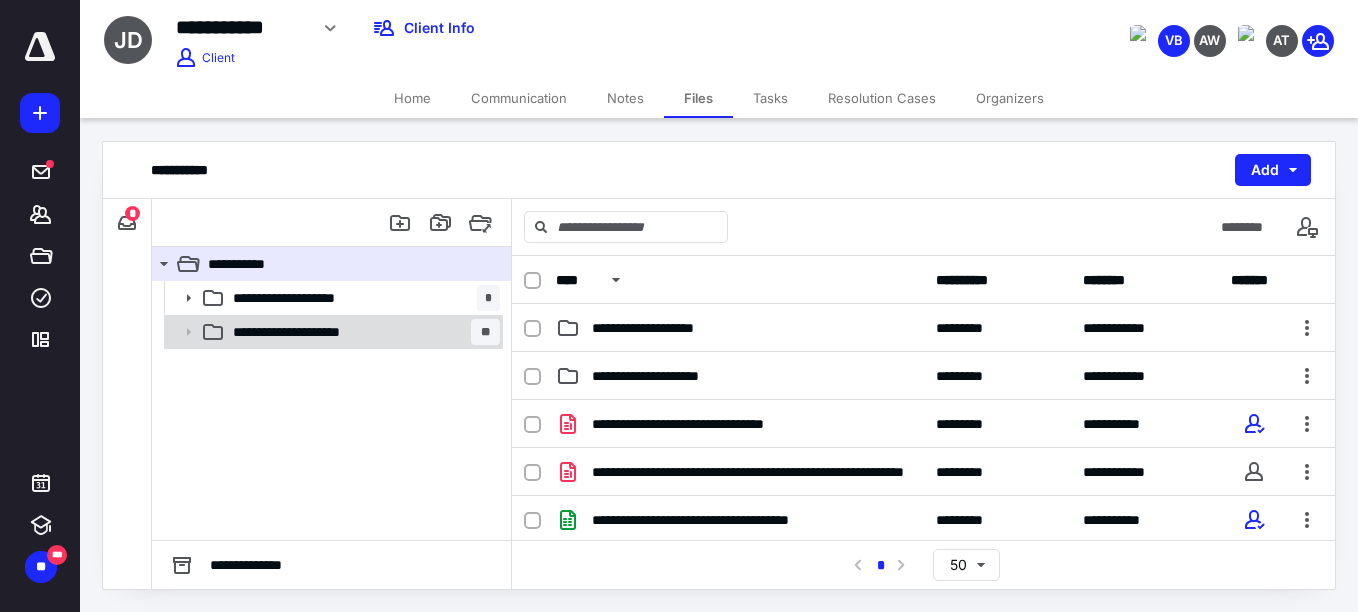 click on "**********" at bounding box center (362, 332) 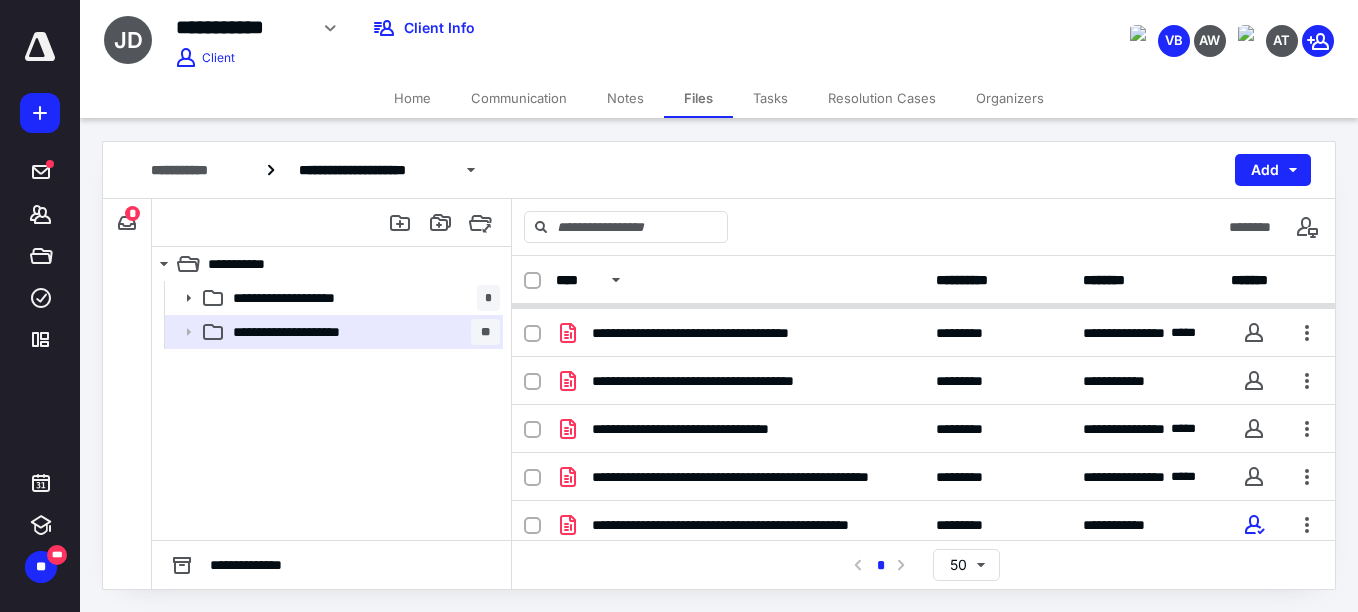 scroll, scrollTop: 188, scrollLeft: 0, axis: vertical 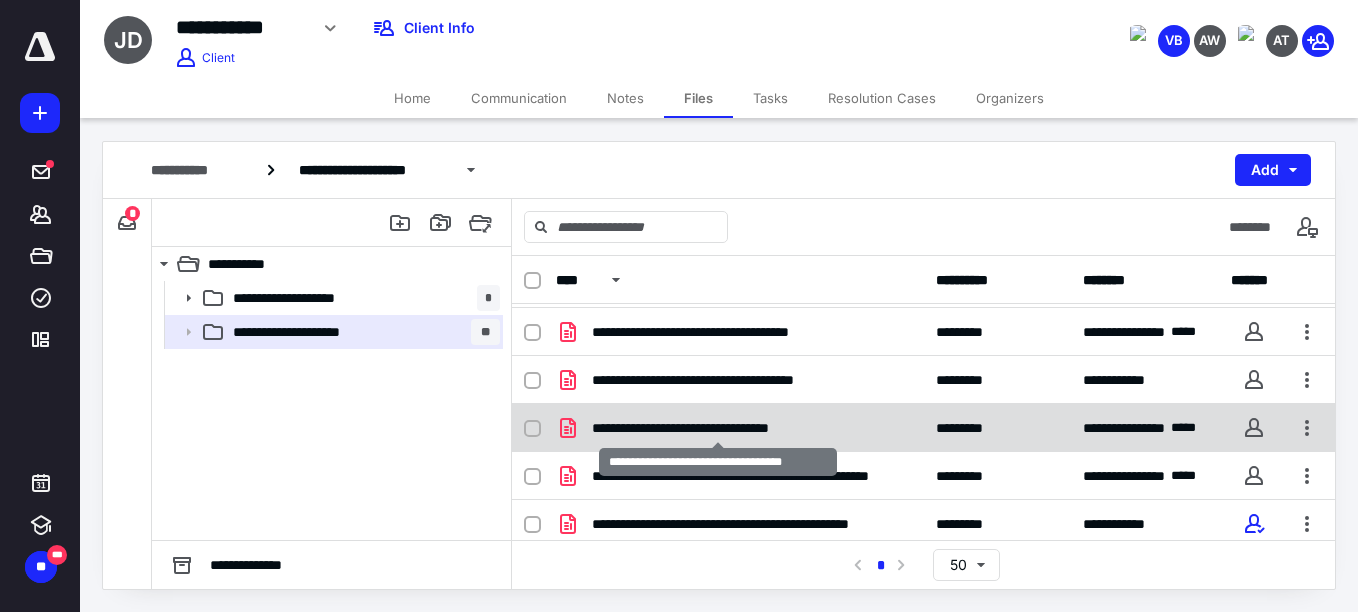click on "**********" at bounding box center (718, 428) 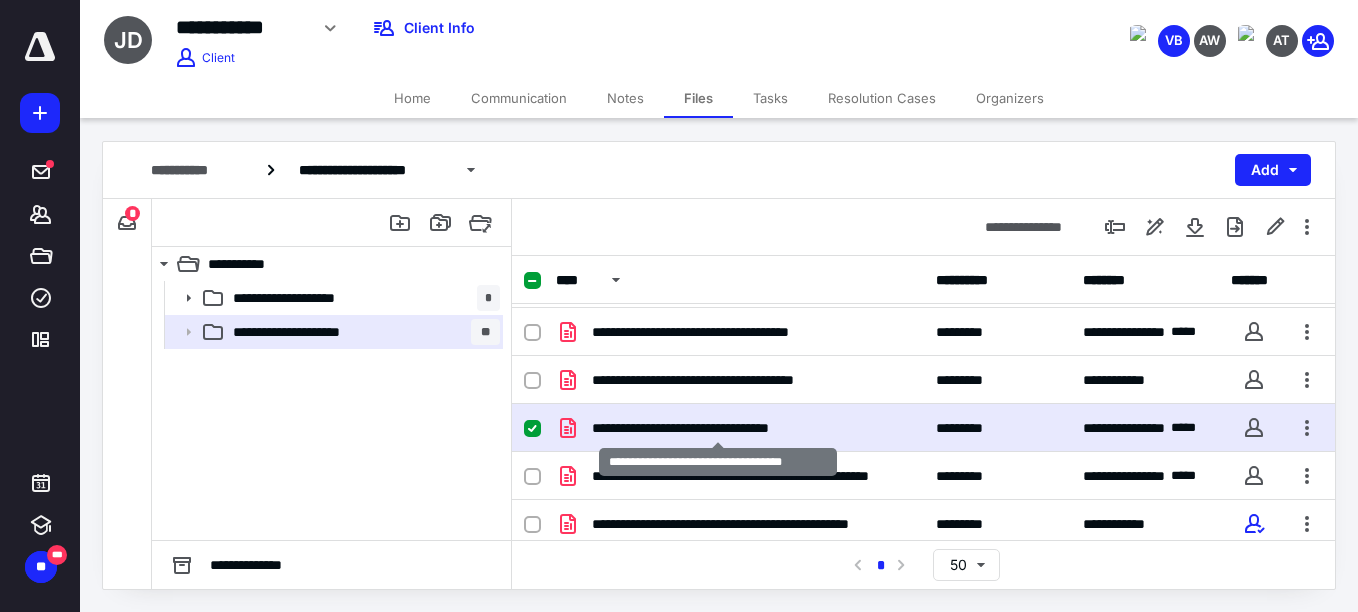 click on "**********" at bounding box center (718, 428) 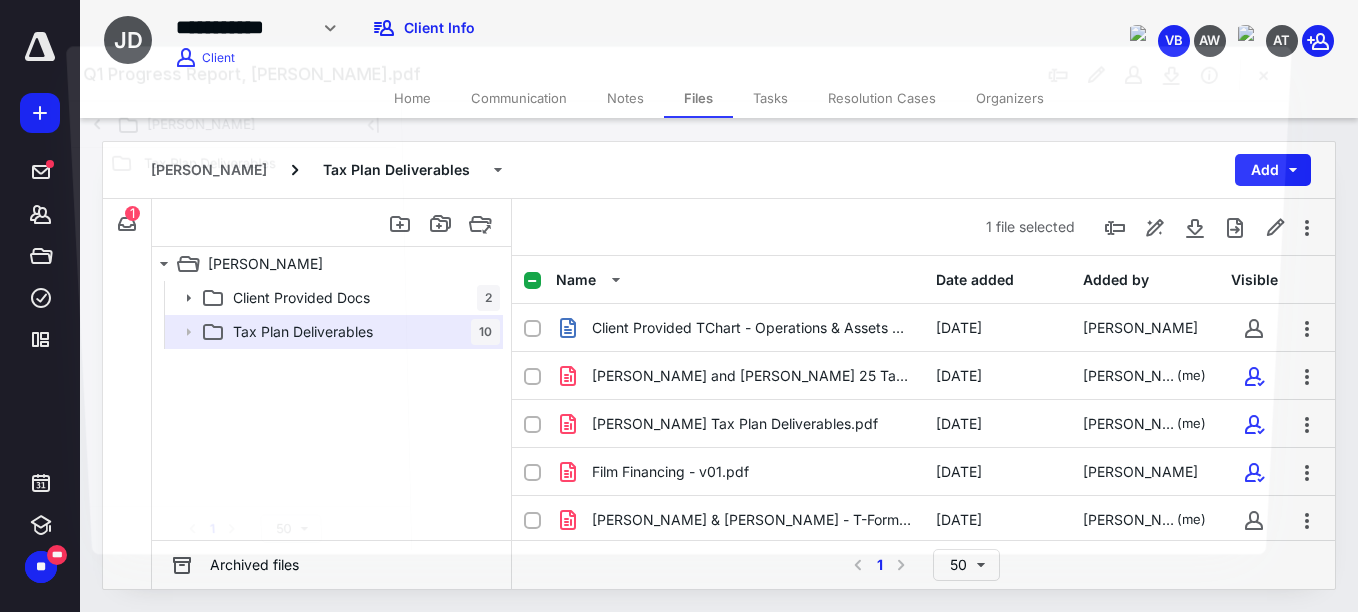 scroll, scrollTop: 188, scrollLeft: 0, axis: vertical 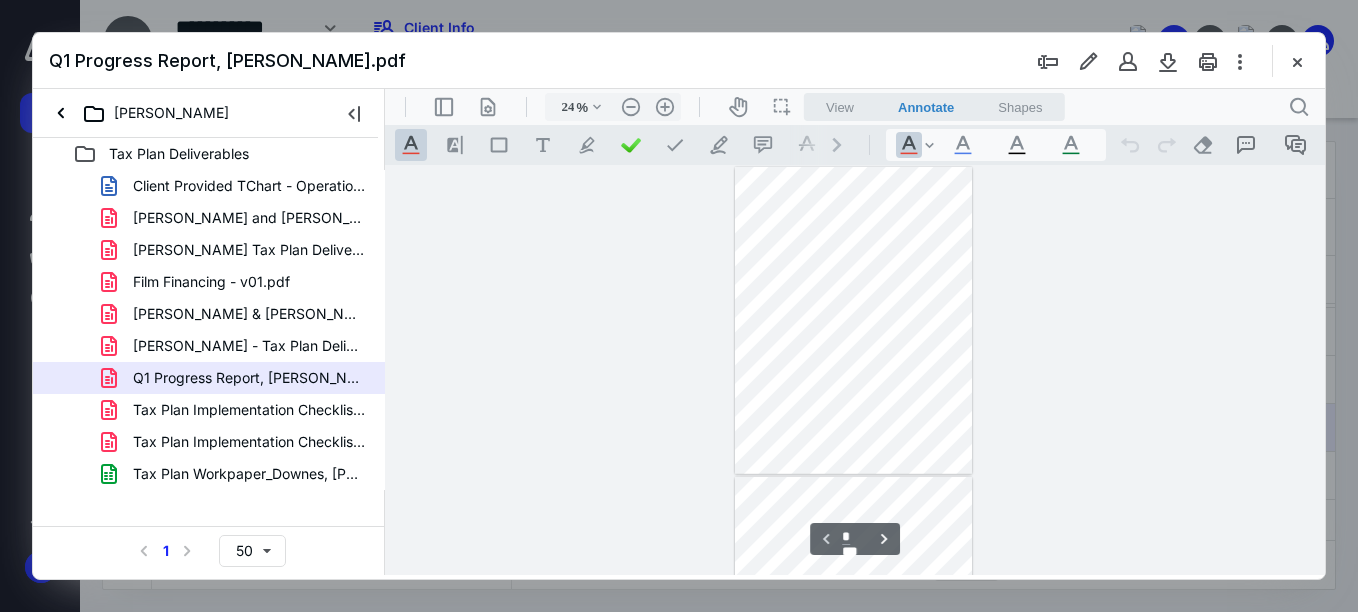type on "17" 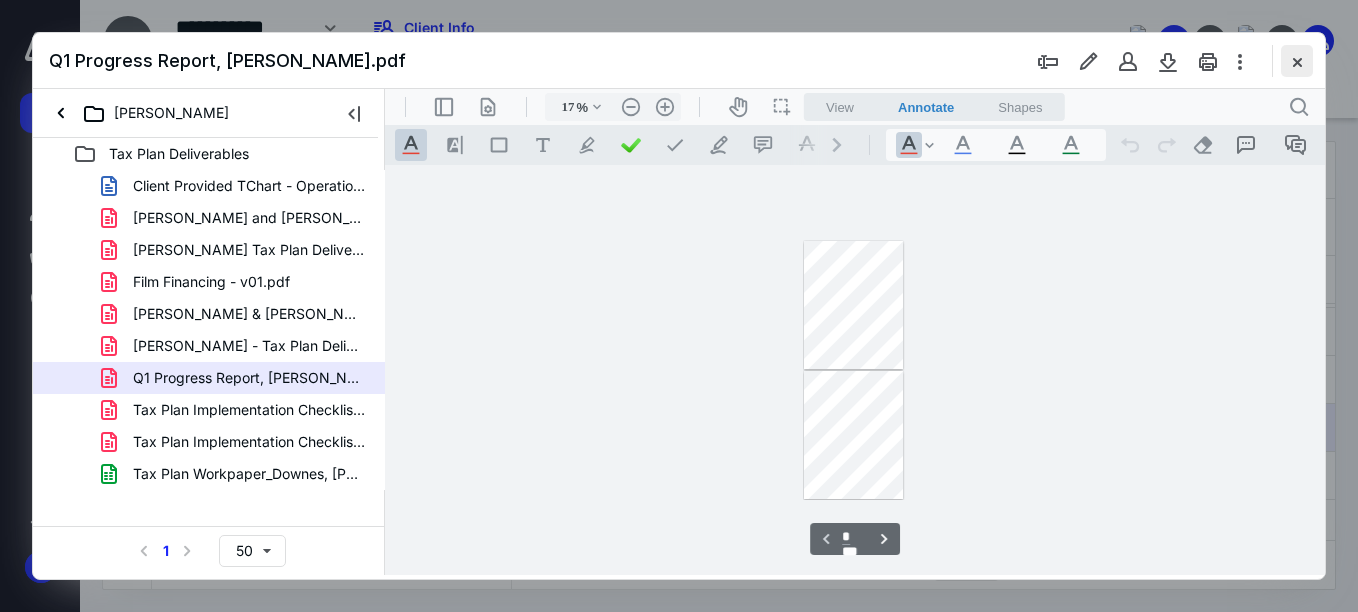 click at bounding box center (1297, 61) 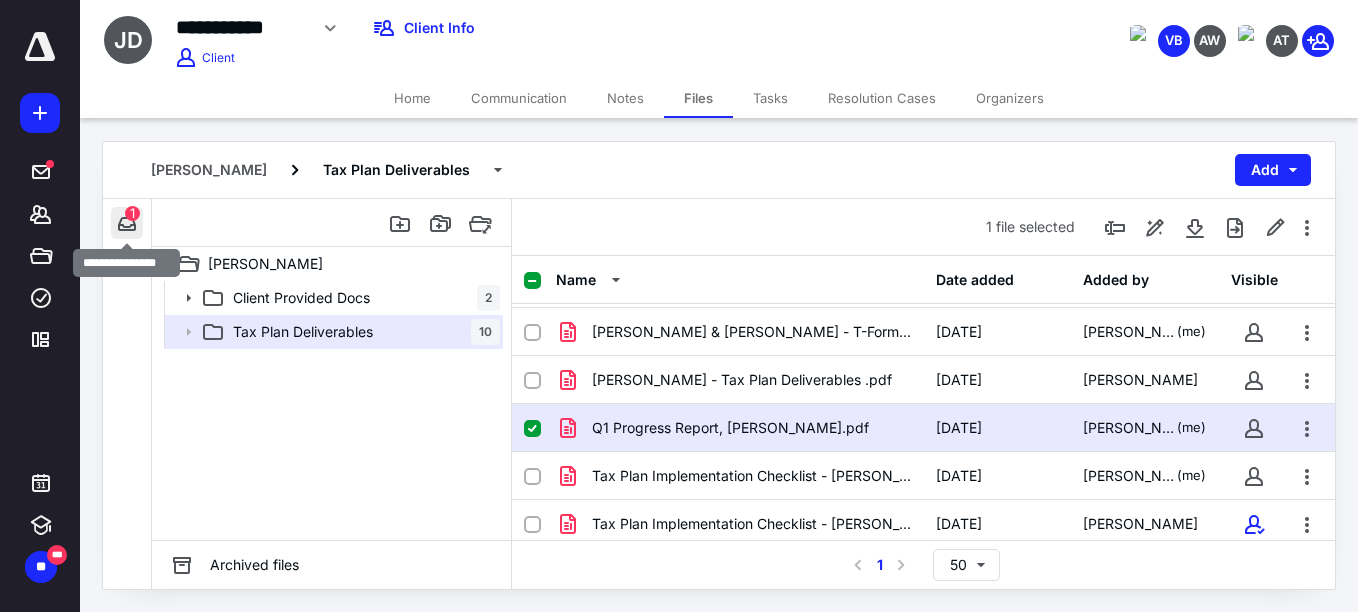 click at bounding box center [127, 223] 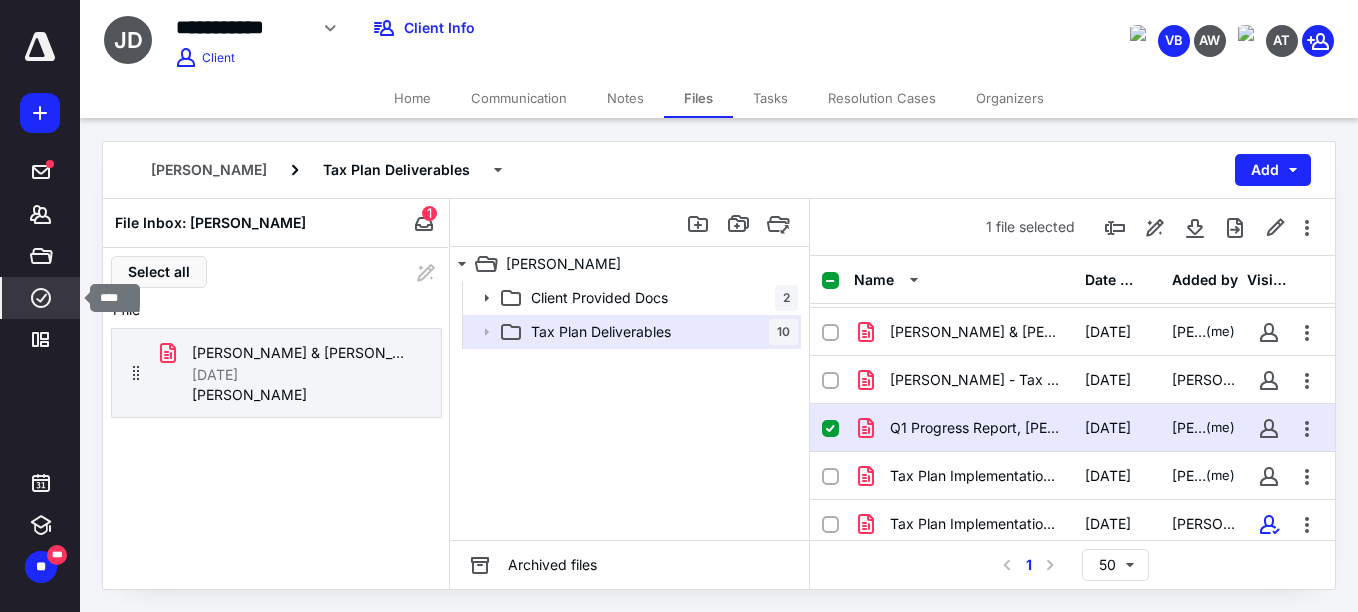 click 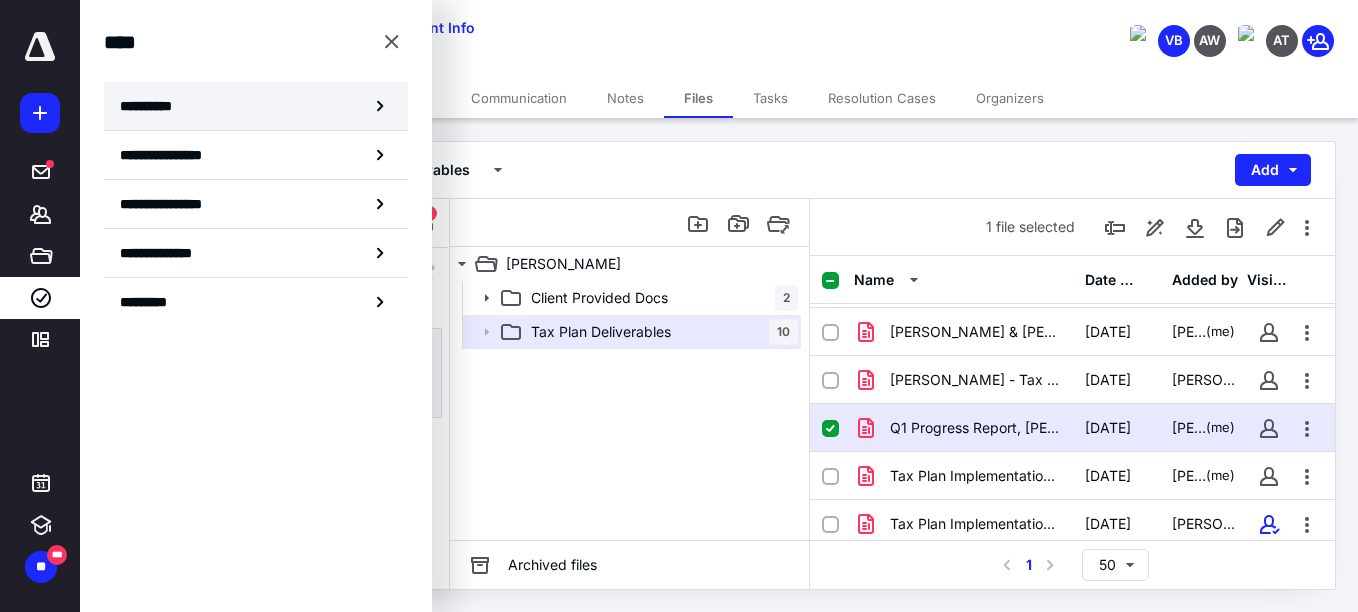 click on "**********" at bounding box center [256, 106] 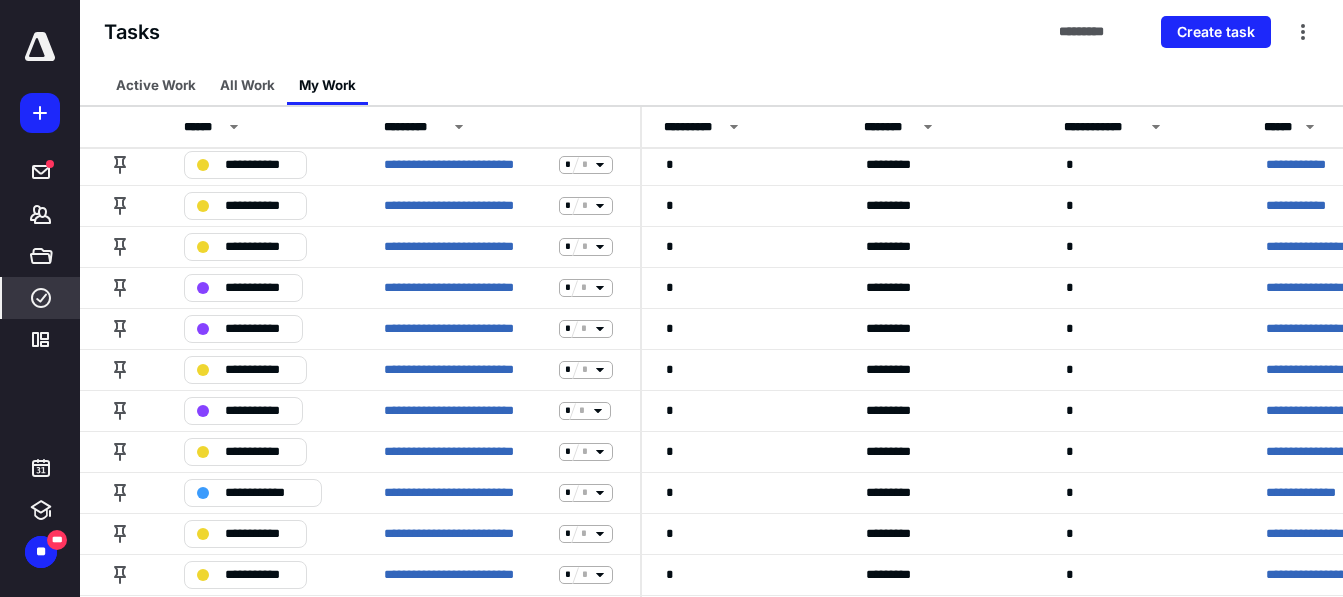 scroll, scrollTop: 1621, scrollLeft: 0, axis: vertical 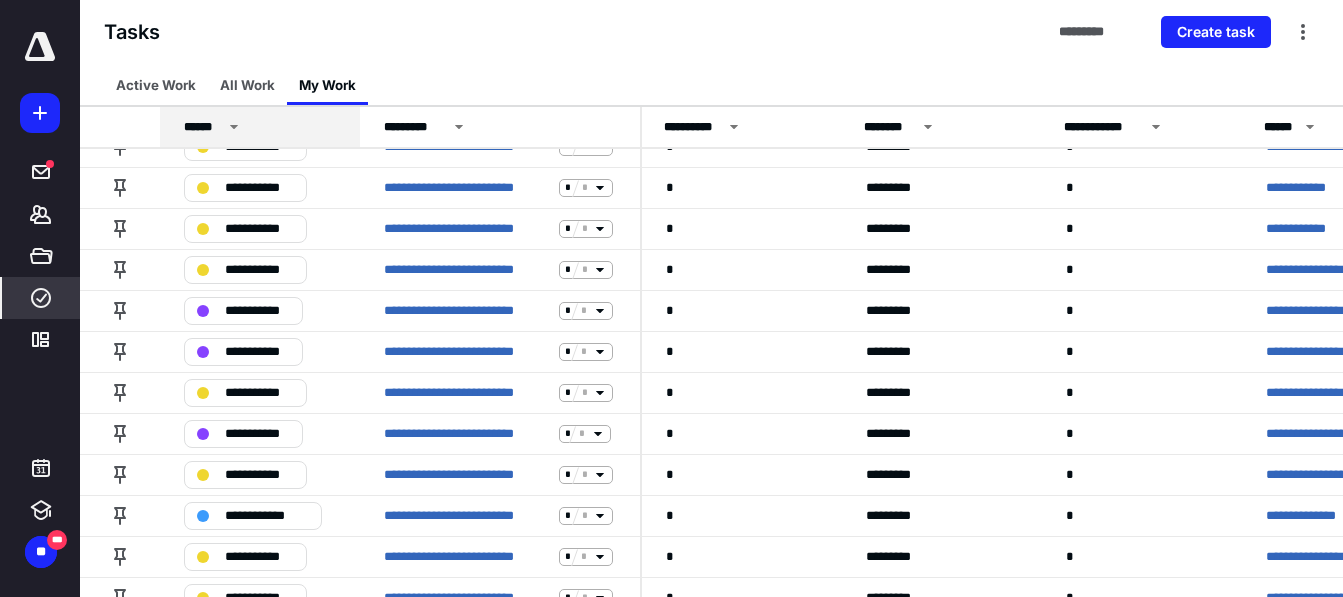 click 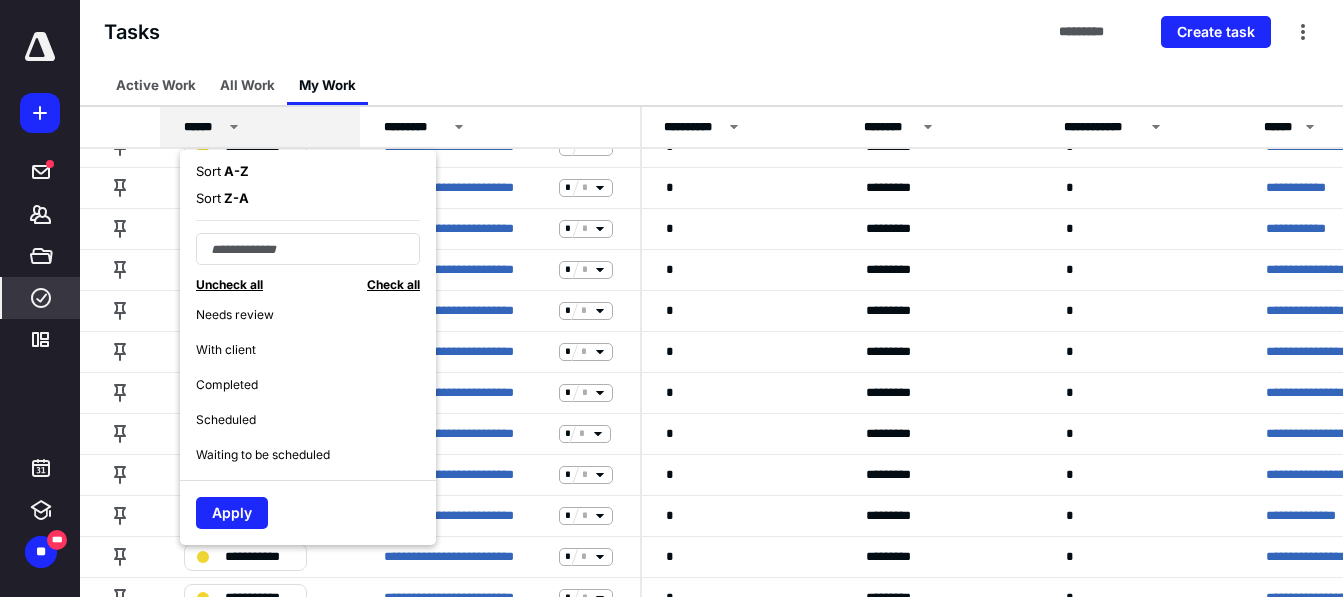 scroll, scrollTop: 229, scrollLeft: 0, axis: vertical 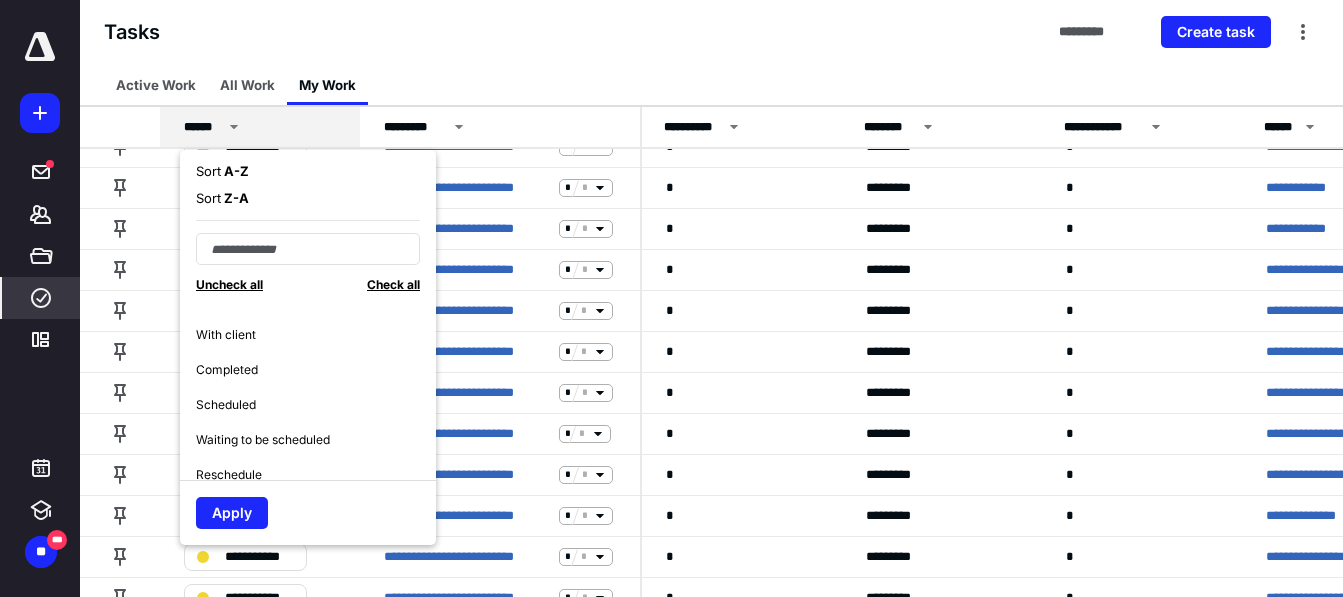 click on "Completed" at bounding box center [316, 369] 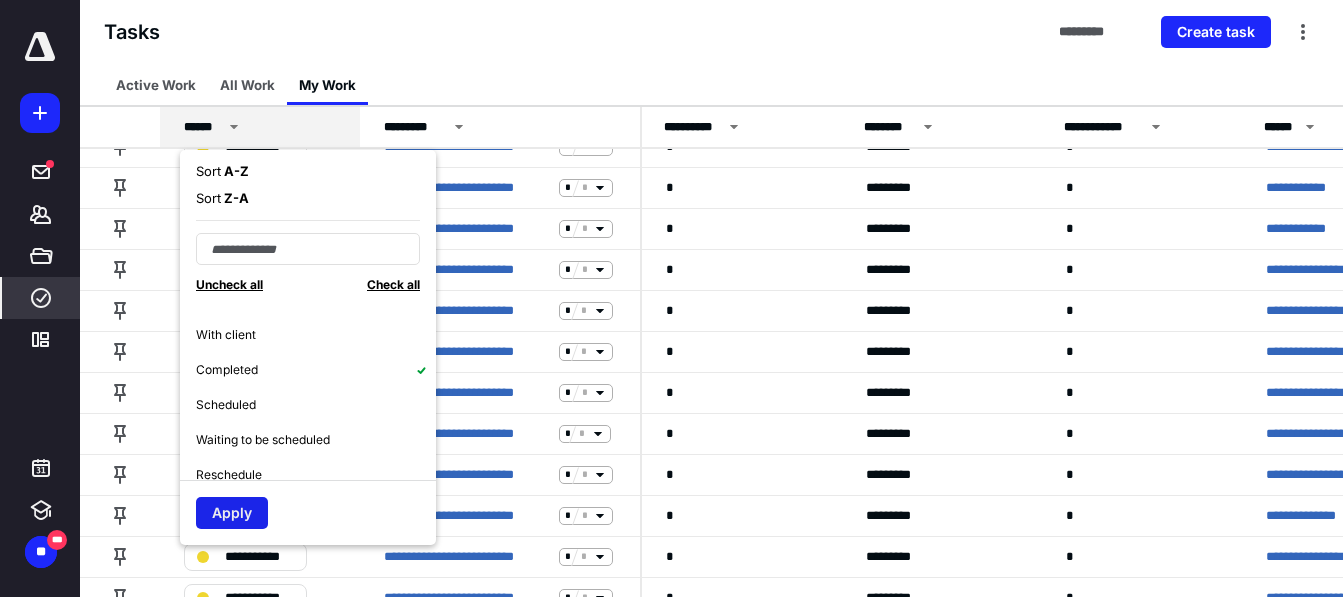 click on "Apply" at bounding box center [232, 513] 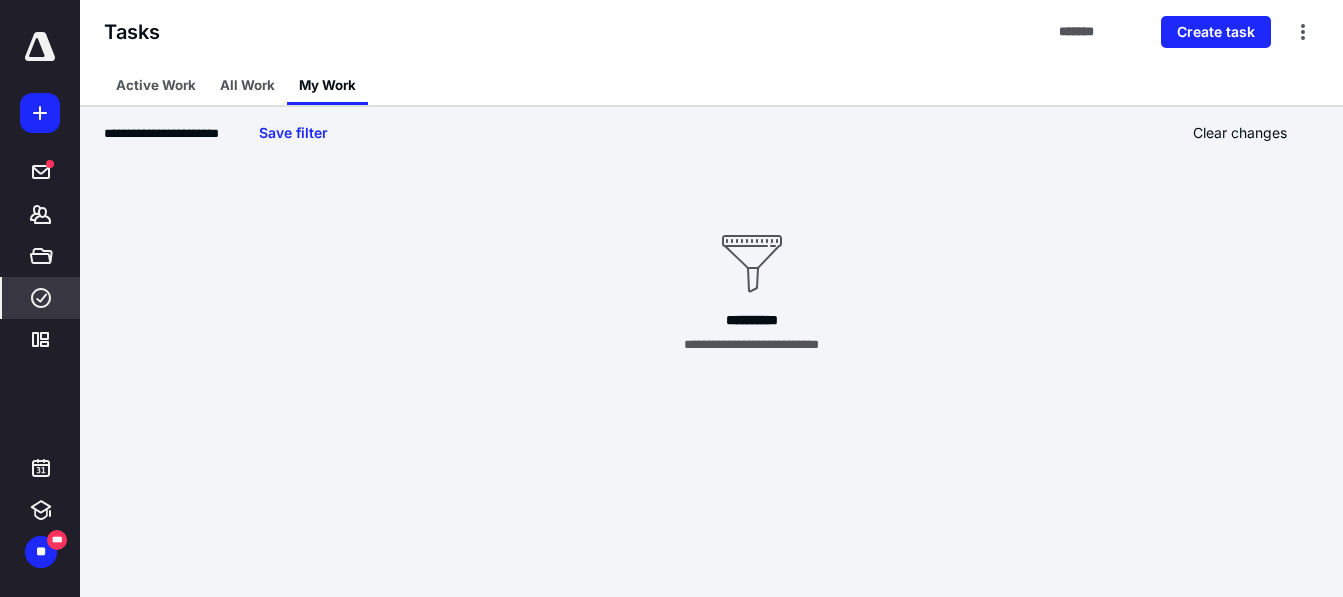 scroll, scrollTop: 0, scrollLeft: 0, axis: both 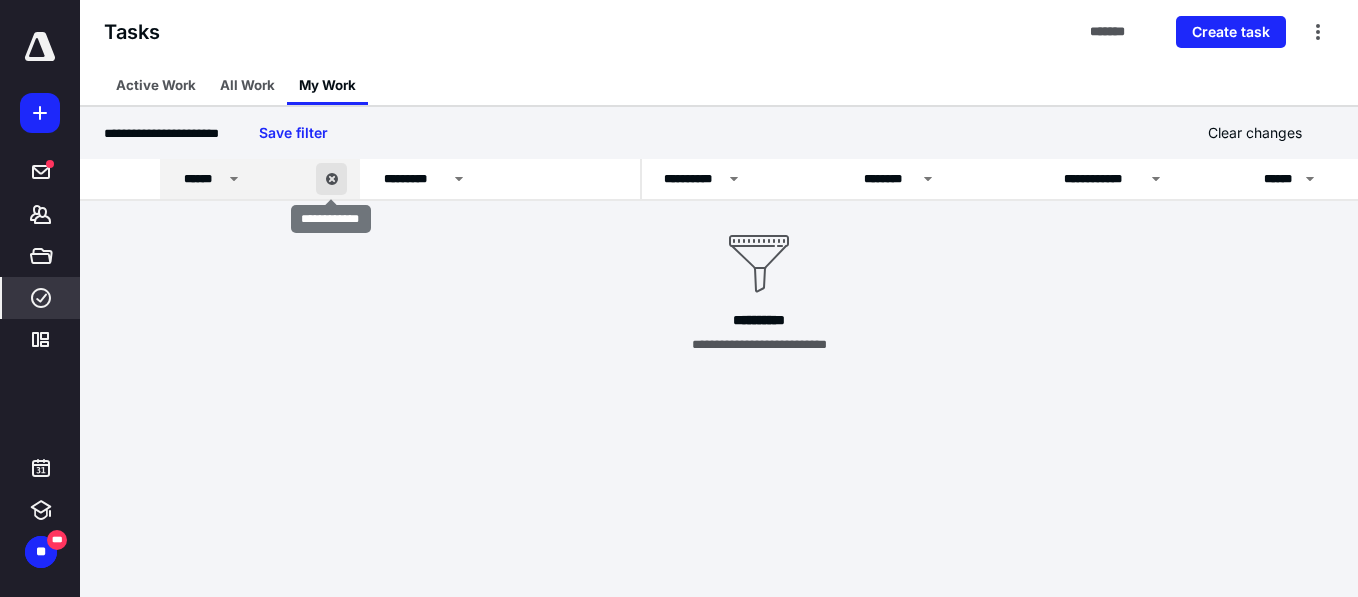 click at bounding box center [331, 179] 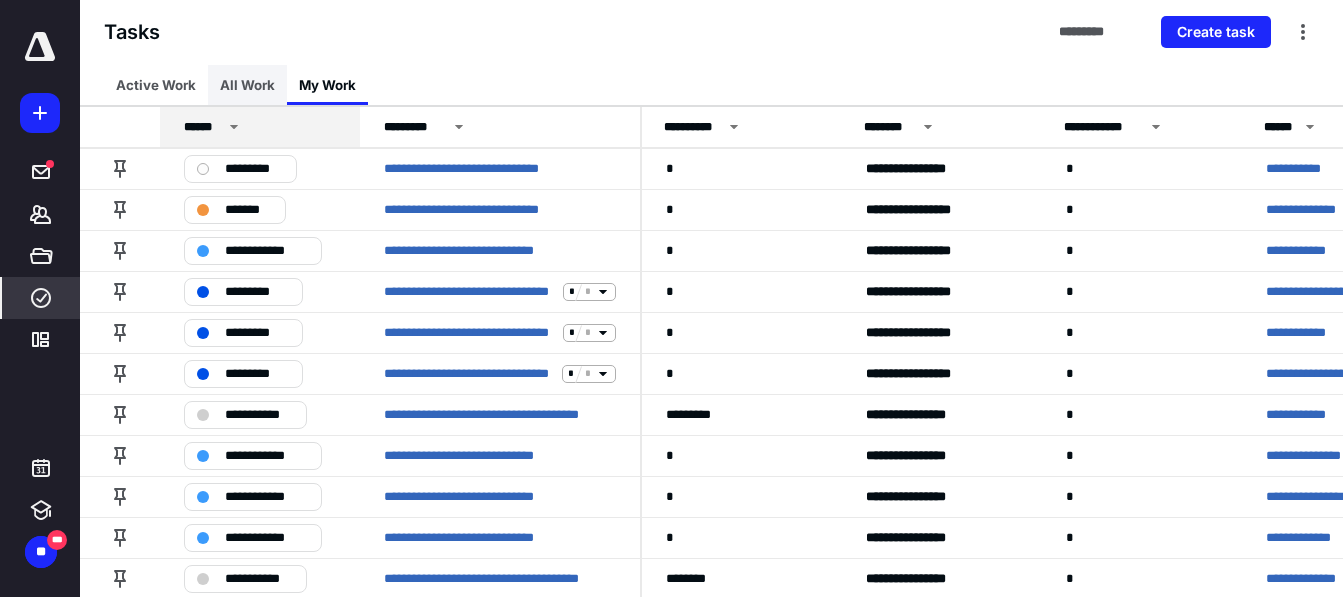click on "All Work" at bounding box center [247, 85] 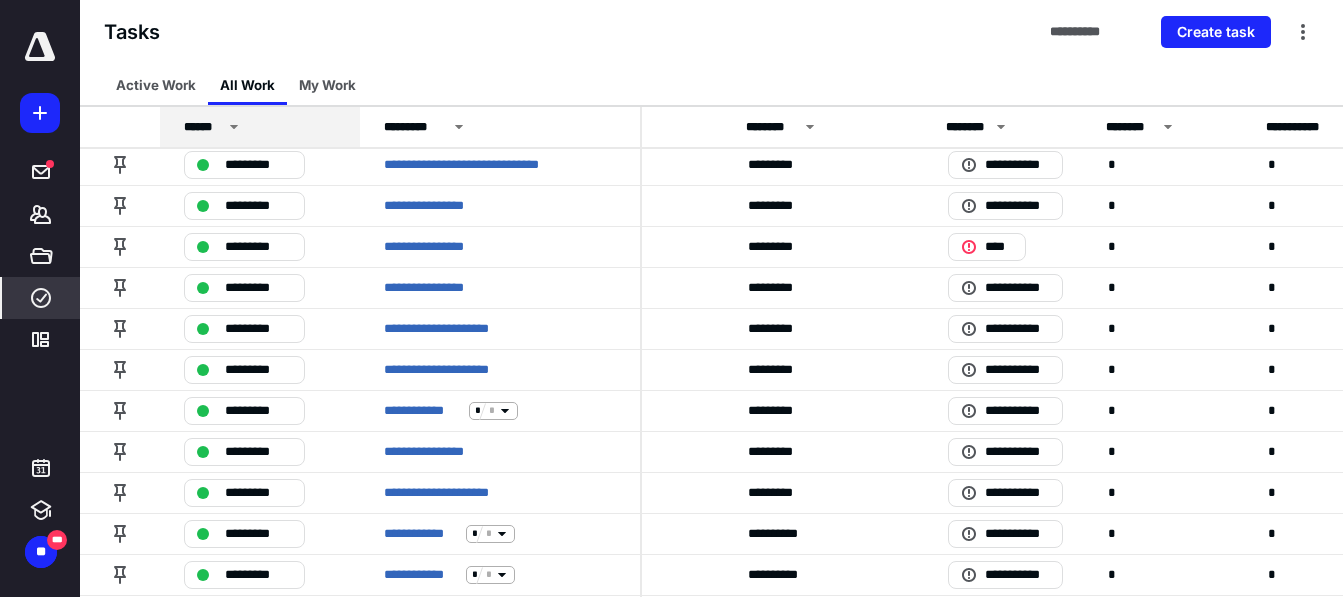 scroll, scrollTop: 0, scrollLeft: 718, axis: horizontal 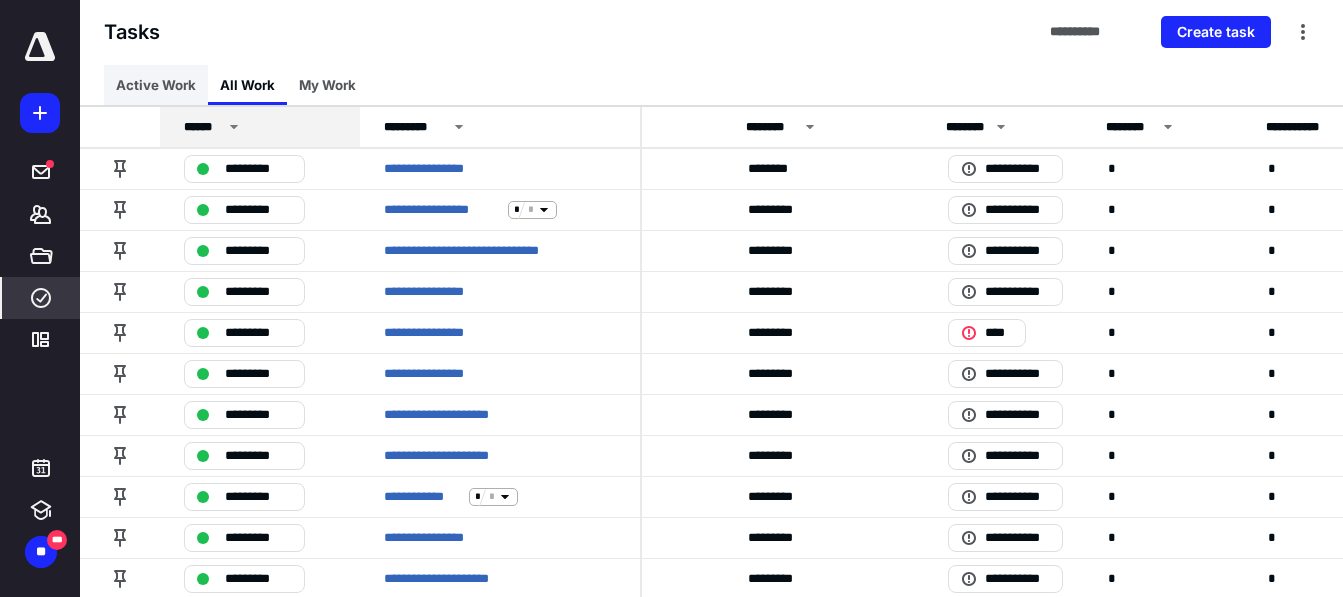 click on "Active Work" at bounding box center [156, 85] 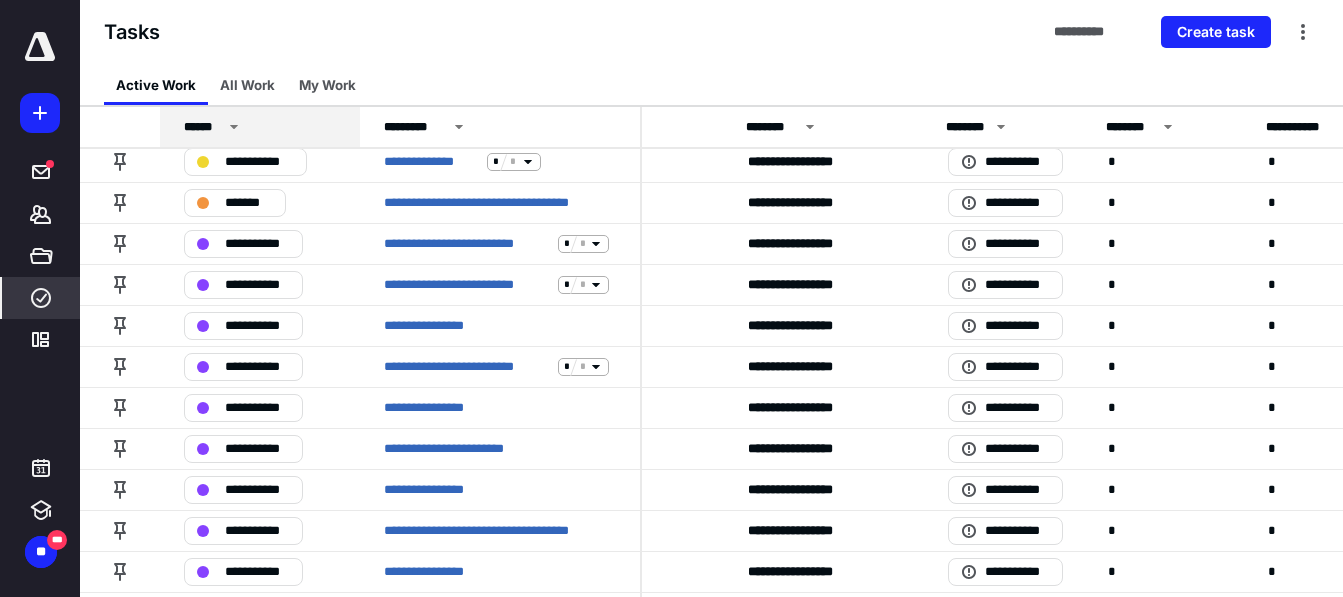 scroll, scrollTop: 3696, scrollLeft: 718, axis: both 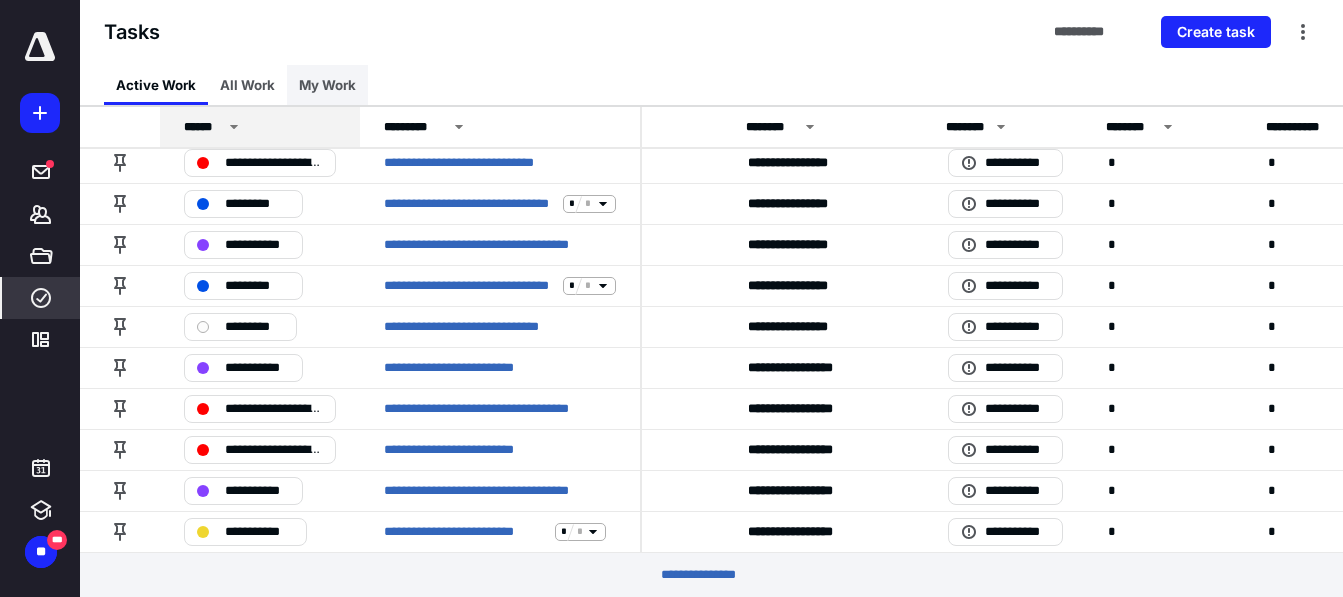 click on "My Work" at bounding box center (327, 85) 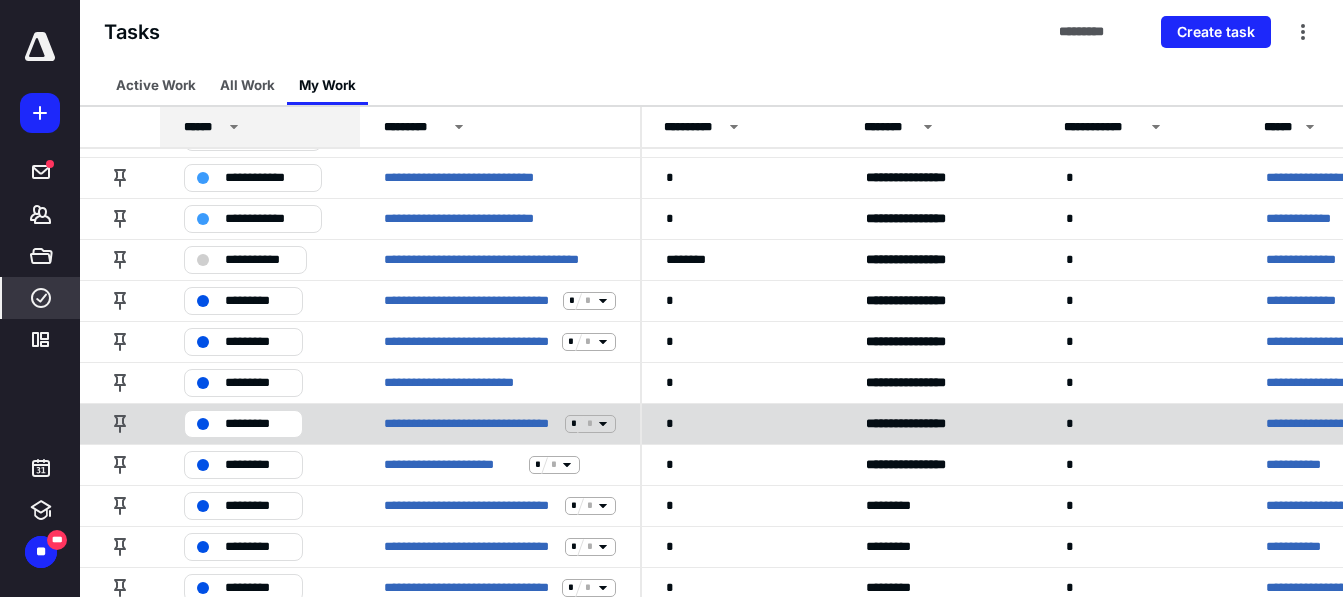 scroll, scrollTop: 417, scrollLeft: 0, axis: vertical 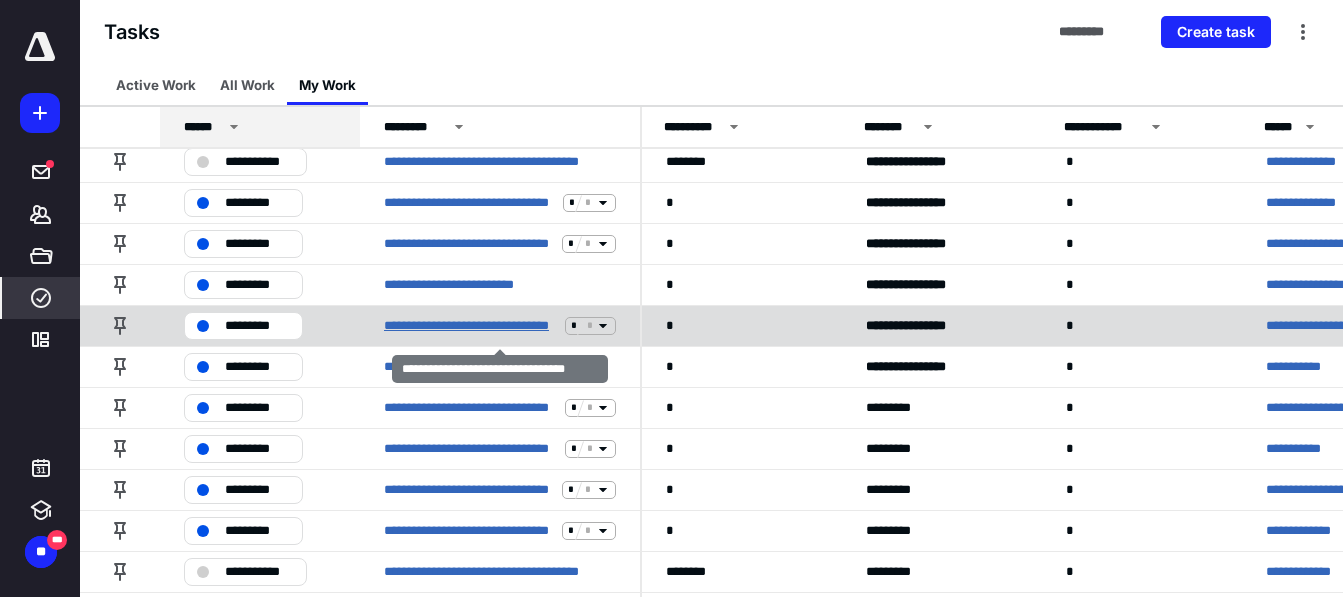 click on "**********" at bounding box center [470, 326] 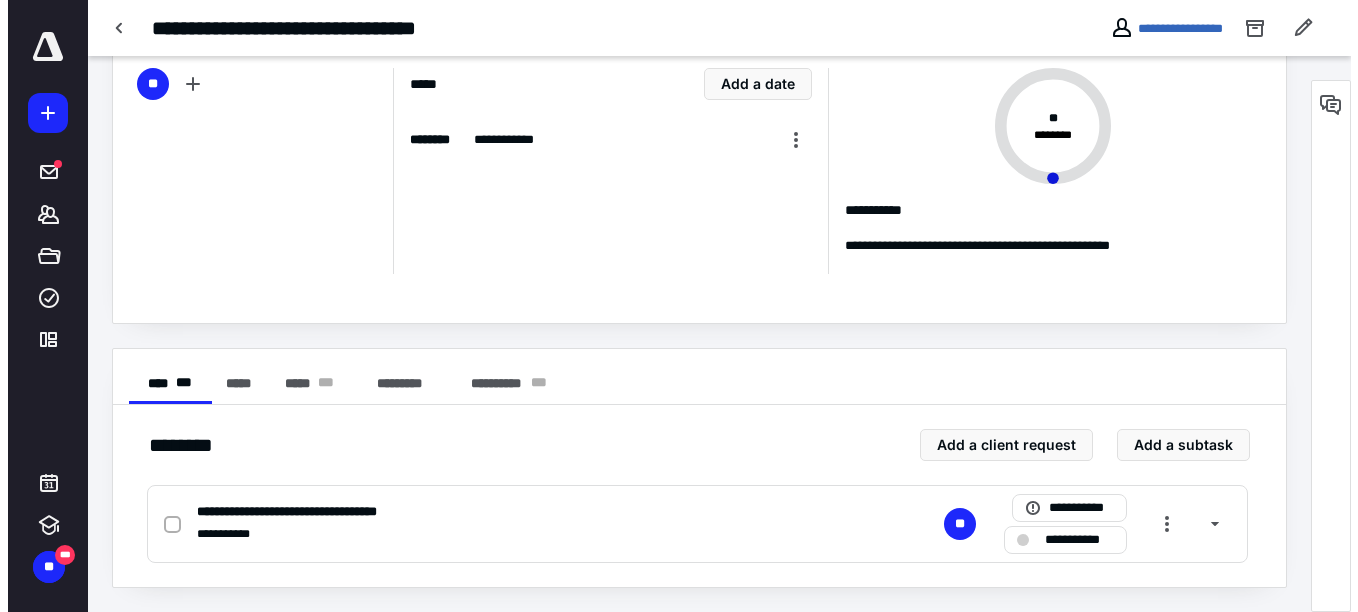 scroll, scrollTop: 0, scrollLeft: 0, axis: both 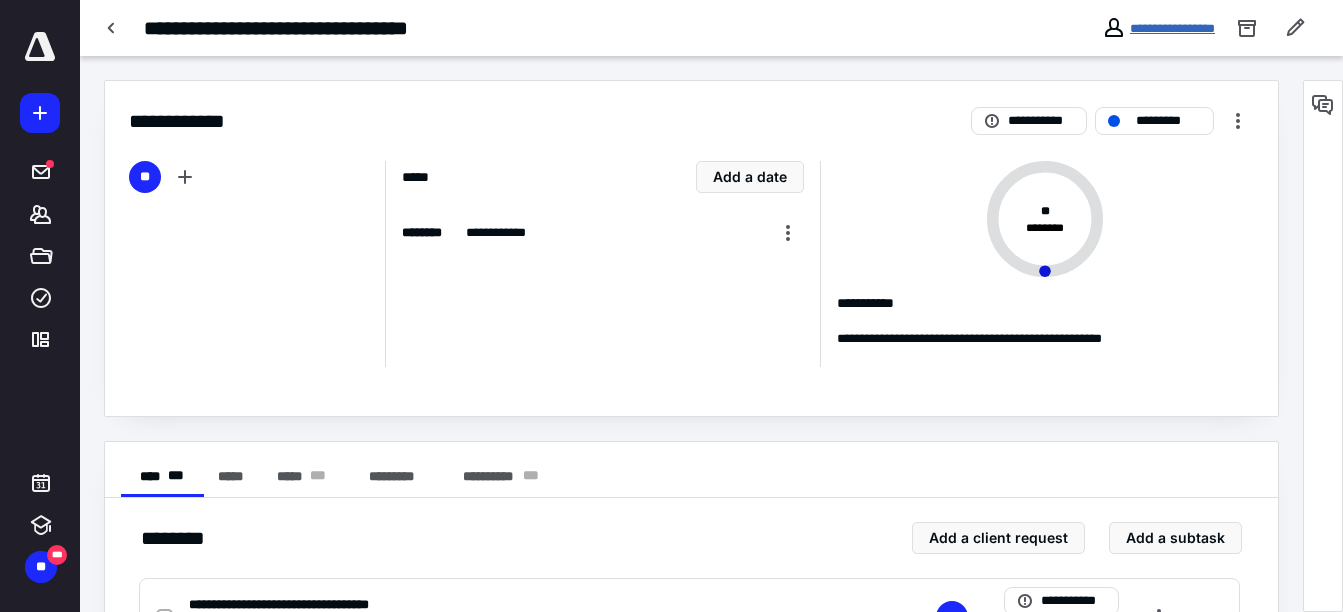 click on "**********" at bounding box center [1172, 28] 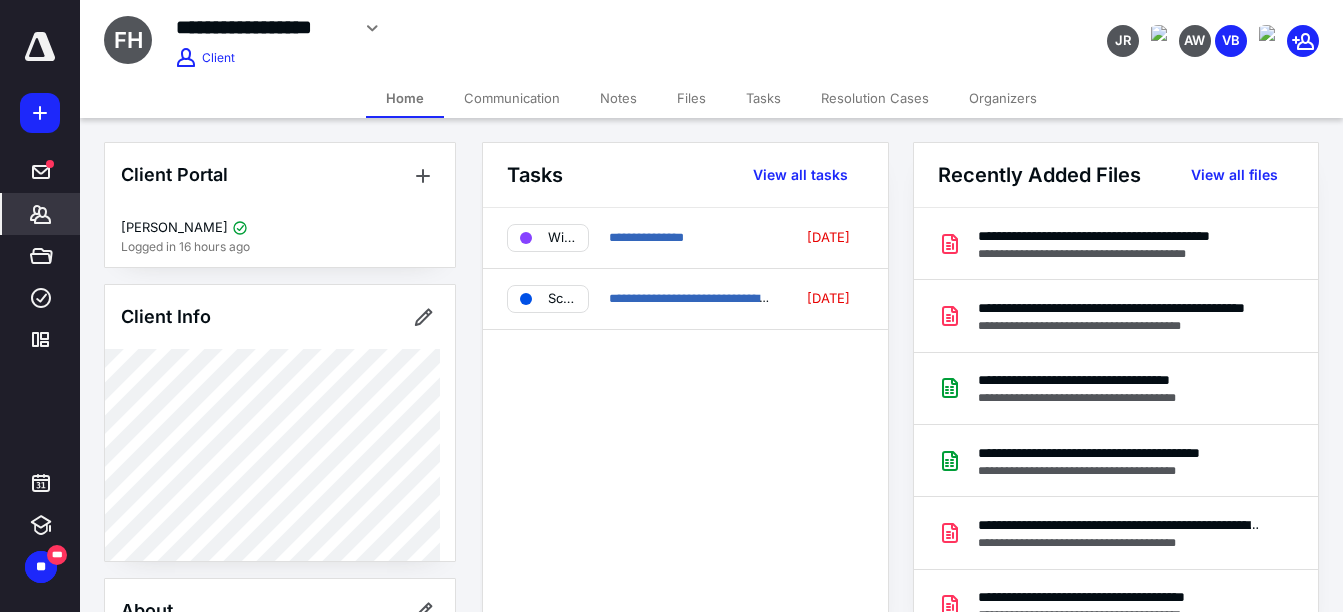 click on "Files" at bounding box center [691, 98] 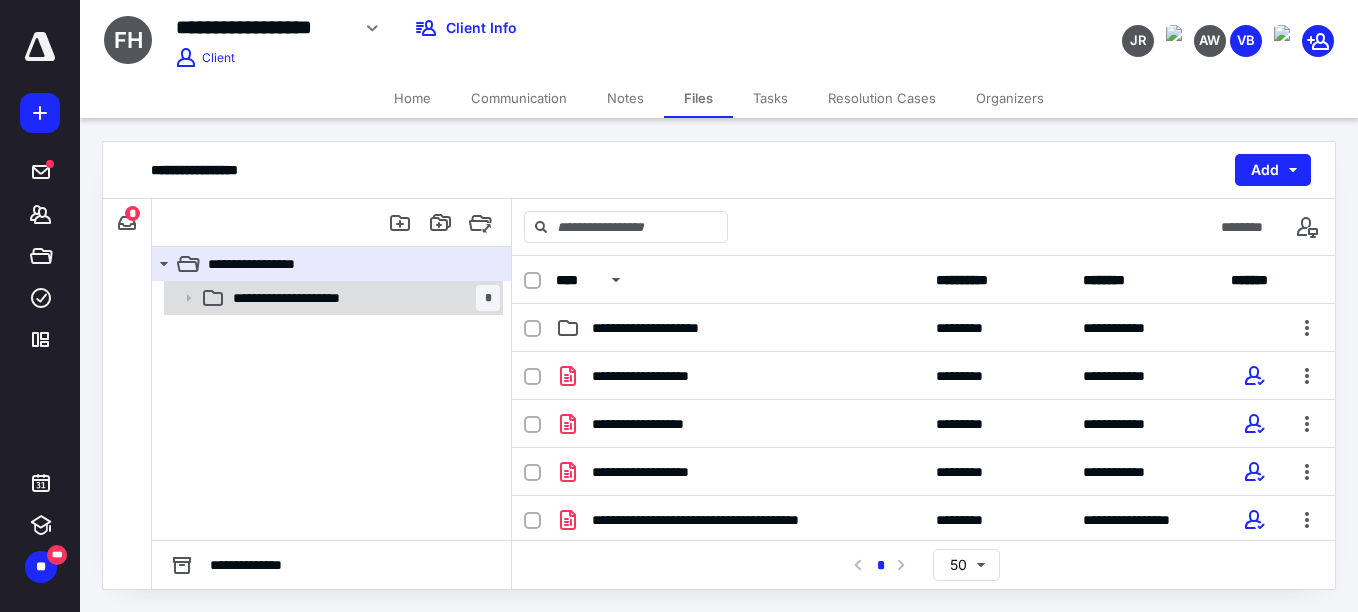 click on "**********" at bounding box center [303, 298] 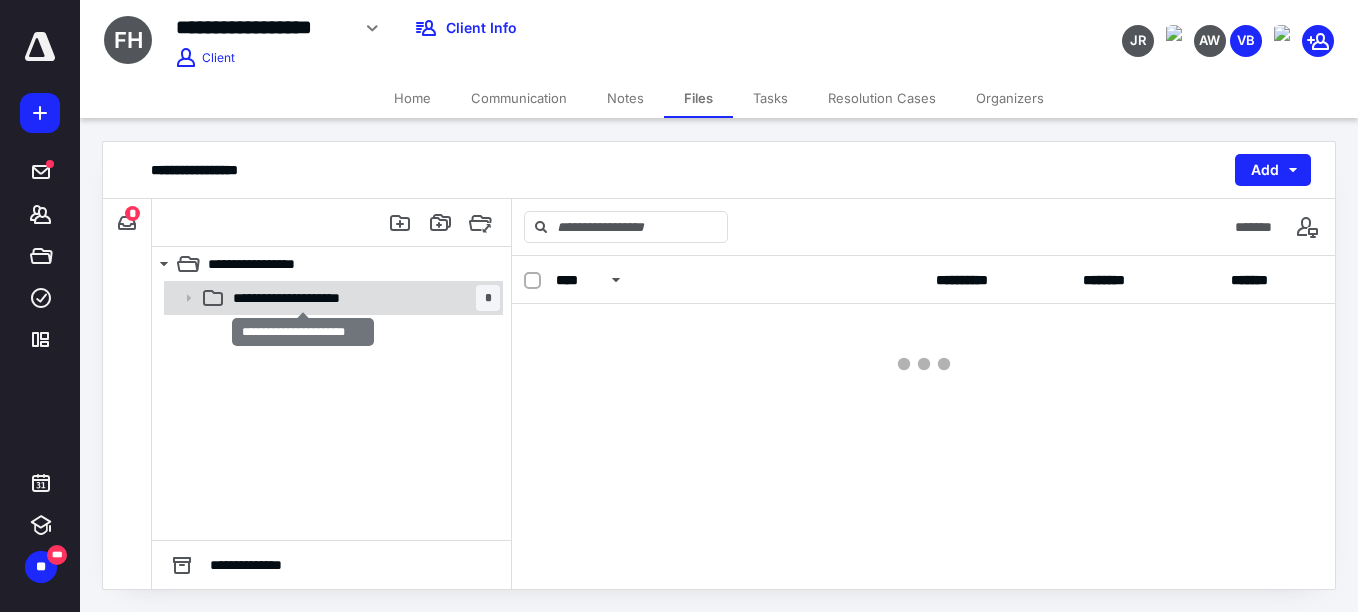 click on "**********" at bounding box center [303, 298] 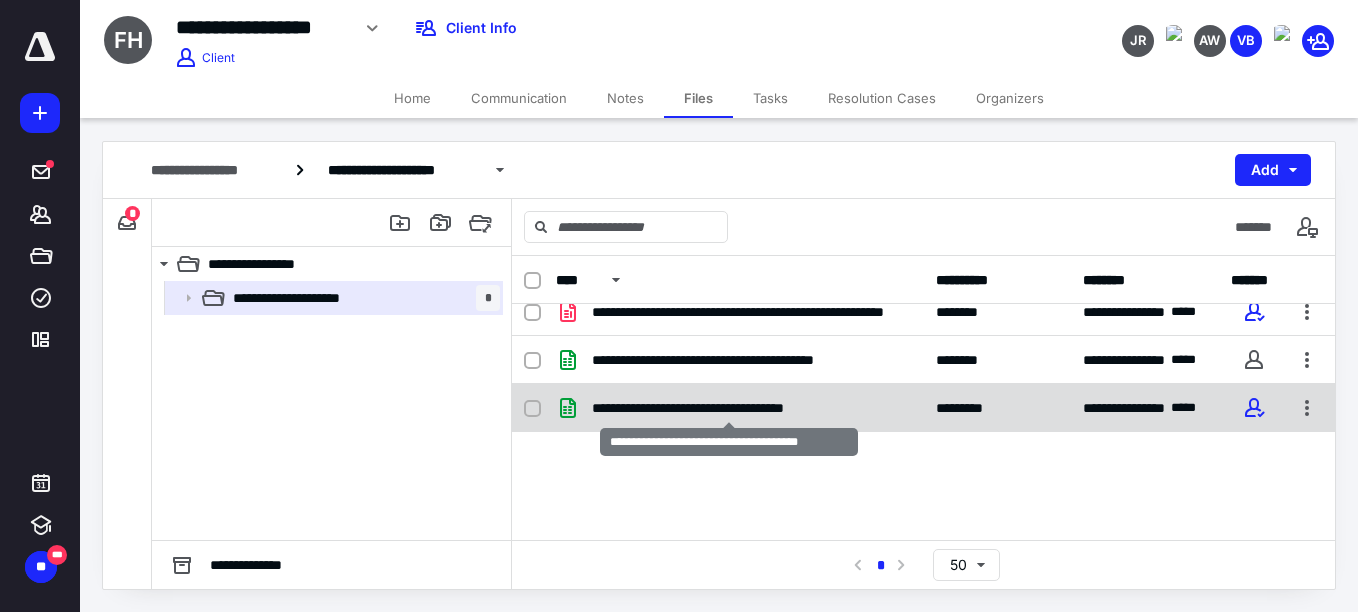scroll, scrollTop: 0, scrollLeft: 0, axis: both 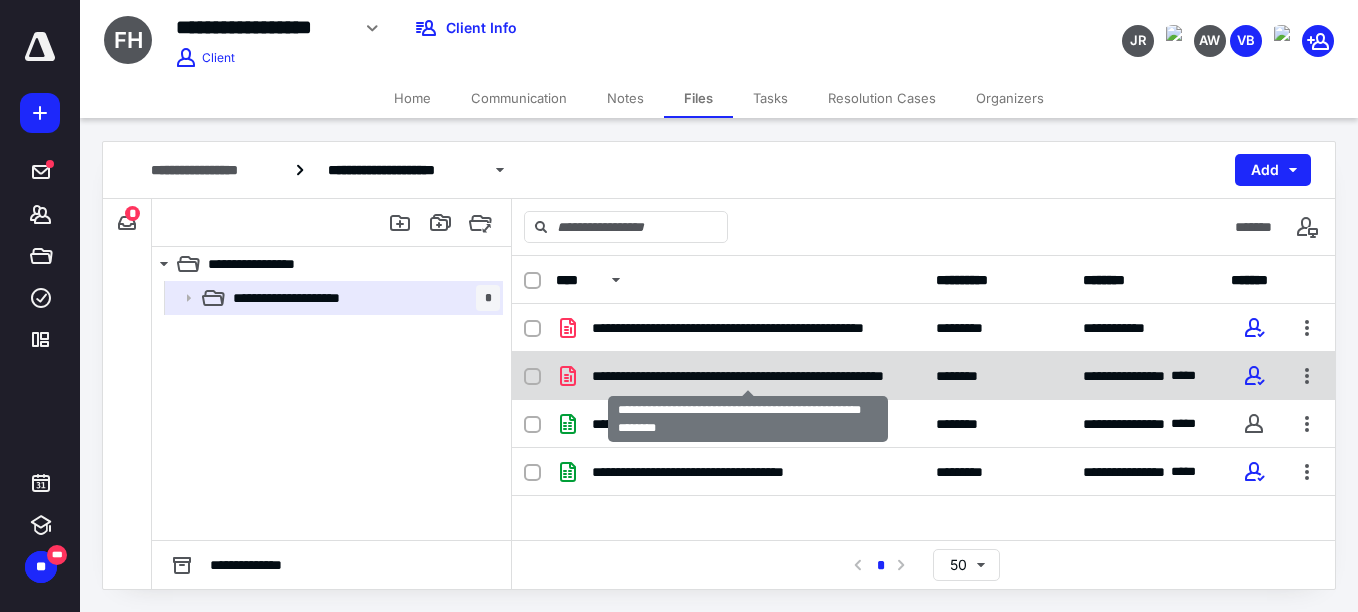click on "**********" at bounding box center [748, 376] 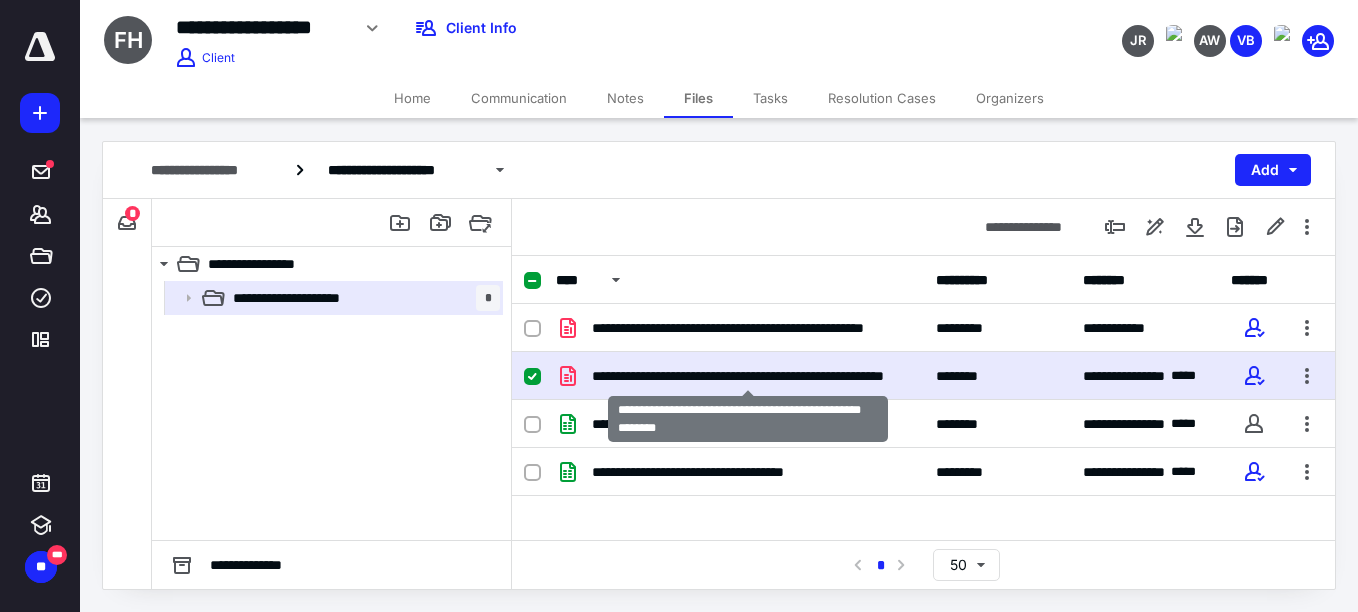 click on "**********" at bounding box center (748, 376) 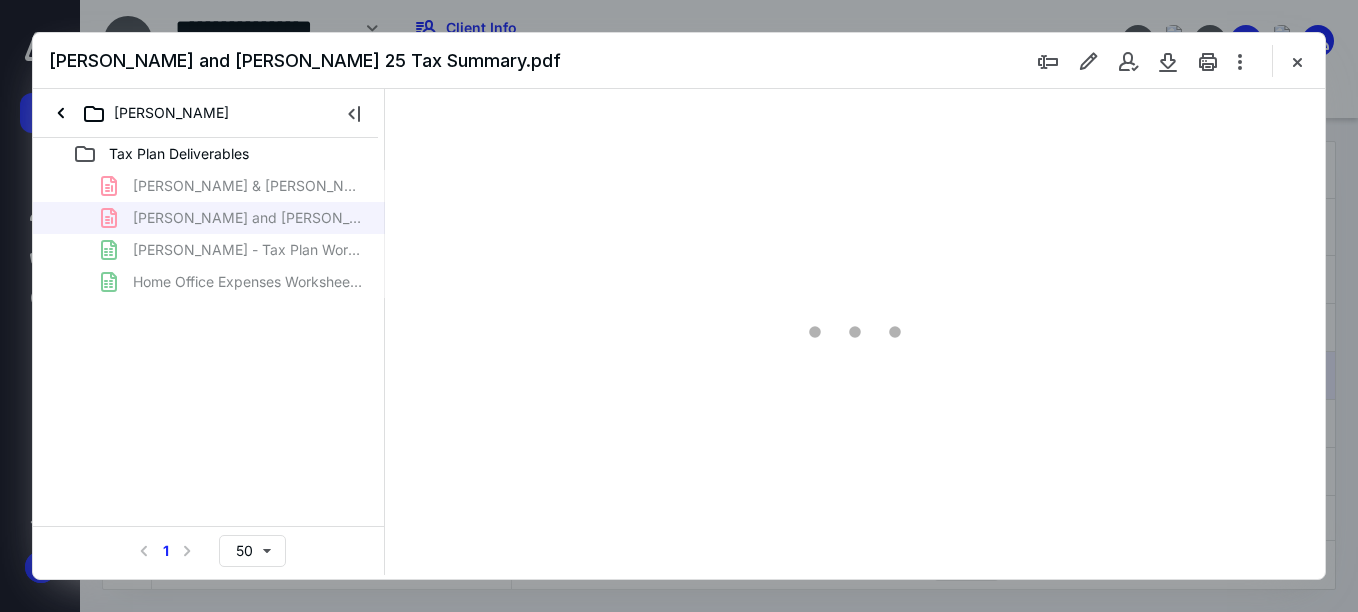 scroll, scrollTop: 0, scrollLeft: 0, axis: both 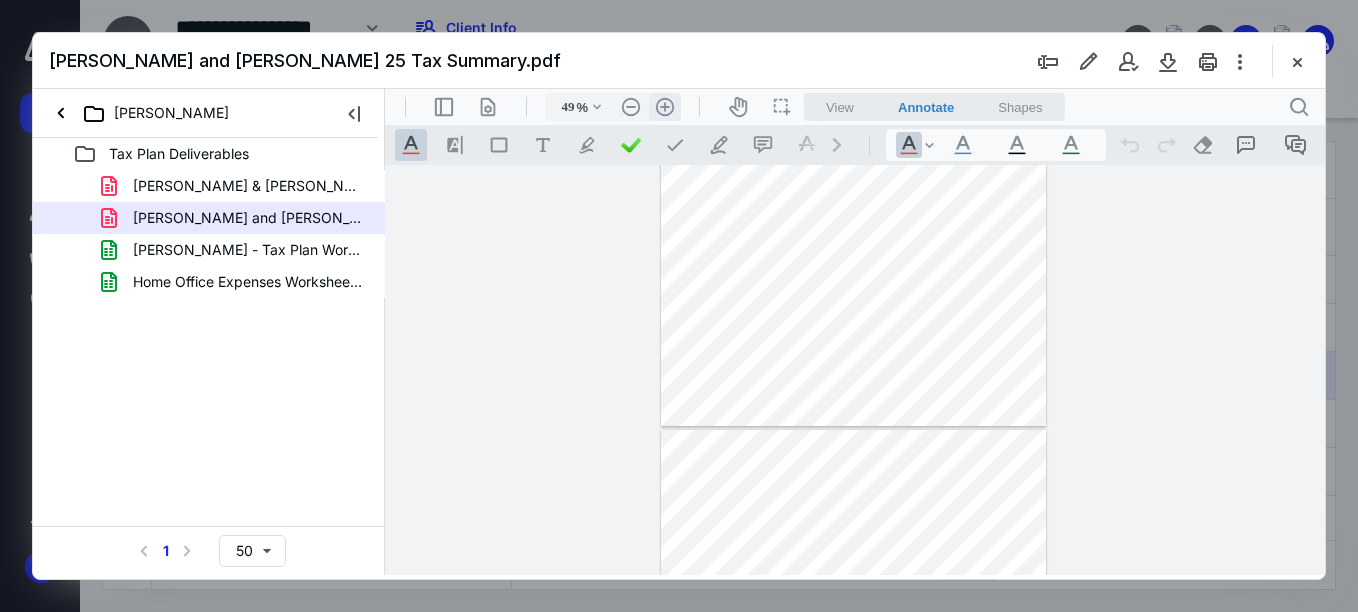 click on ".cls-1{fill:#abb0c4;} icon - header - zoom - in - line" at bounding box center (665, 107) 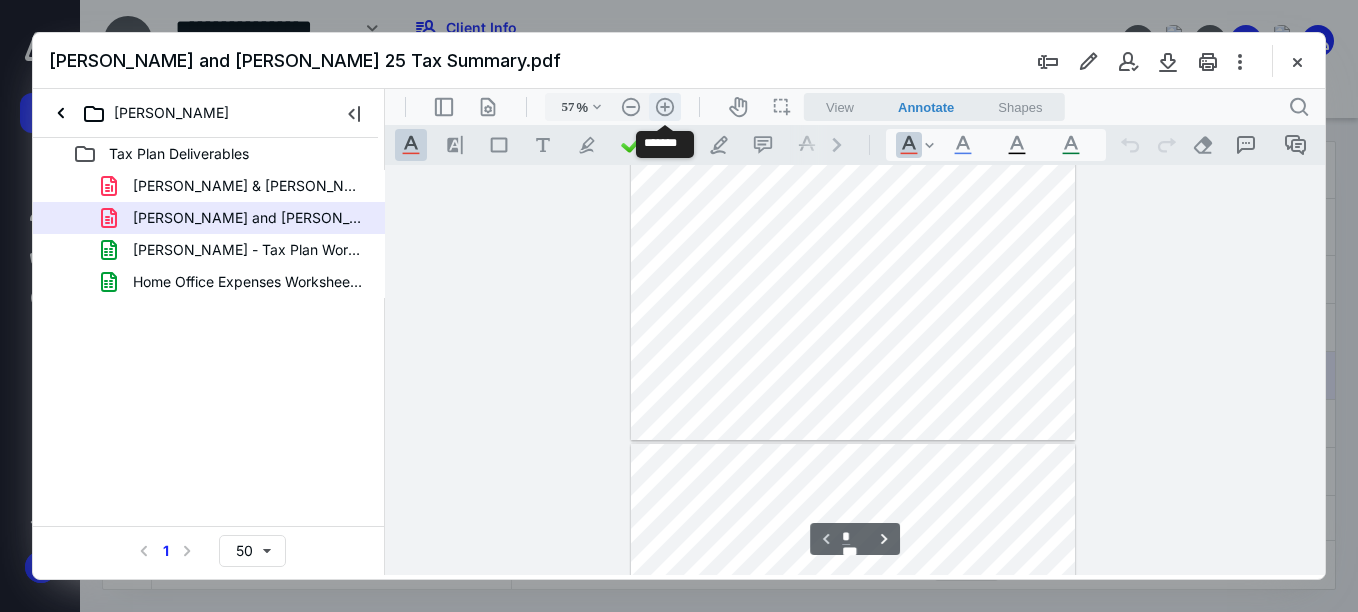 click on ".cls-1{fill:#abb0c4;} icon - header - zoom - in - line" at bounding box center (665, 107) 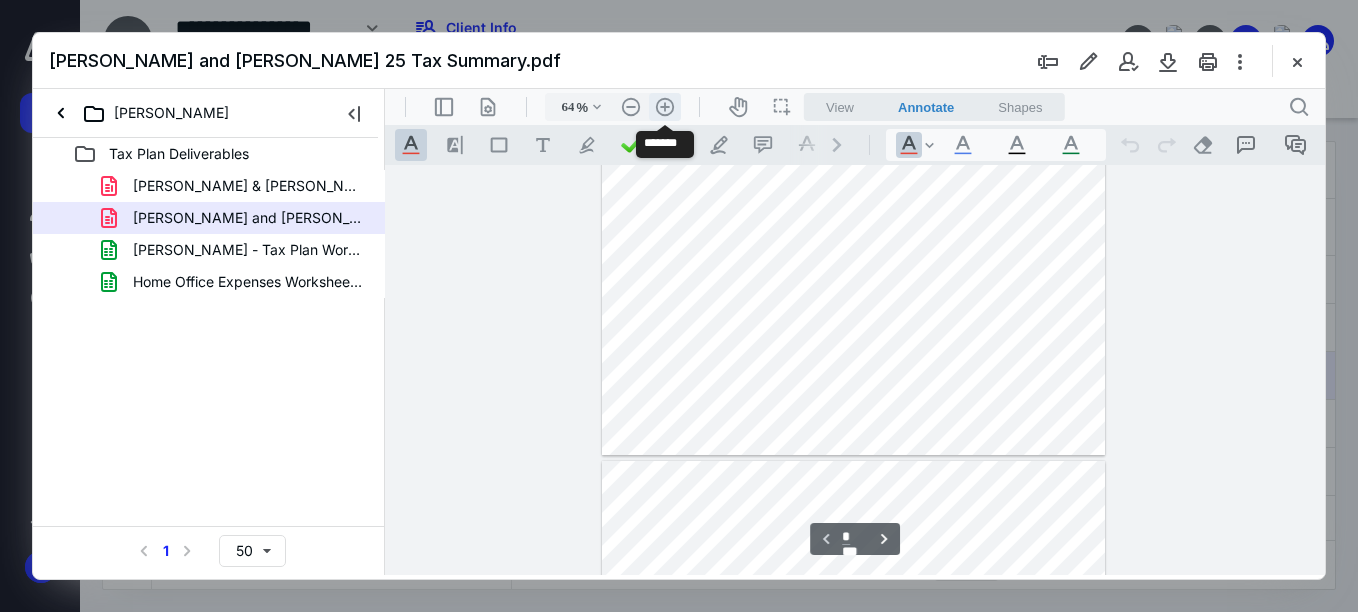 click on ".cls-1{fill:#abb0c4;} icon - header - zoom - in - line" at bounding box center (665, 107) 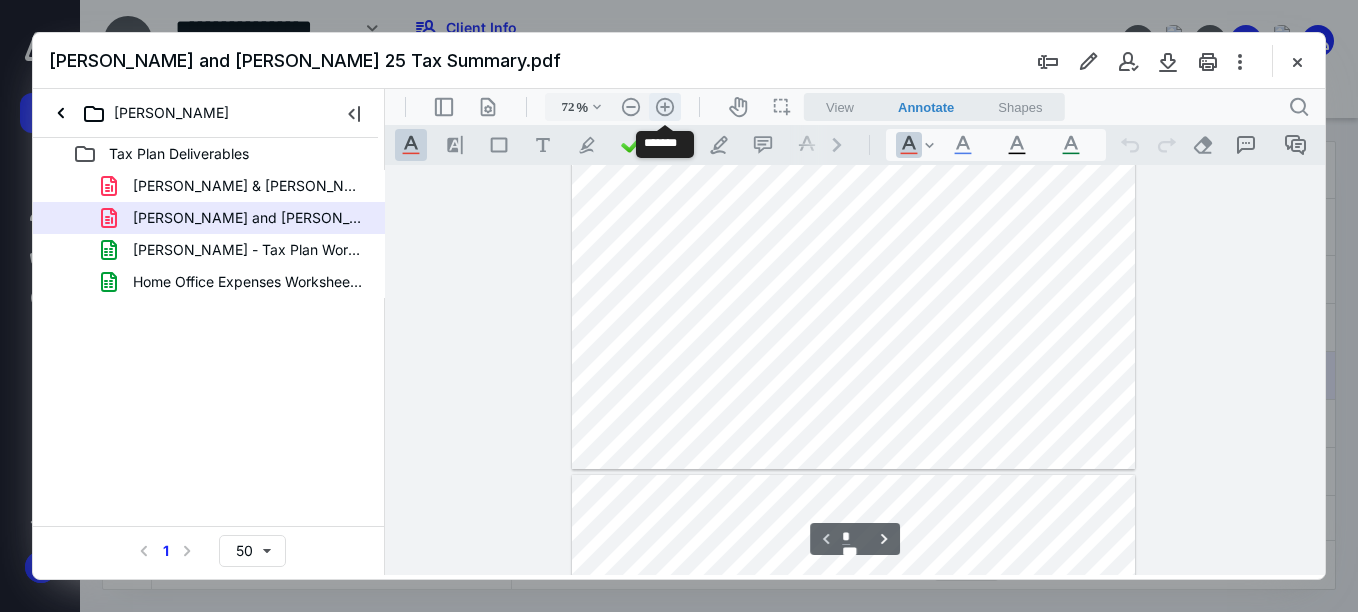 click on ".cls-1{fill:#abb0c4;} icon - header - zoom - in - line" at bounding box center [665, 107] 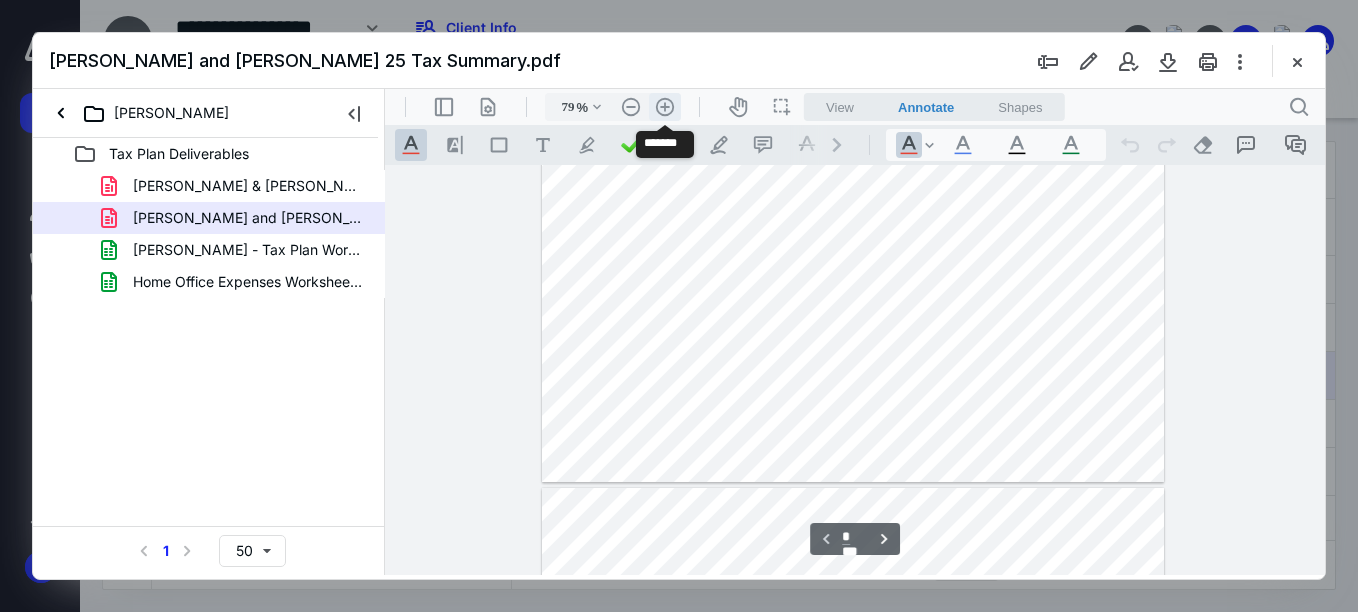 click on ".cls-1{fill:#abb0c4;} icon - header - zoom - in - line" at bounding box center [665, 107] 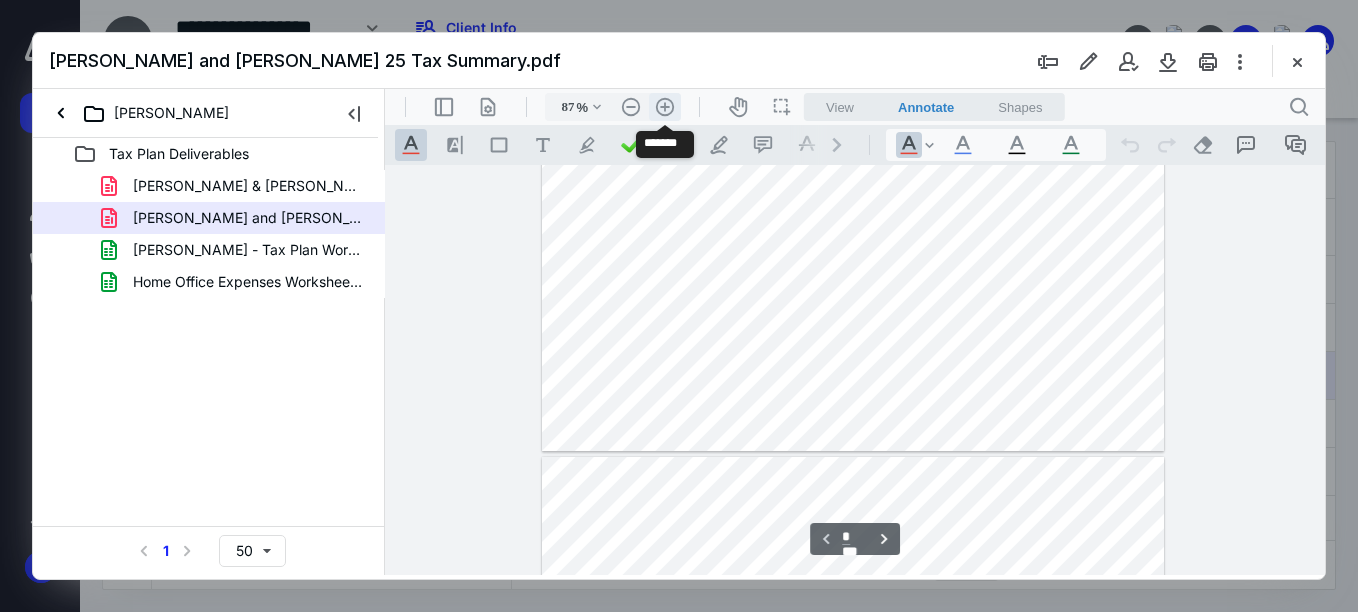 click on ".cls-1{fill:#abb0c4;} icon - header - zoom - in - line" at bounding box center [665, 107] 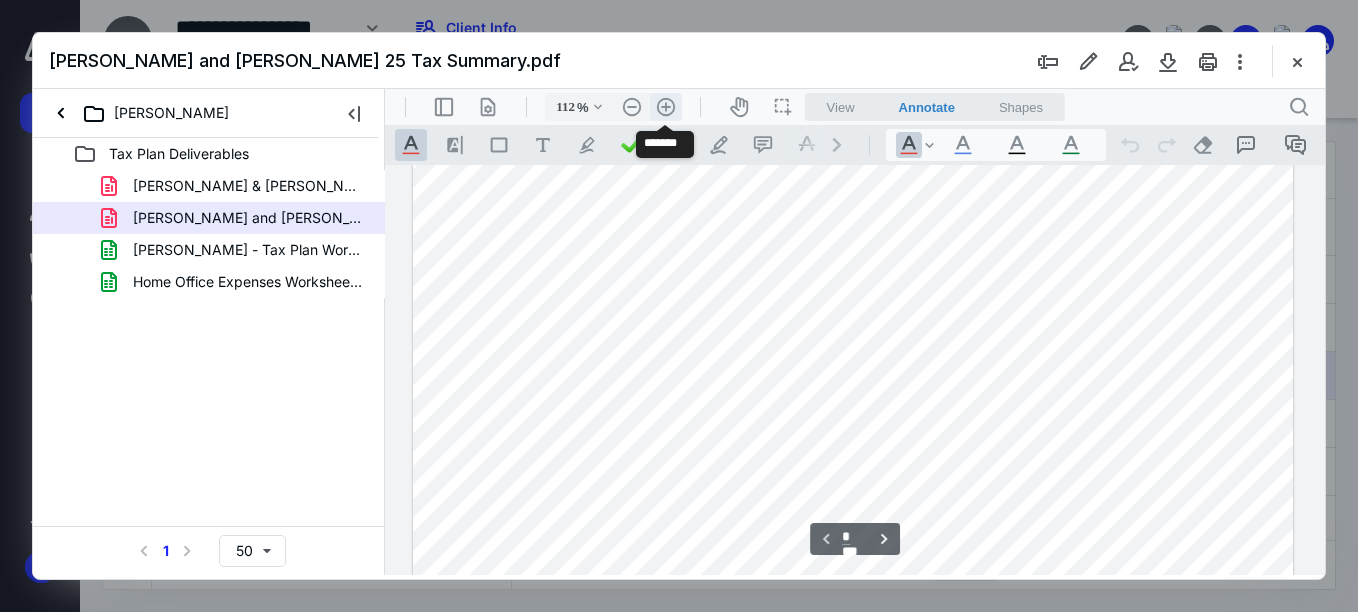 scroll, scrollTop: 304, scrollLeft: 0, axis: vertical 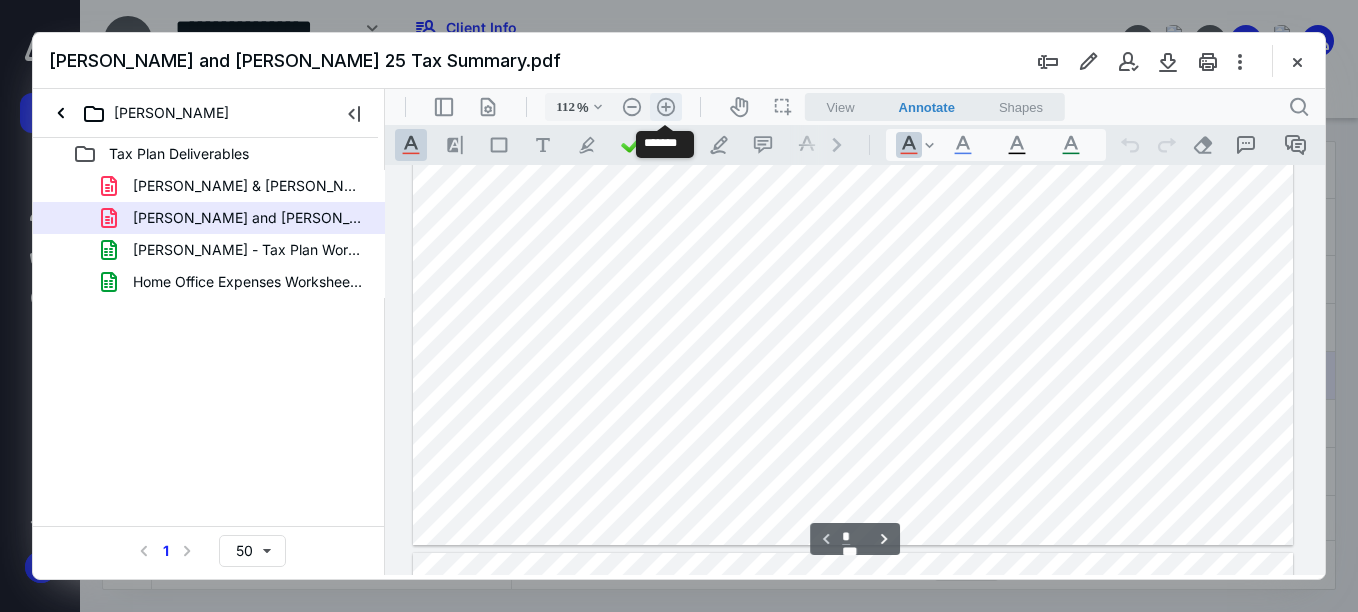 click on ".cls-1{fill:#abb0c4;} icon - header - zoom - in - line" at bounding box center [666, 107] 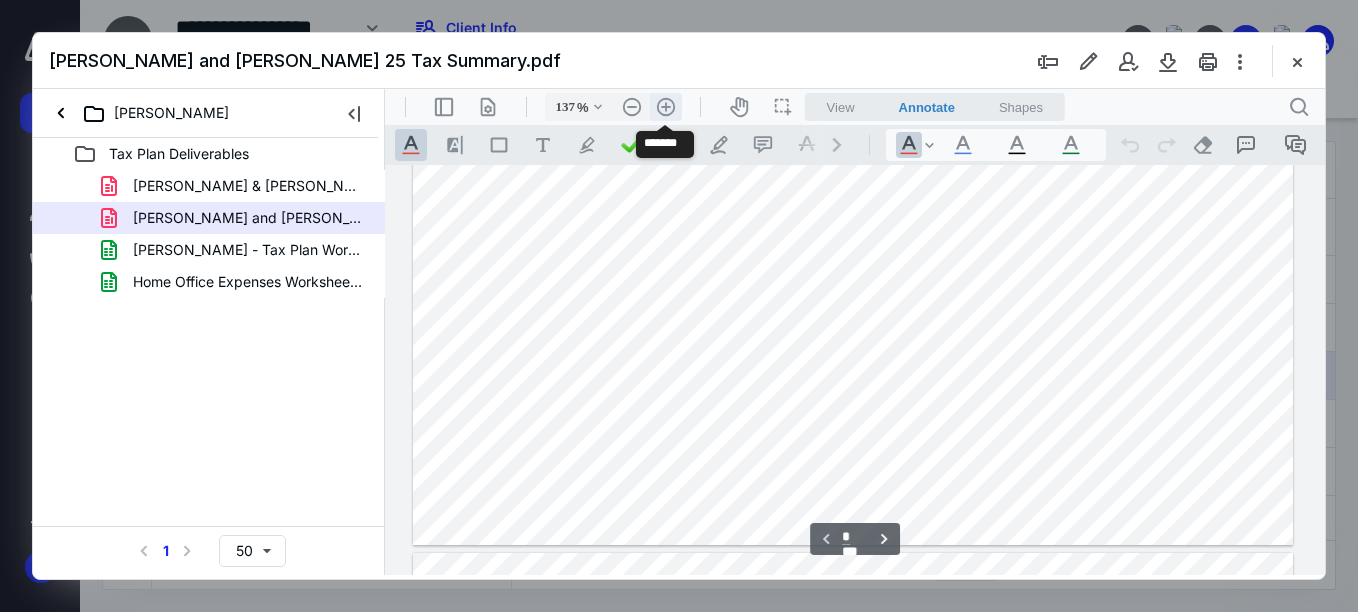 click on ".cls-1{fill:#abb0c4;} icon - header - zoom - in - line" at bounding box center [666, 107] 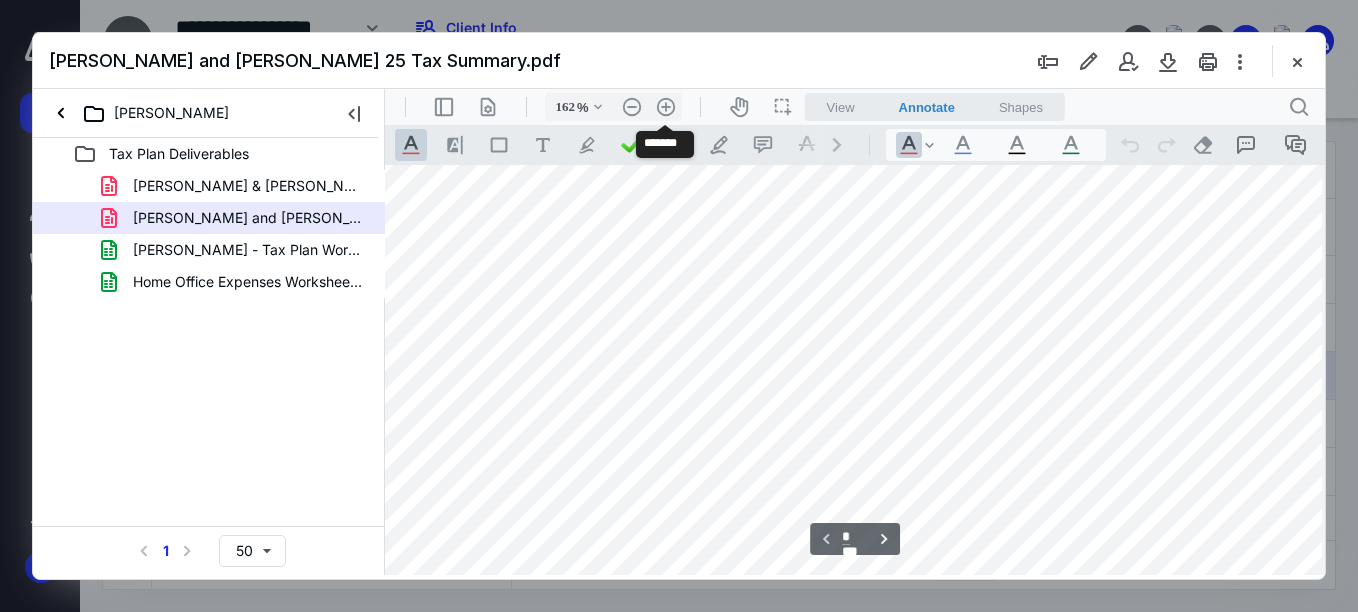 drag, startPoint x: 672, startPoint y: 108, endPoint x: 1047, endPoint y: 308, distance: 425 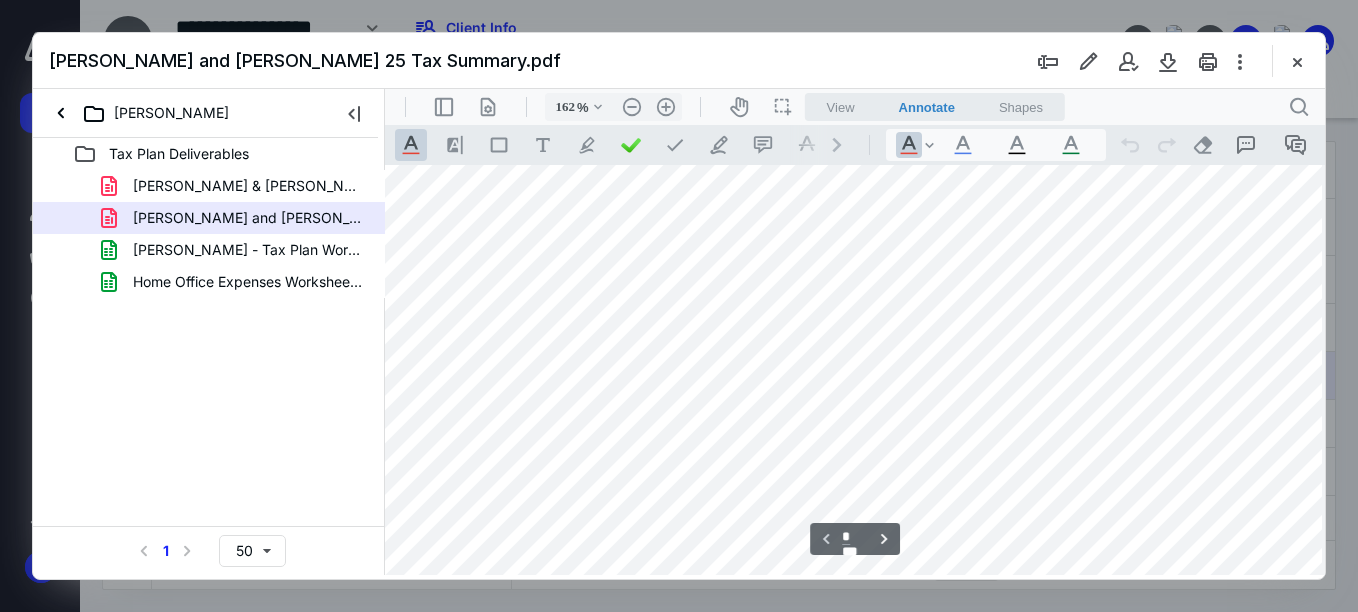 scroll, scrollTop: 0, scrollLeft: 359, axis: horizontal 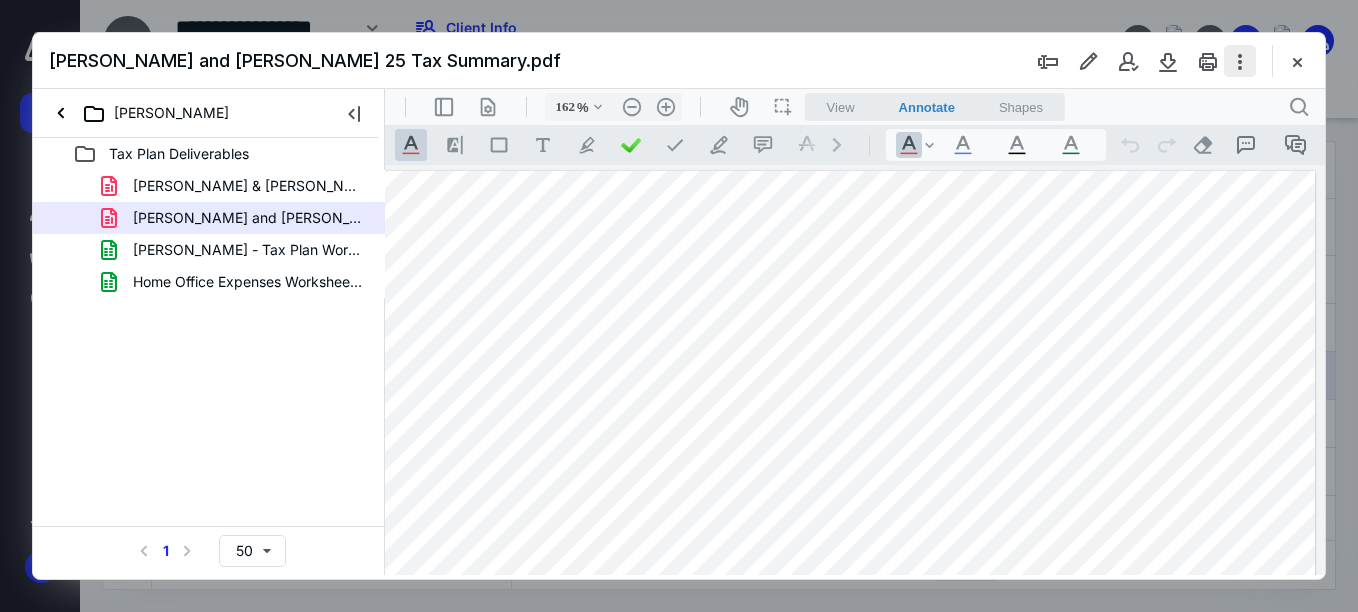 click at bounding box center (1240, 61) 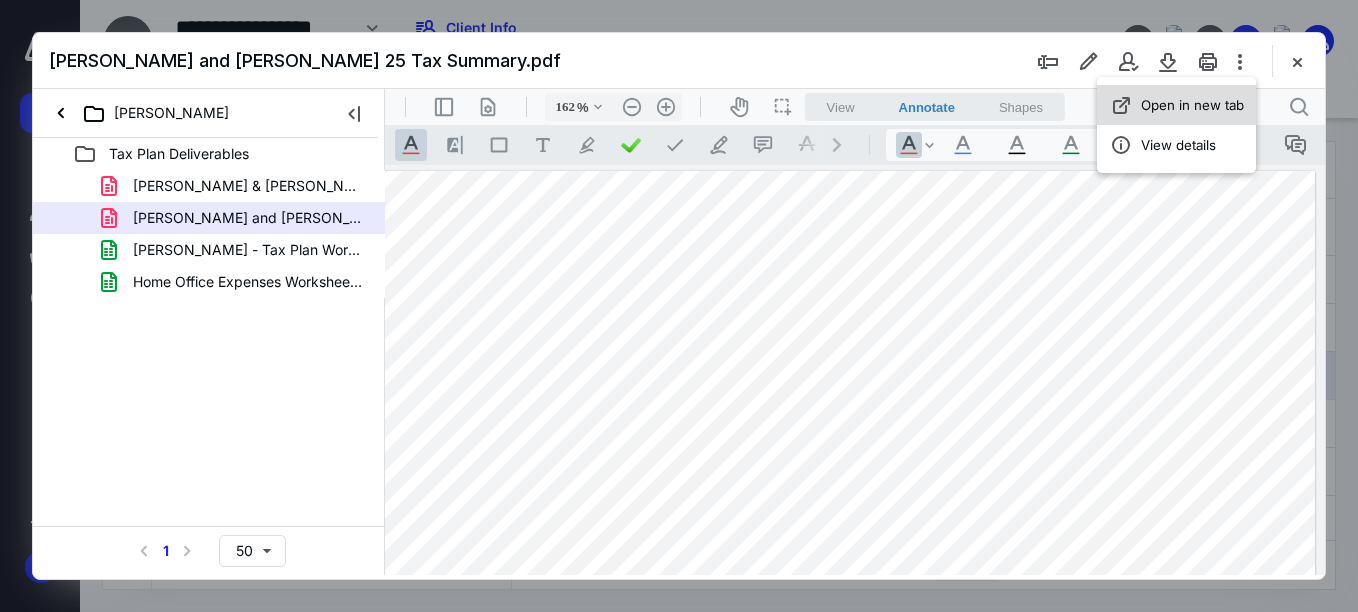 click on "Open in new tab" at bounding box center [1176, 105] 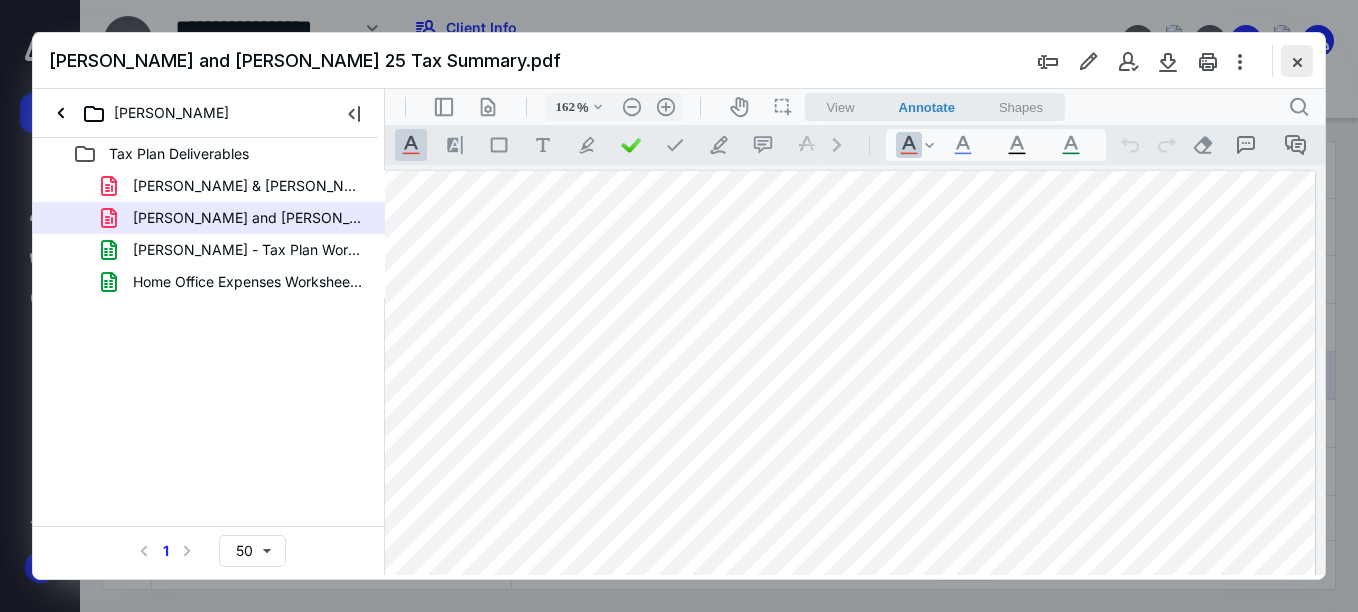 click at bounding box center (1297, 61) 